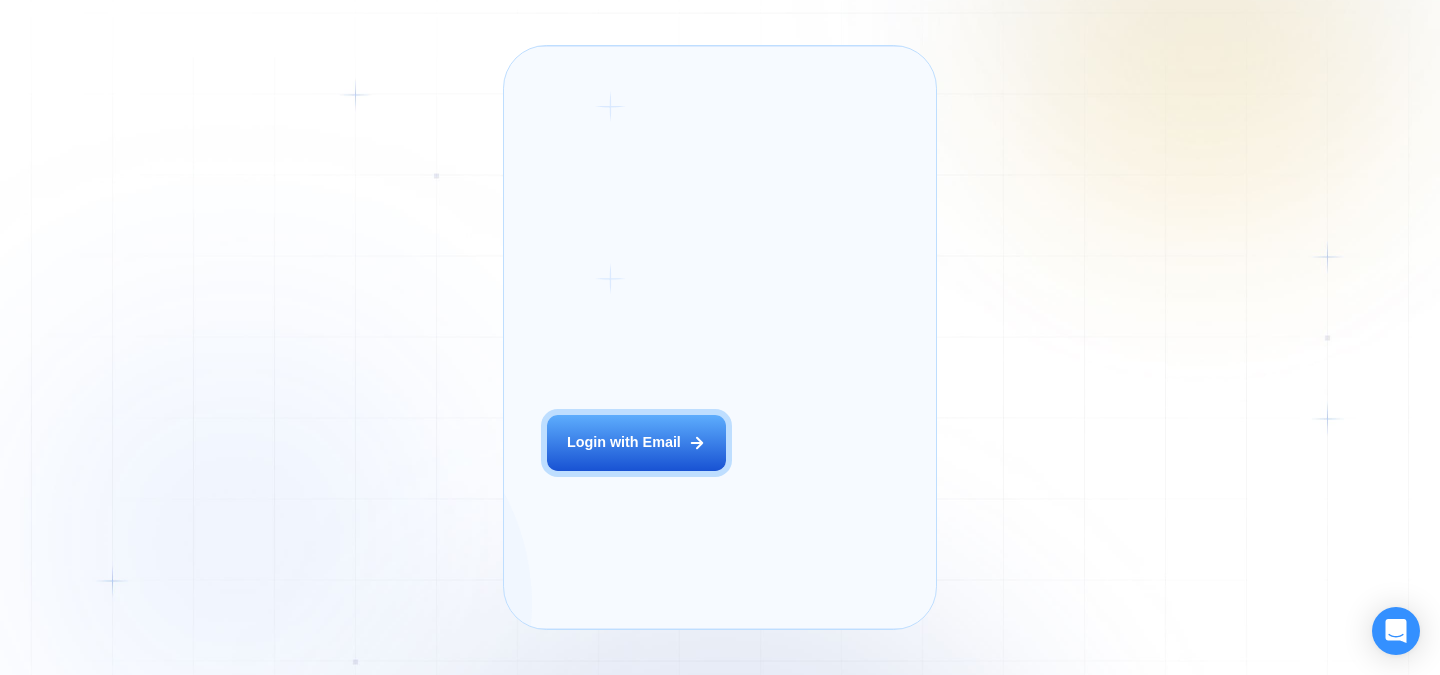 scroll, scrollTop: 0, scrollLeft: 0, axis: both 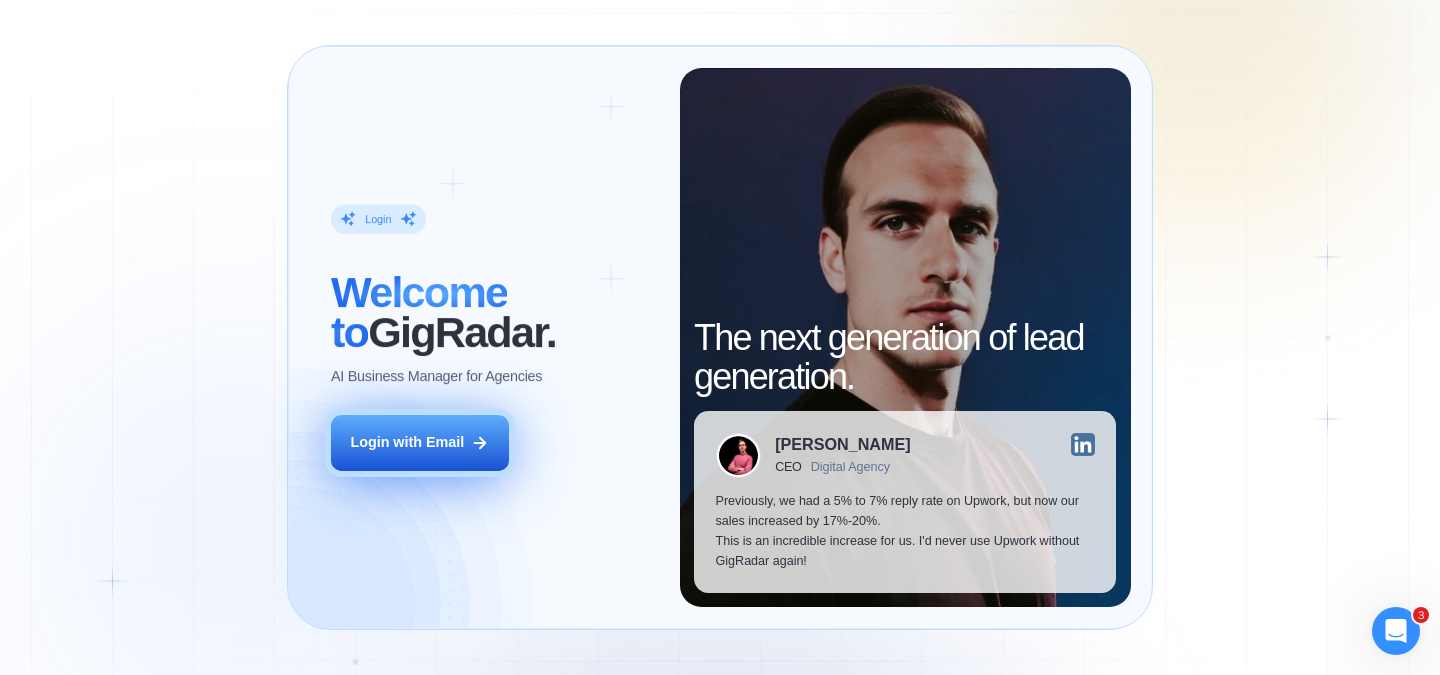 click on "Login with Email" at bounding box center (407, 443) 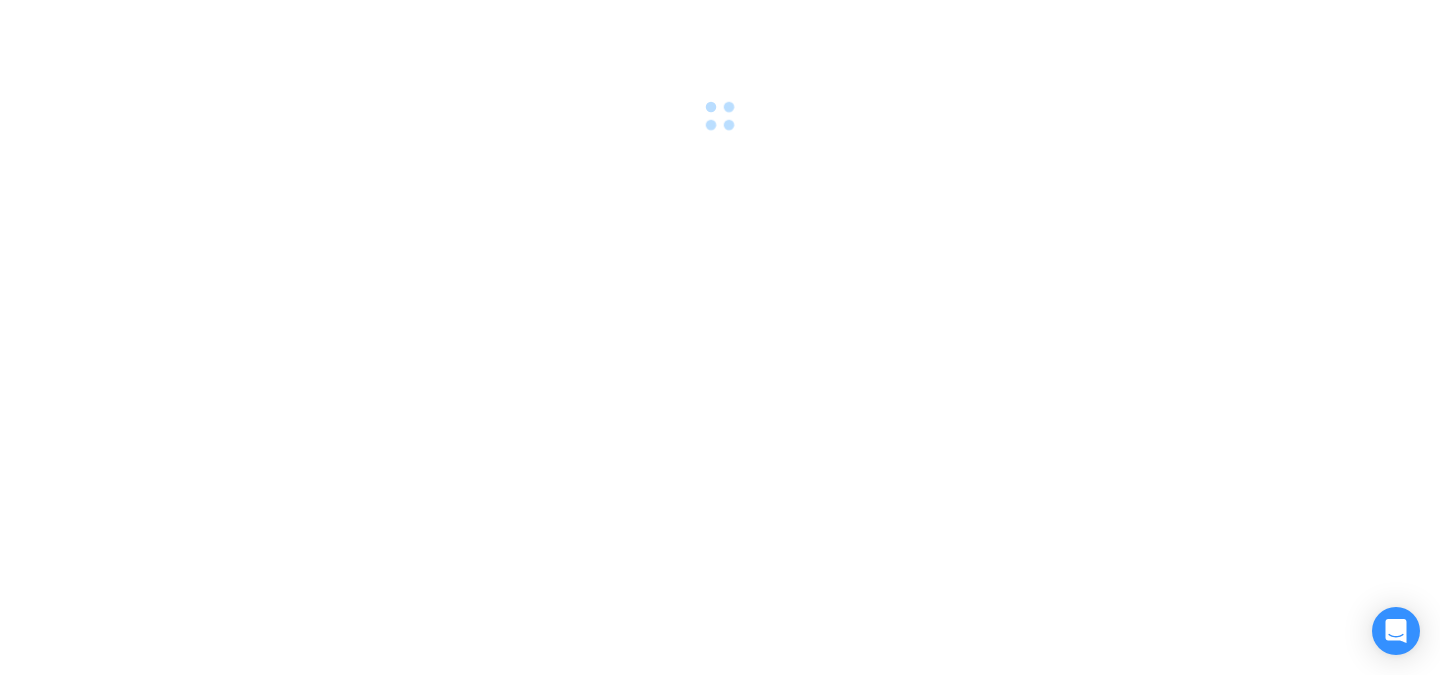 scroll, scrollTop: 0, scrollLeft: 0, axis: both 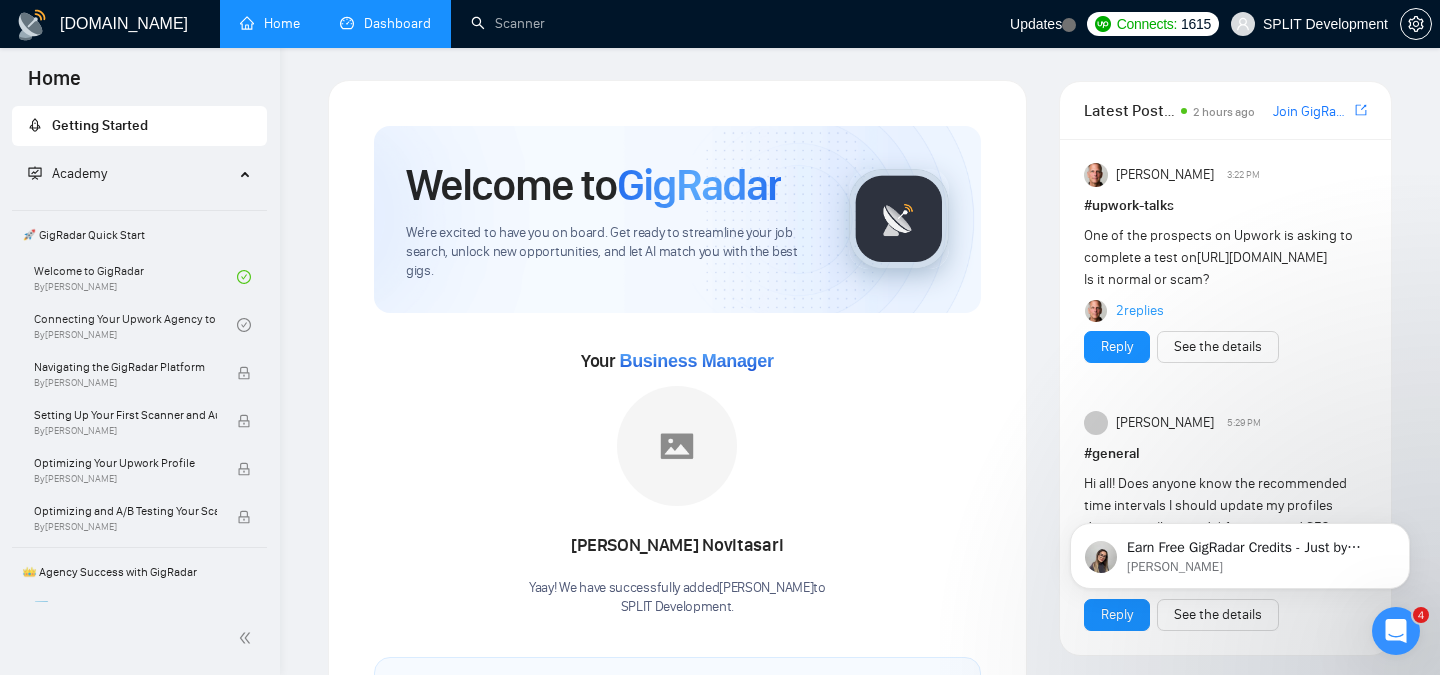 click on "Dashboard" at bounding box center [385, 23] 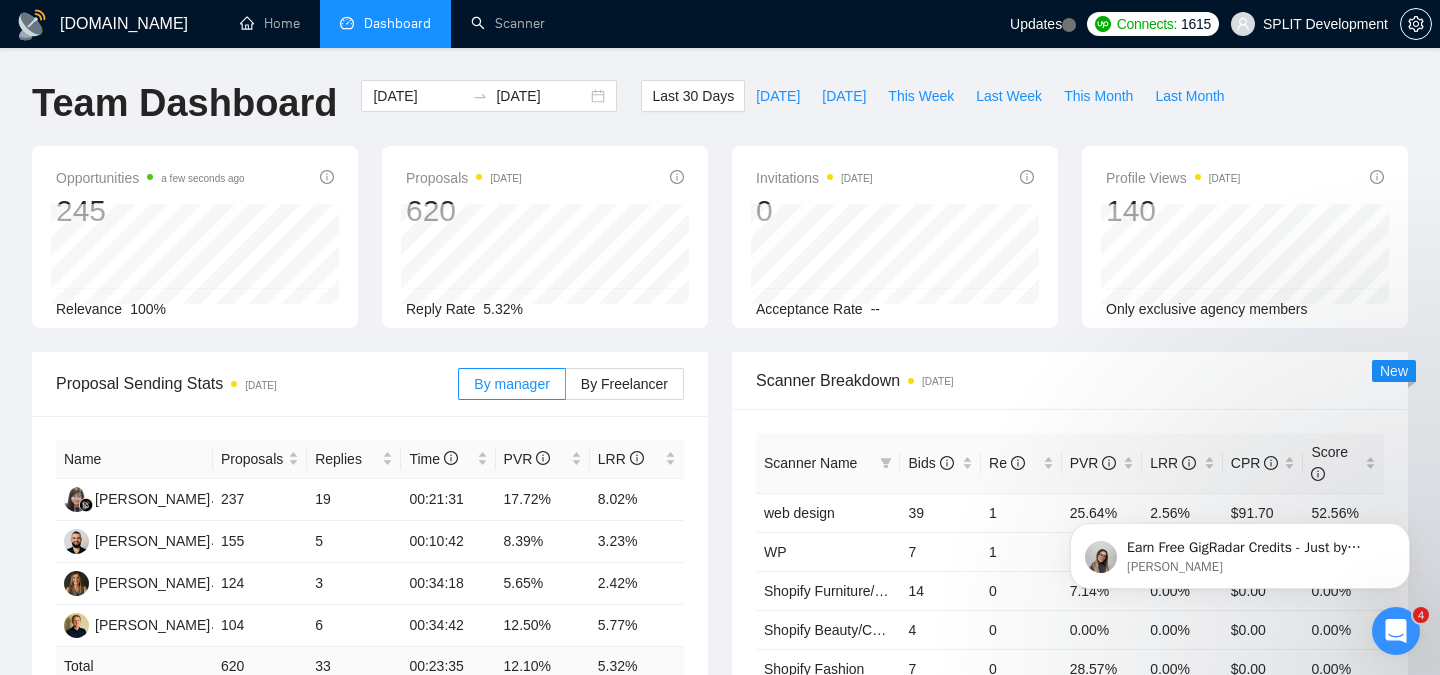 click on "Proposal Sending Stats [DATE] By manager By Freelancer Name Proposals Replies Time   PVR   LRR   [PERSON_NAME] 237 19 00:21:31 17.72% 8.02% [PERSON_NAME] 155 5 00:10:42 8.39% 3.23% Nika K 124 3 00:34:18 5.65% 2.42% [PERSON_NAME] 104 6 00:34:42 12.50% 5.77% Total 620 33 00:23:35 12.10 % 5.32 % 1" at bounding box center [370, 551] 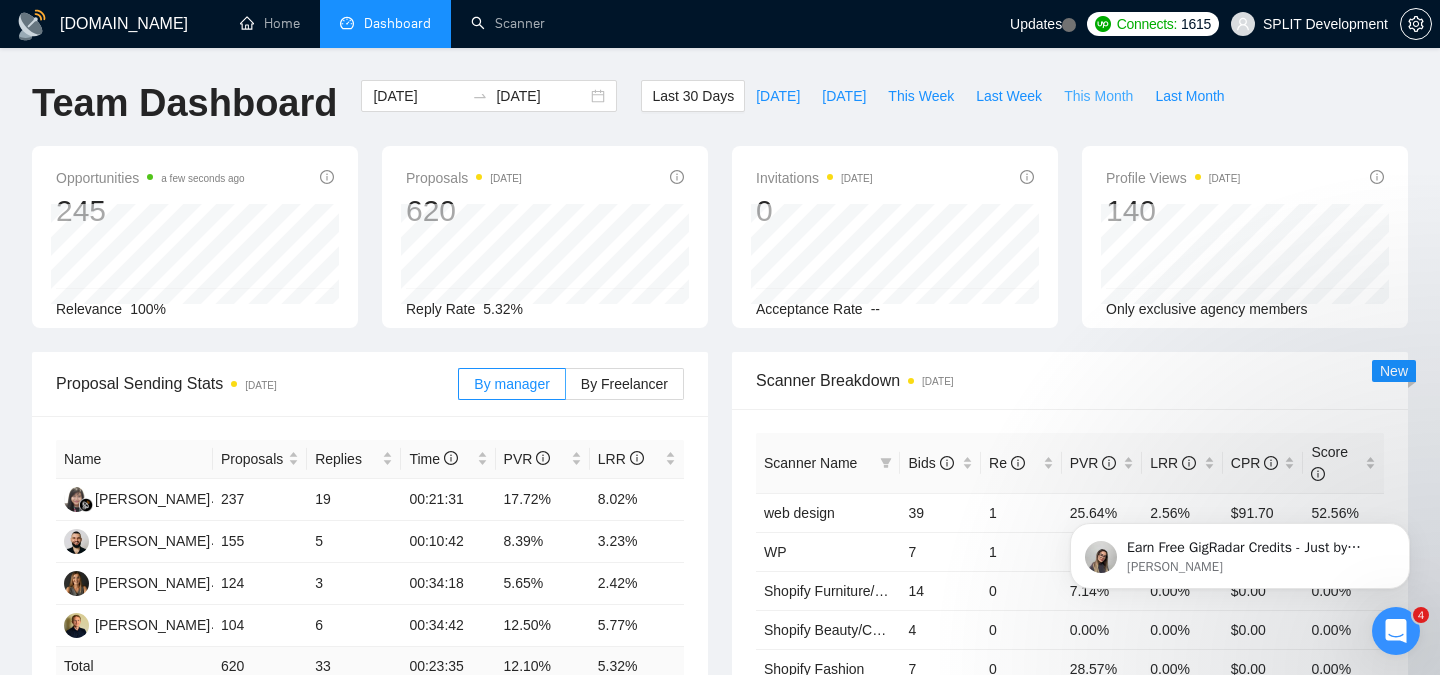 click on "This Month" at bounding box center [1098, 96] 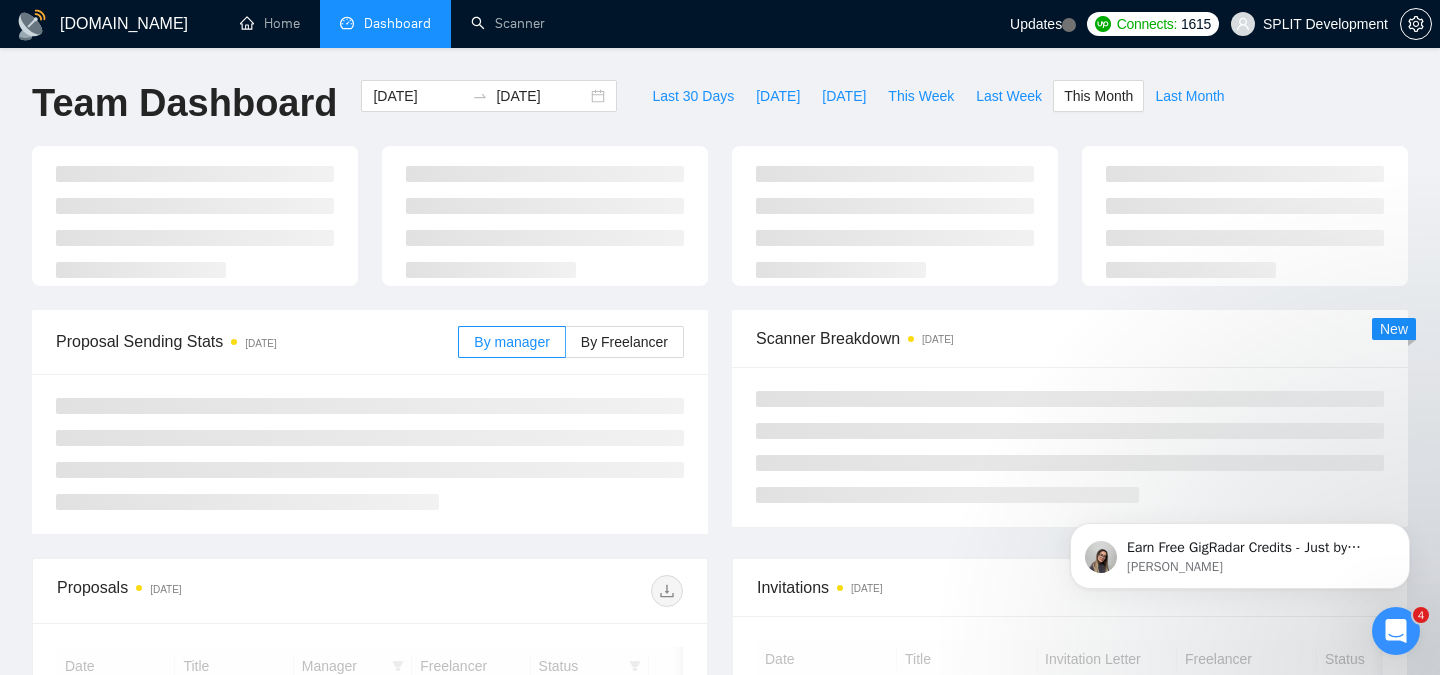 type on "[DATE]" 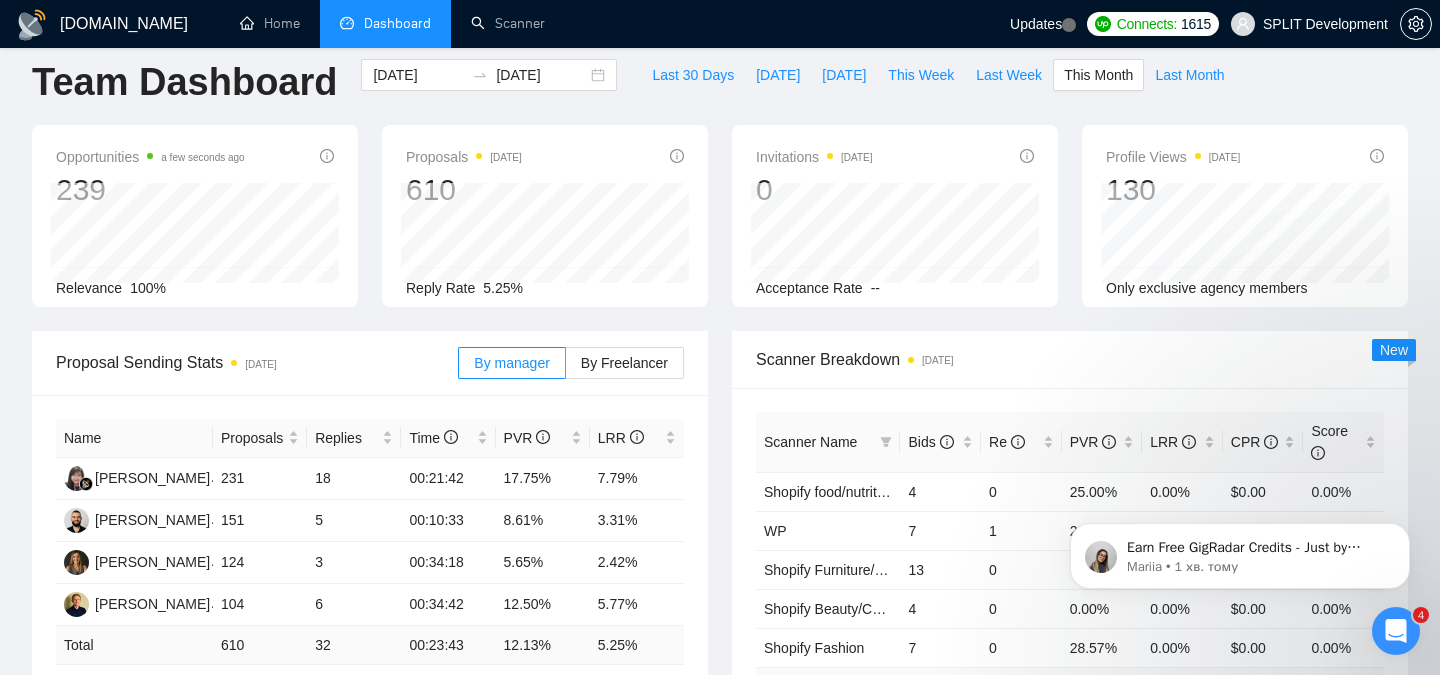 scroll, scrollTop: 16, scrollLeft: 0, axis: vertical 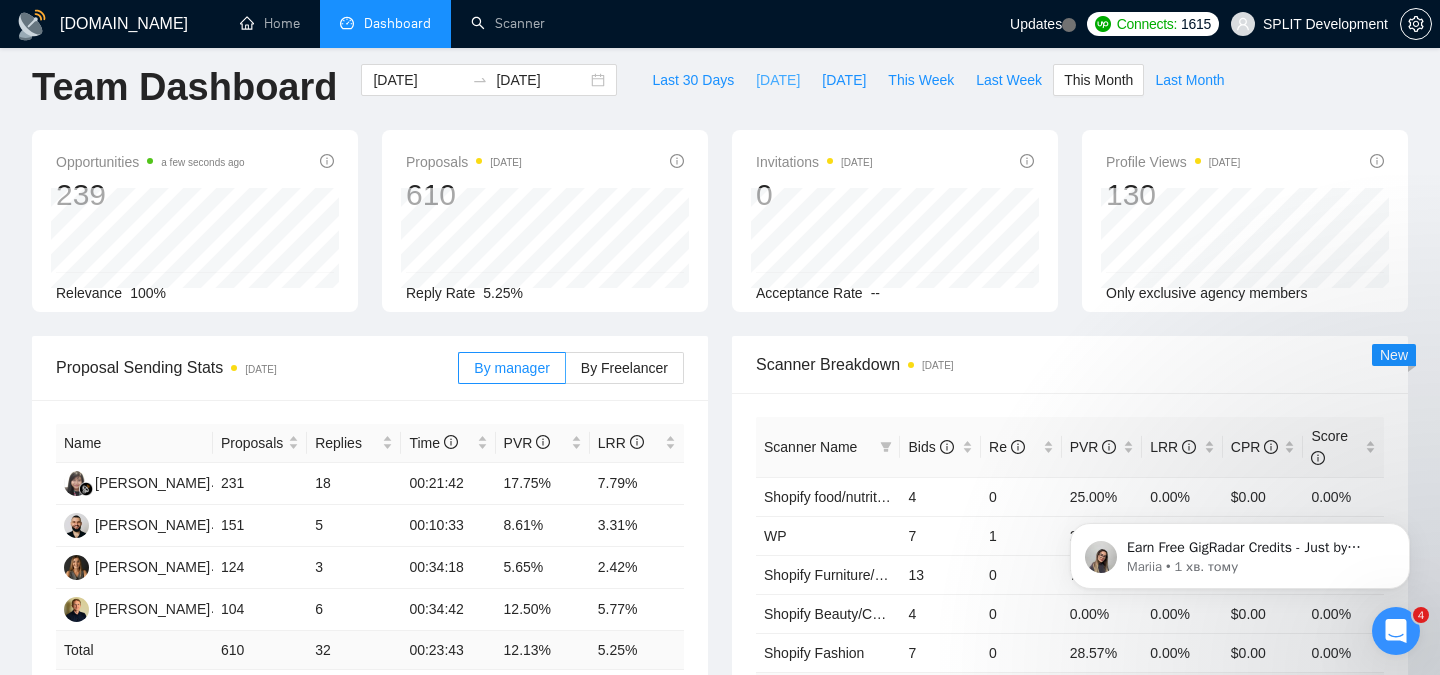 click on "[DATE]" at bounding box center [778, 80] 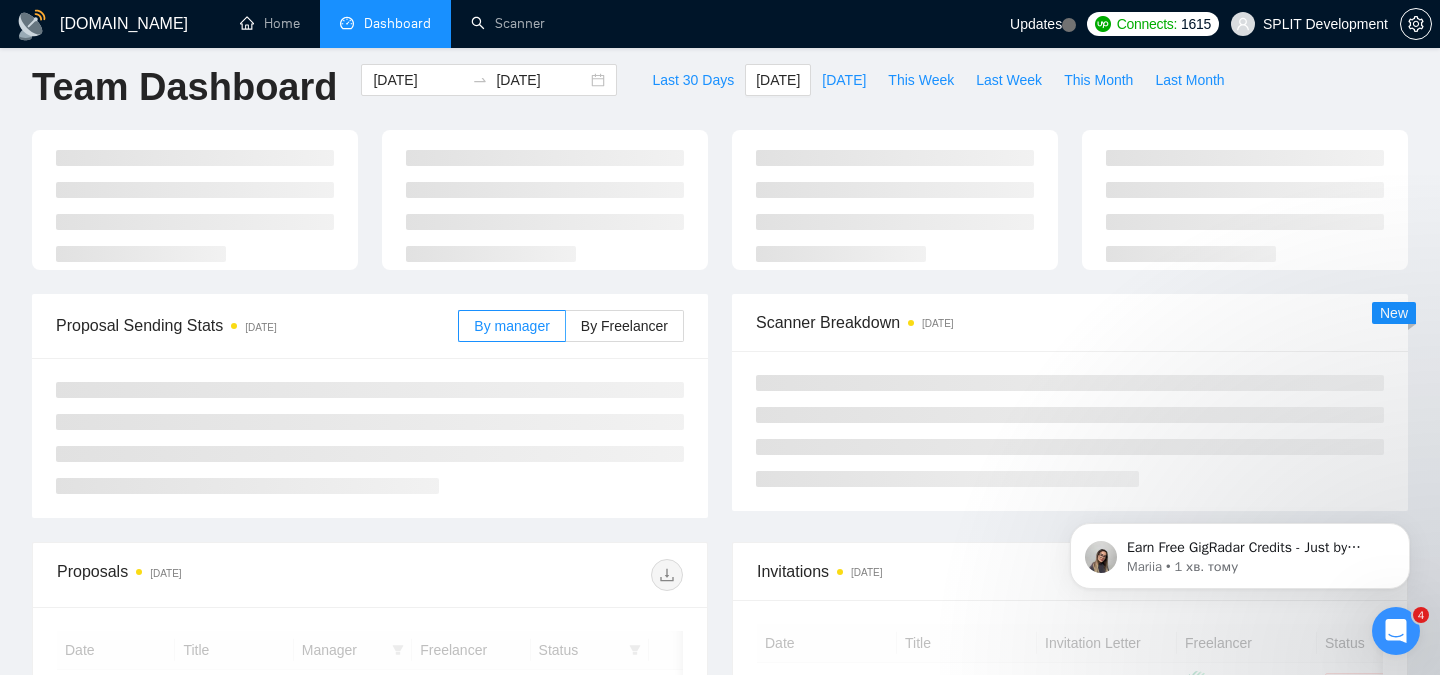 type on "[DATE]" 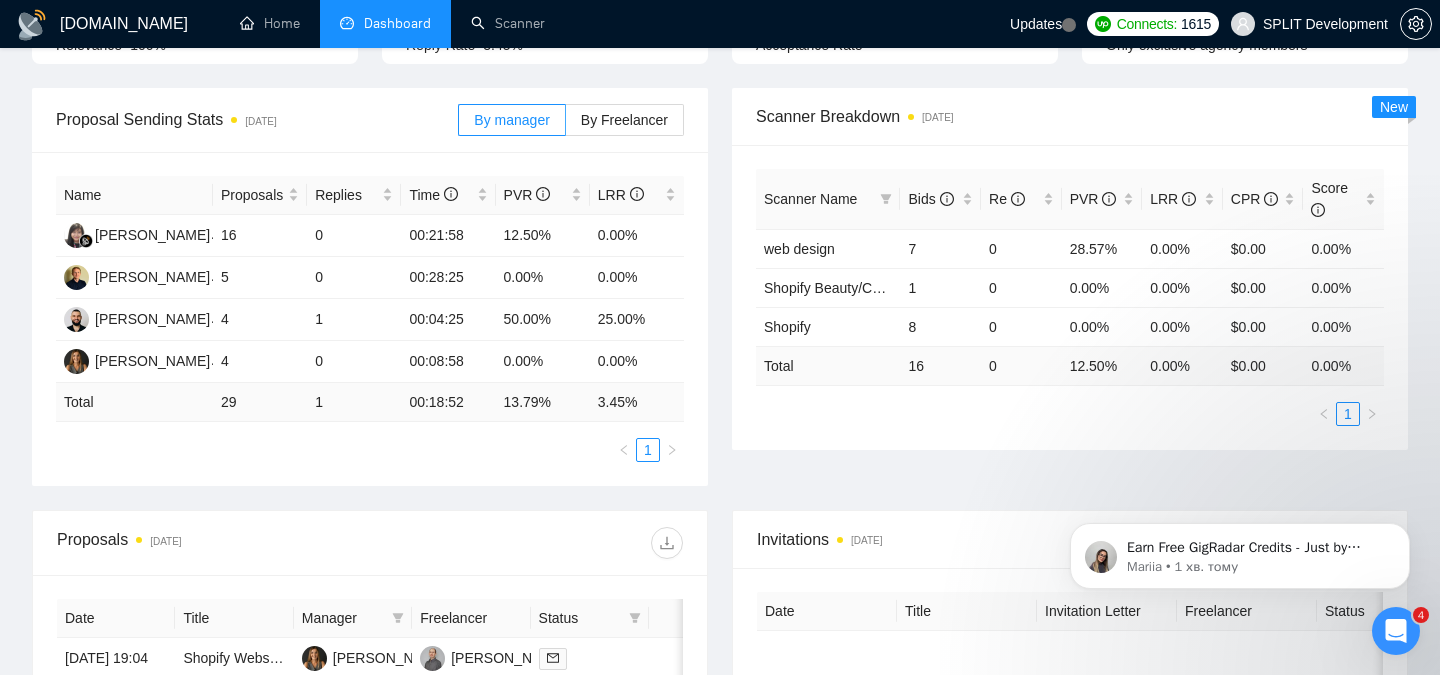 scroll, scrollTop: 262, scrollLeft: 0, axis: vertical 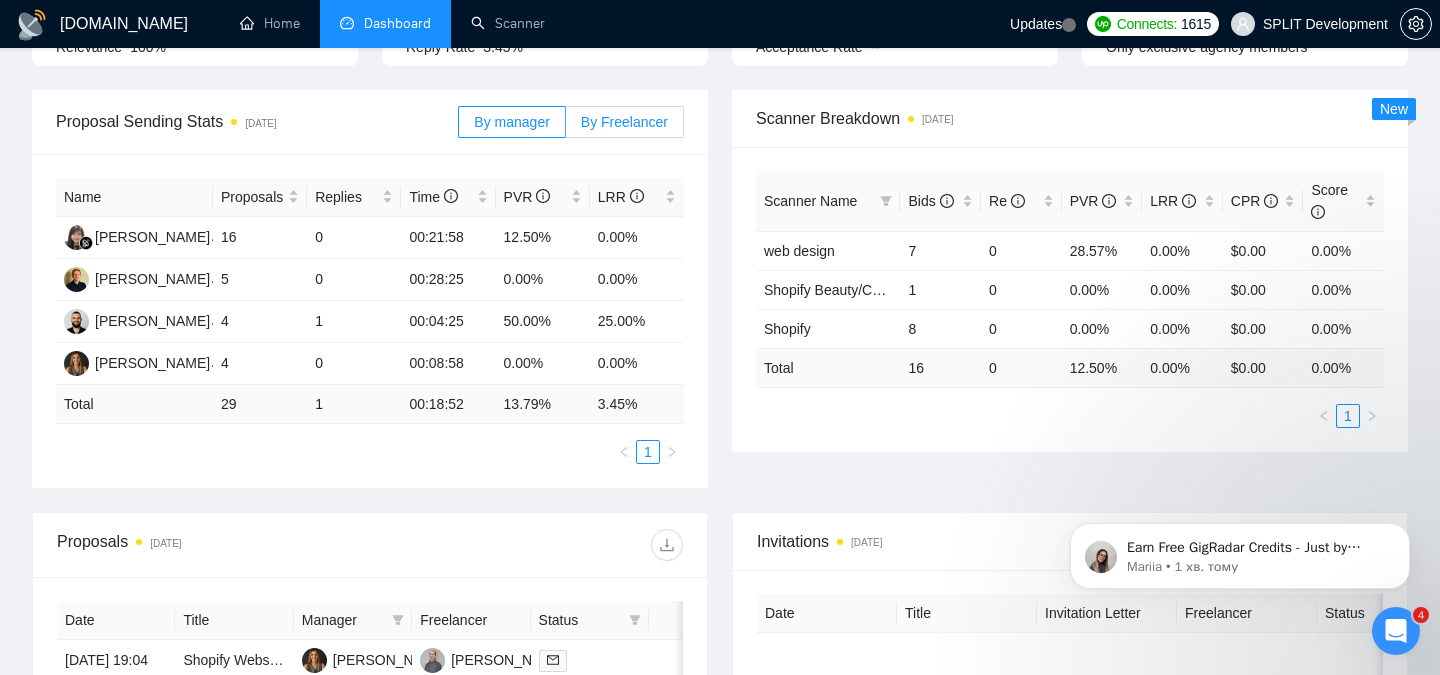 click on "By Freelancer" at bounding box center [624, 122] 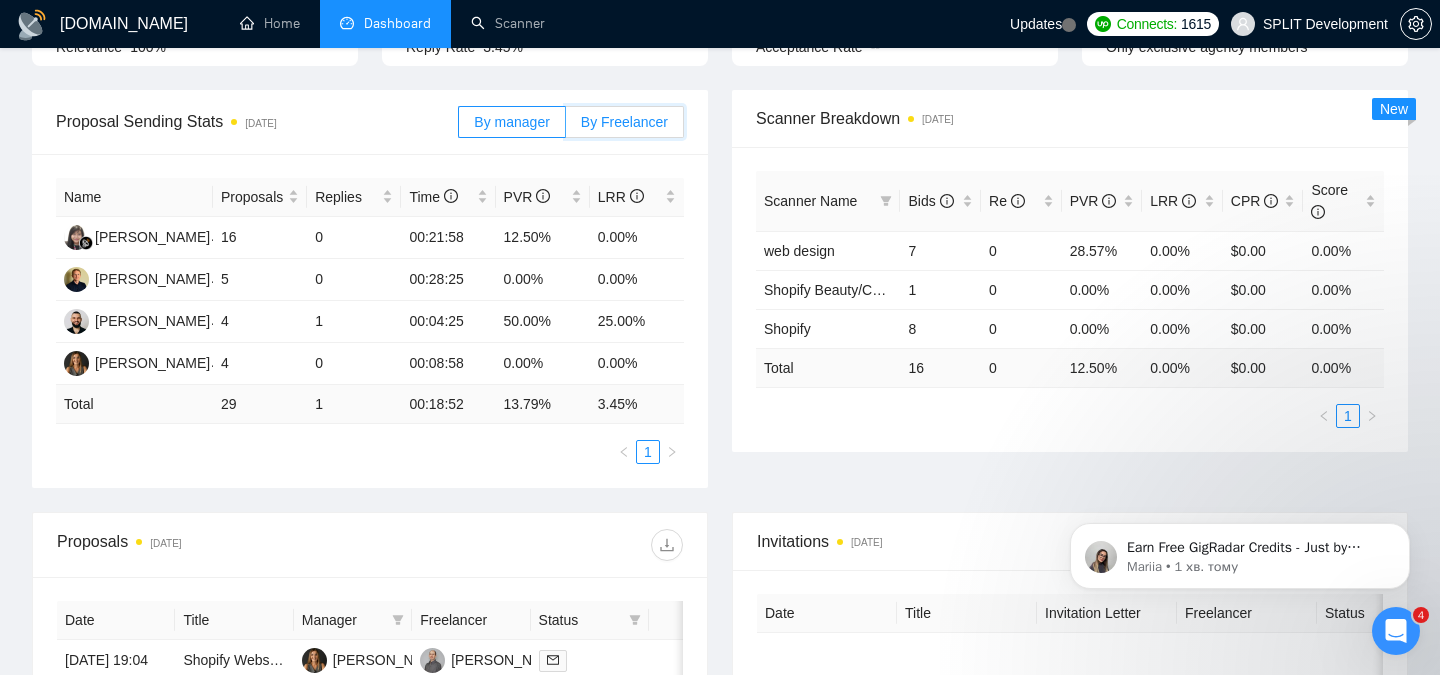 click on "By Freelancer" at bounding box center [566, 127] 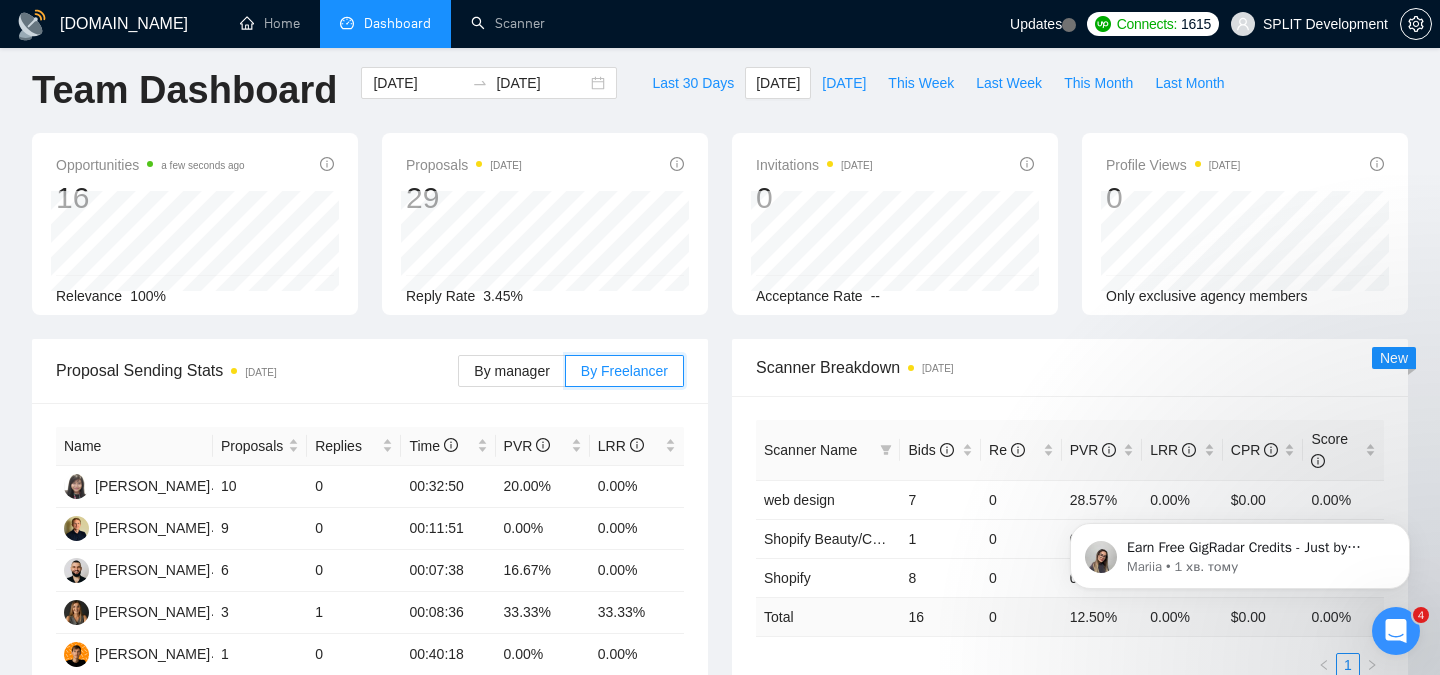 scroll, scrollTop: 0, scrollLeft: 0, axis: both 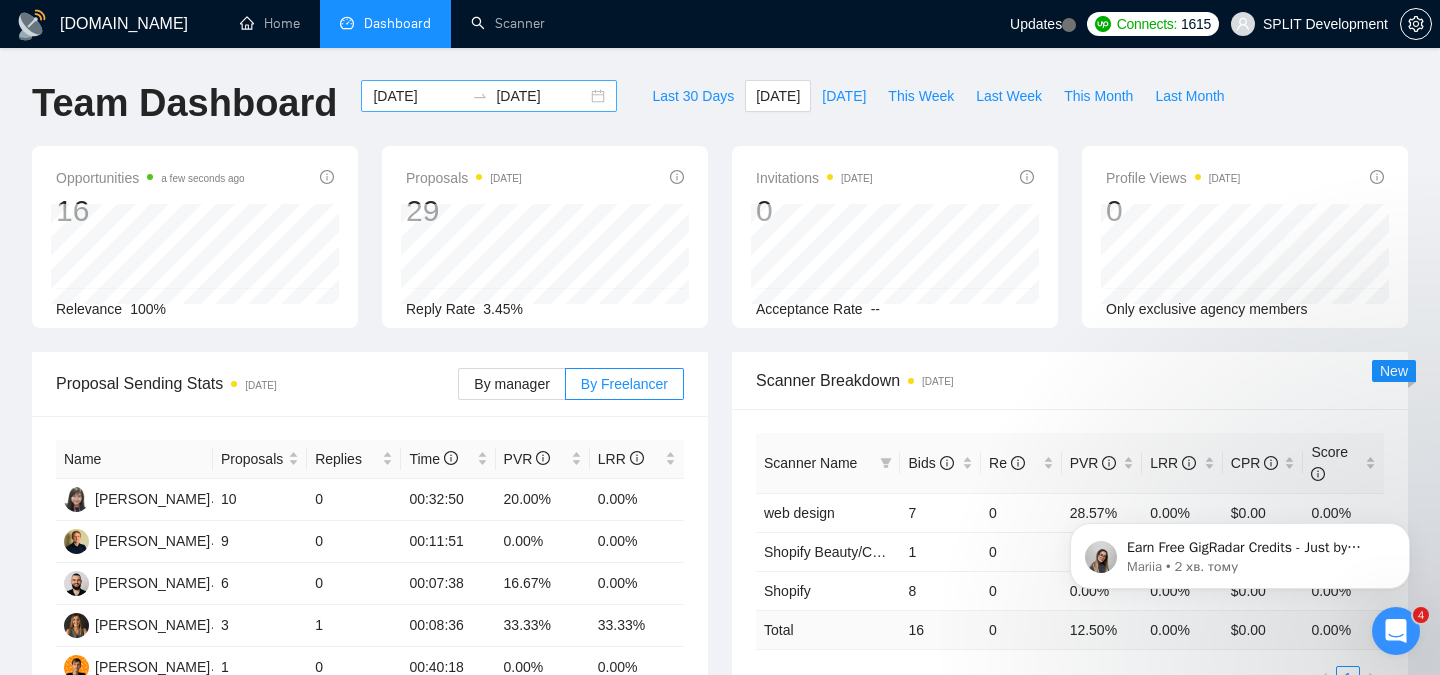 click on "[DATE] [DATE]" at bounding box center [489, 96] 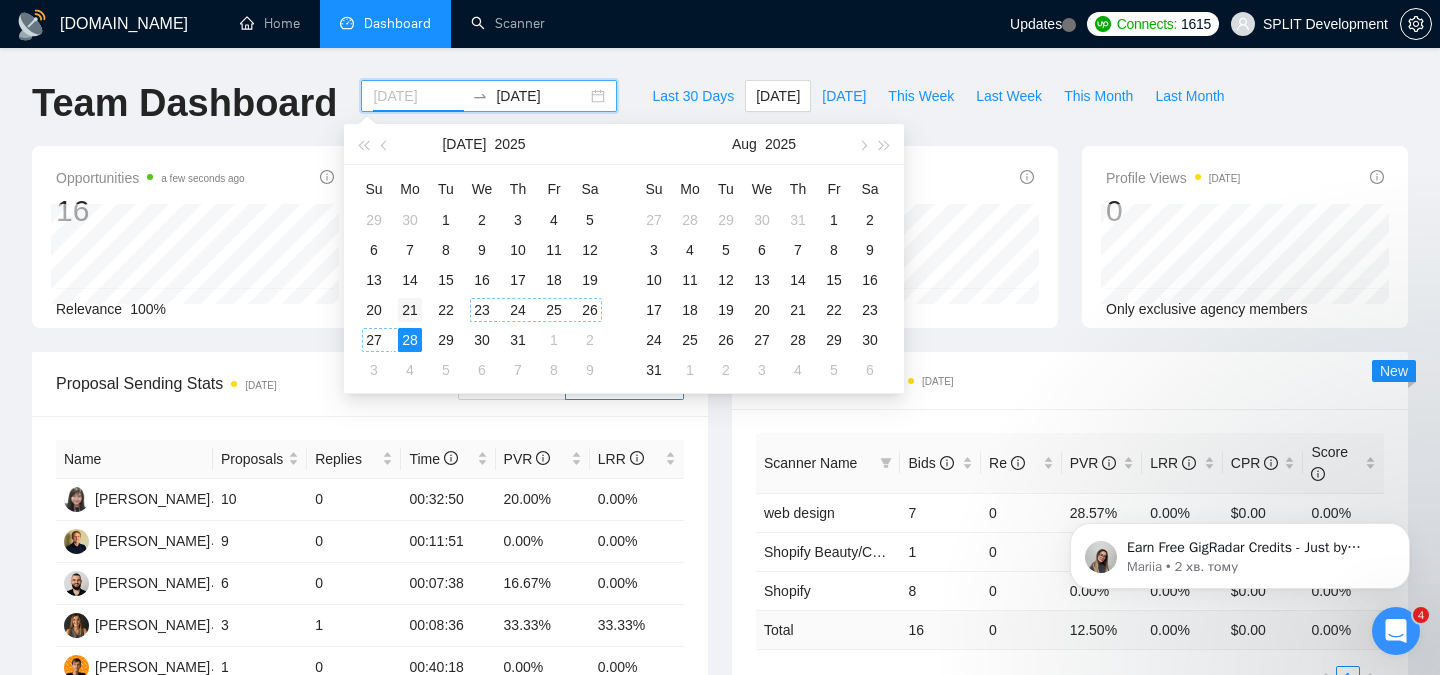 type on "[DATE]" 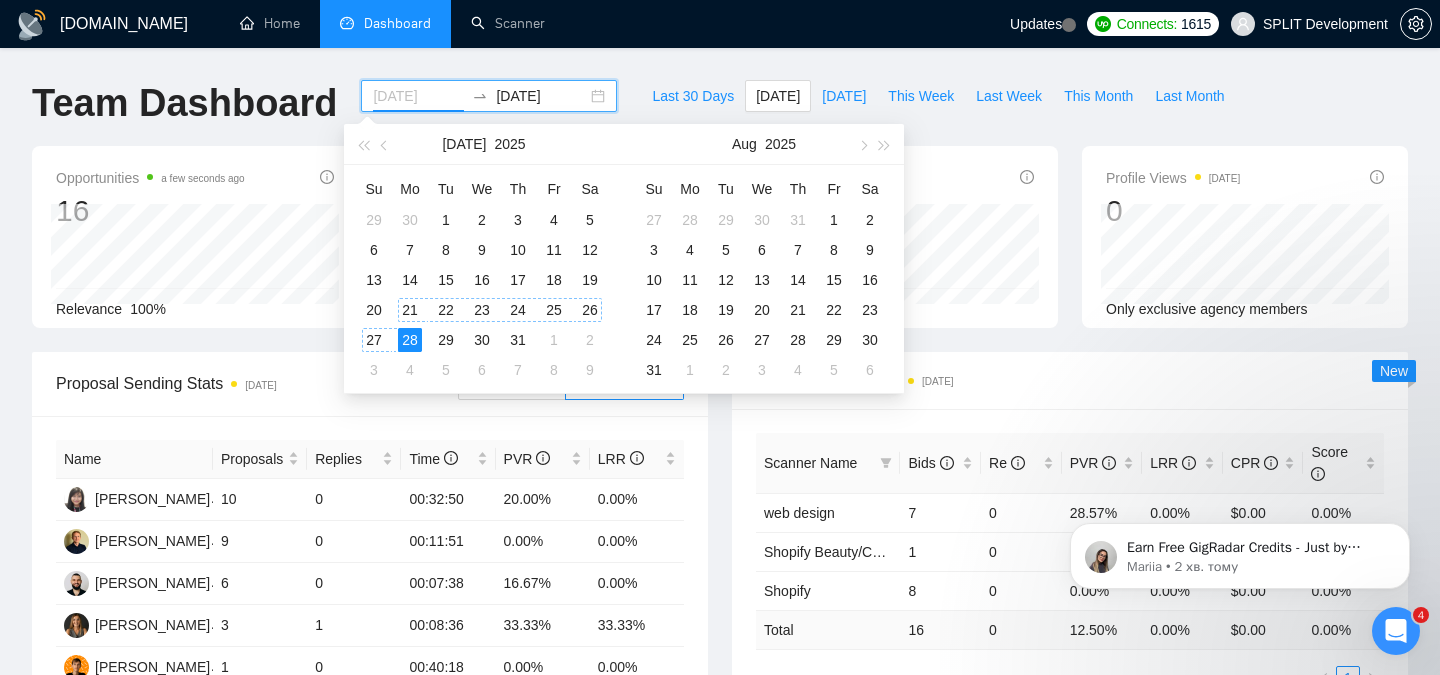 click on "21" at bounding box center (410, 310) 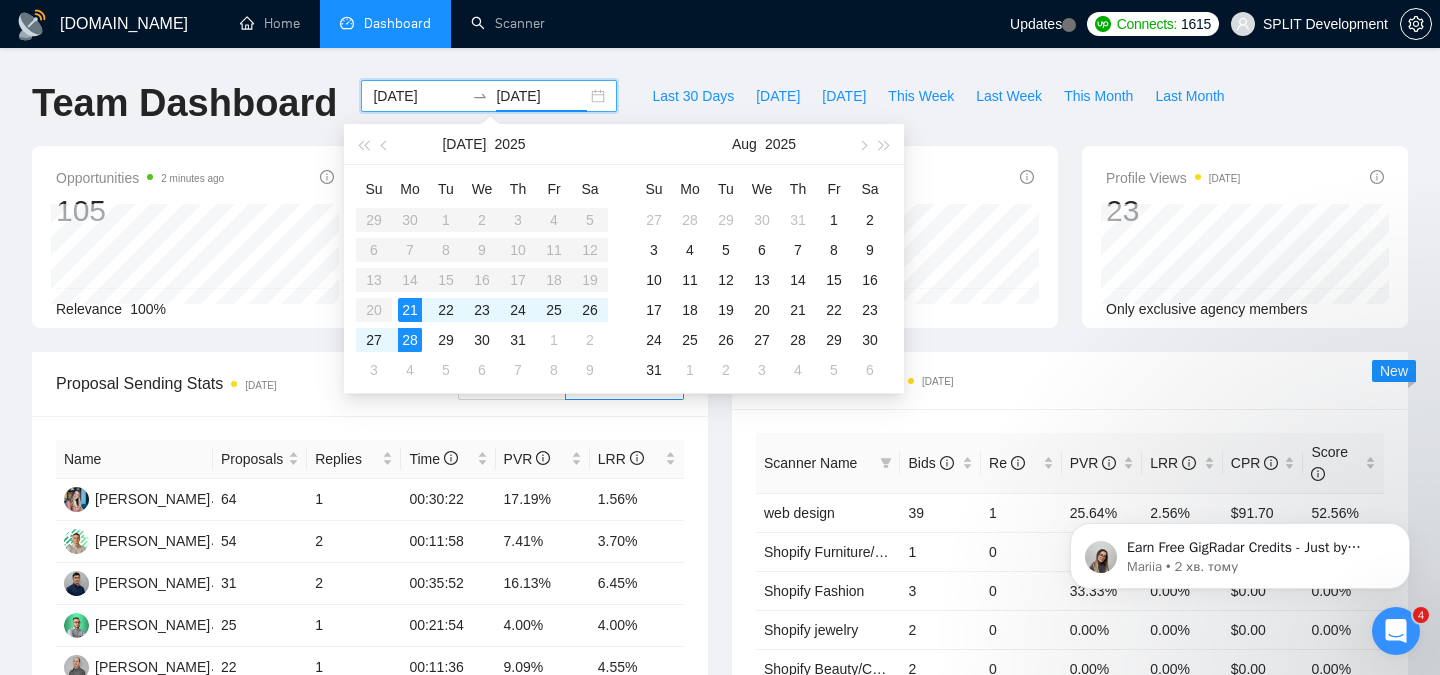 click on "[DOMAIN_NAME] Home Dashboard Scanner Updates
Connects: 1615 SPLIT Development Team Dashboard [DATE] [DATE] Last 30 Days [DATE] [DATE] This Week Last Week This Month Last Month Opportunities 2 minutes ago 105   Relevance 100% Proposals [DATE] 215   Reply Rate 3.72% Invitations [DATE] 0   Acceptance Rate -- Profile Views [DATE] 23   Only exclusive agency members Proposal Sending Stats [DATE] By manager By Freelancer Name Proposals Replies Time   PVR   LRR   [PERSON_NAME] 64 1 00:30:22 17.19% 1.56% [PERSON_NAME] 54 2 00:11:58 7.41% 3.70% [PERSON_NAME] 31 2 00:35:52 16.13% 6.45% [PERSON_NAME] 25 1 00:21:54 4.00% 4.00% [PERSON_NAME] 22 1 00:11:36 9.09% 4.55% Total 215 8 00:22:50 11.63 % 3.72 % 1 2 Scanner Breakdown [DATE] Scanner Name Bids   Re   PVR   LRR   CPR   Score   web design 39 1 25.64% 2.56% $91.70 52.56% Shopify Furniture/Home decore 1 0 0.00% 0.00% $0.00 0.00% Shopify Fashion 3 0 33.33% 0.00% $0.00 0.00% 2 0 0.00% 2 0" at bounding box center (720, 803) 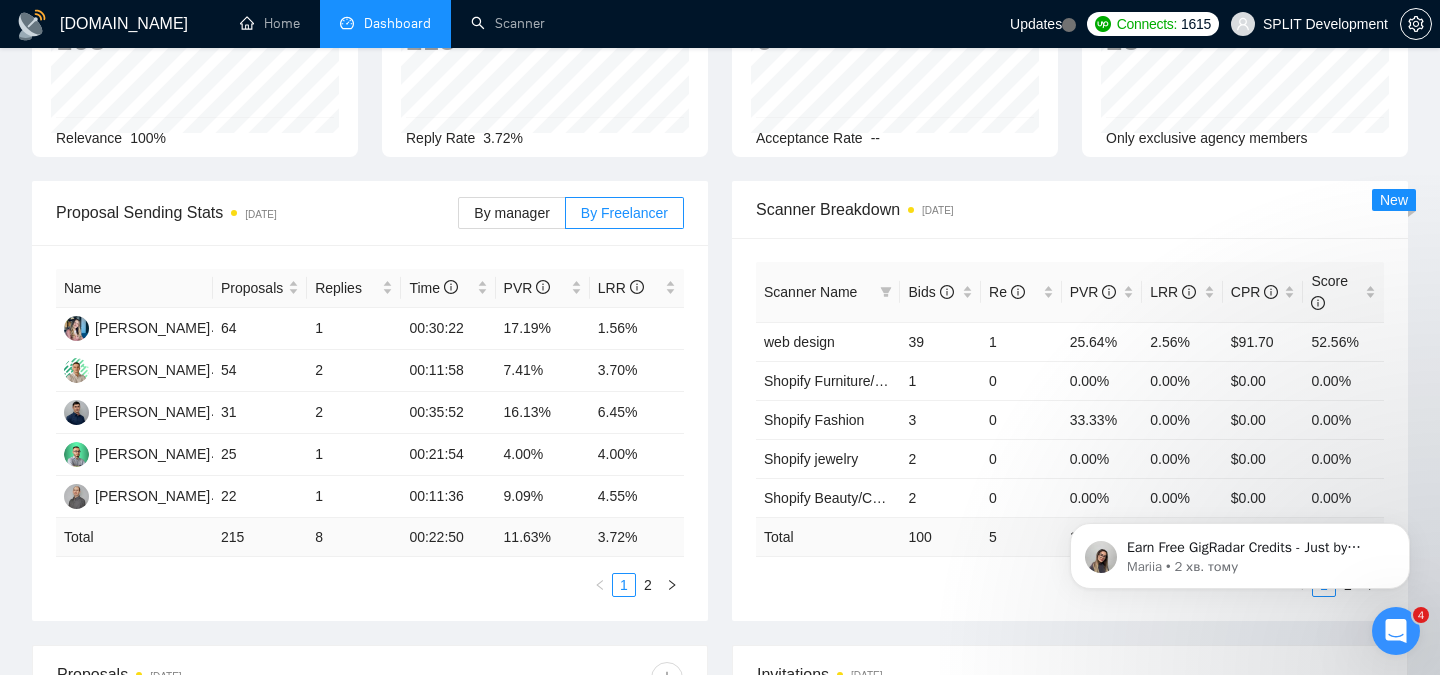 scroll, scrollTop: 172, scrollLeft: 0, axis: vertical 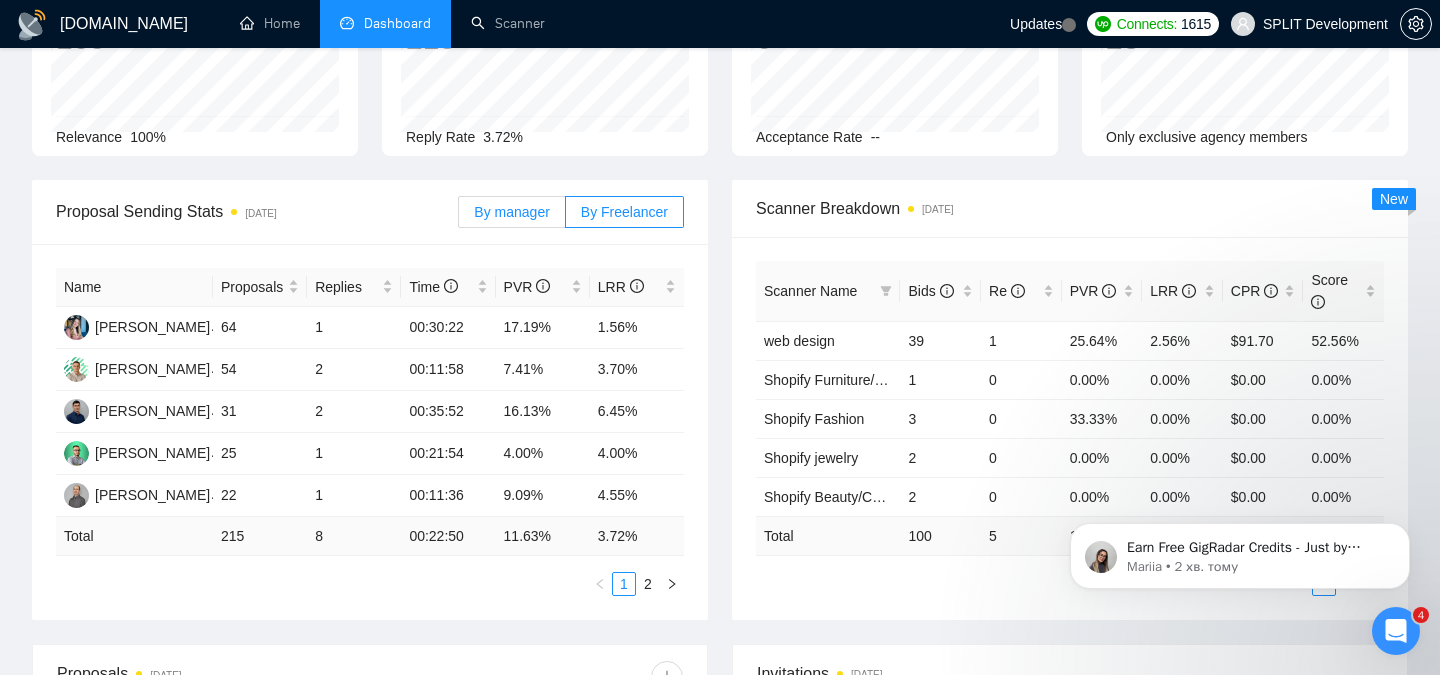 click on "By manager" at bounding box center [511, 212] 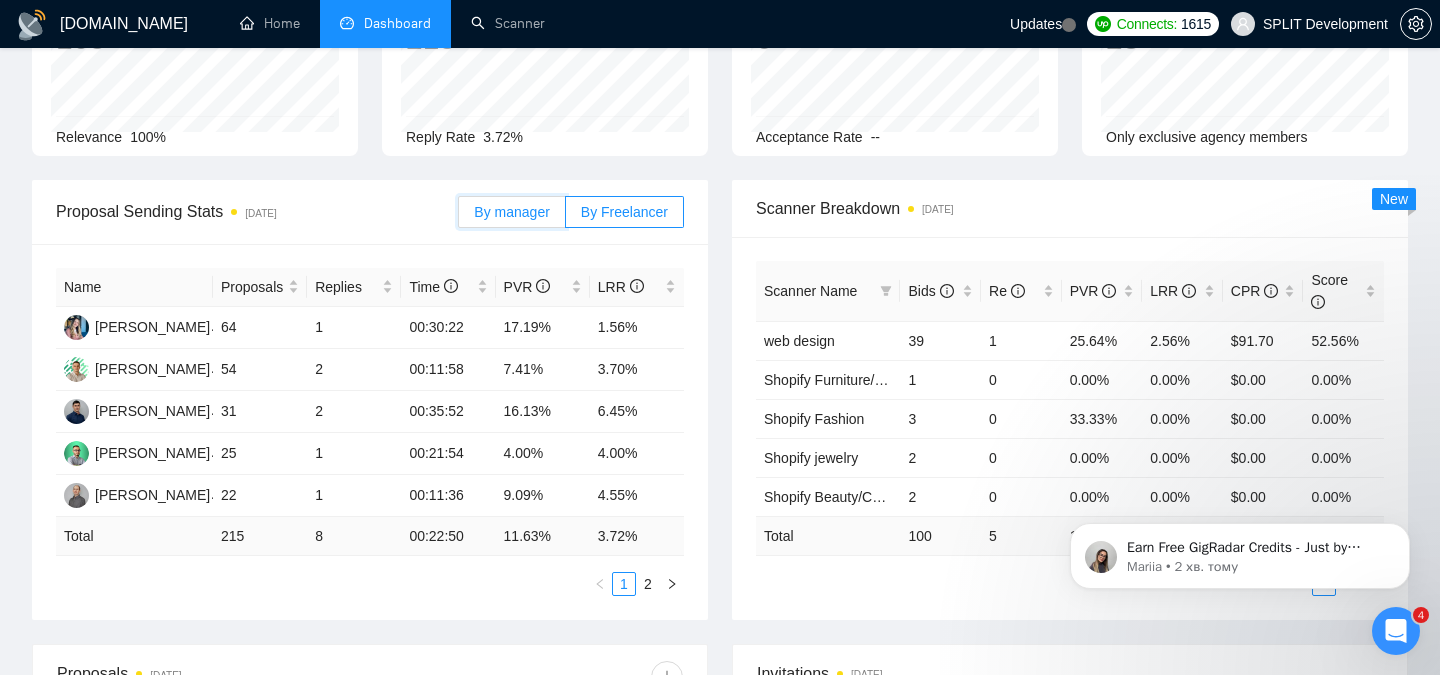 click on "By manager" at bounding box center [459, 217] 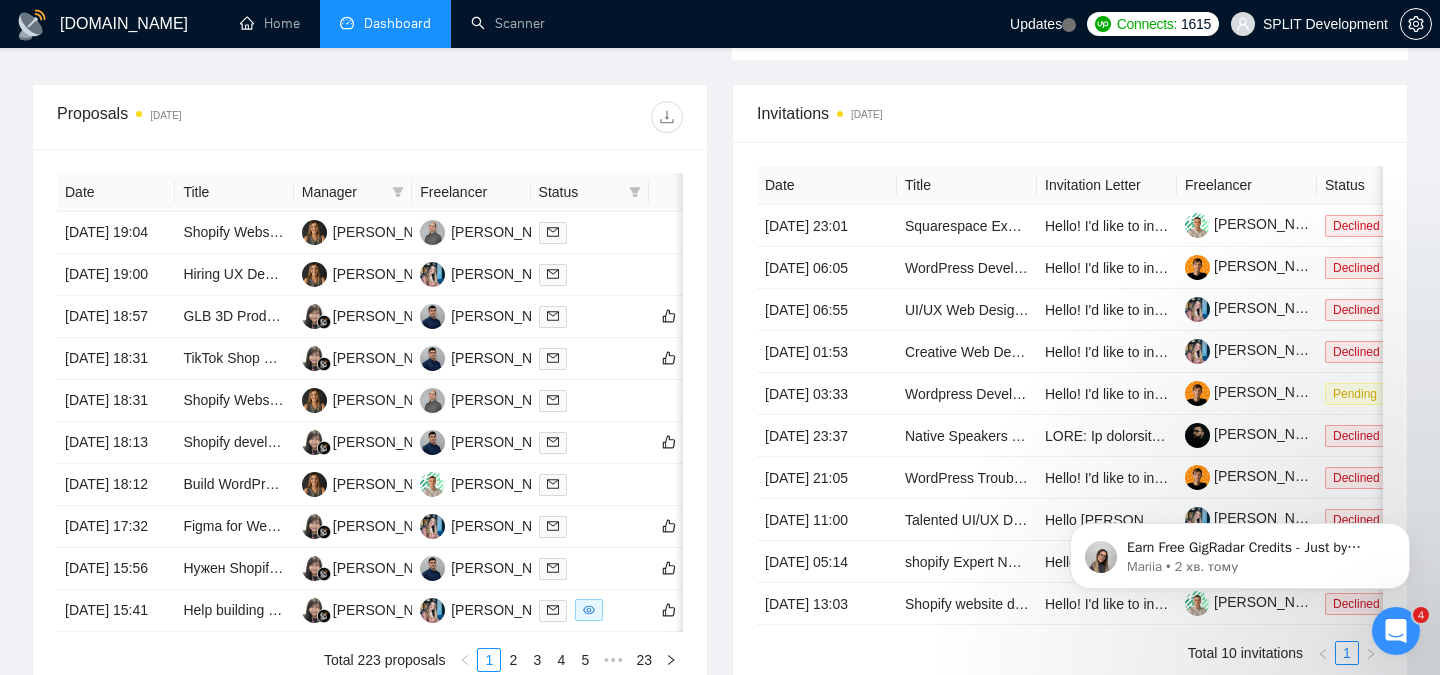 scroll, scrollTop: 738, scrollLeft: 0, axis: vertical 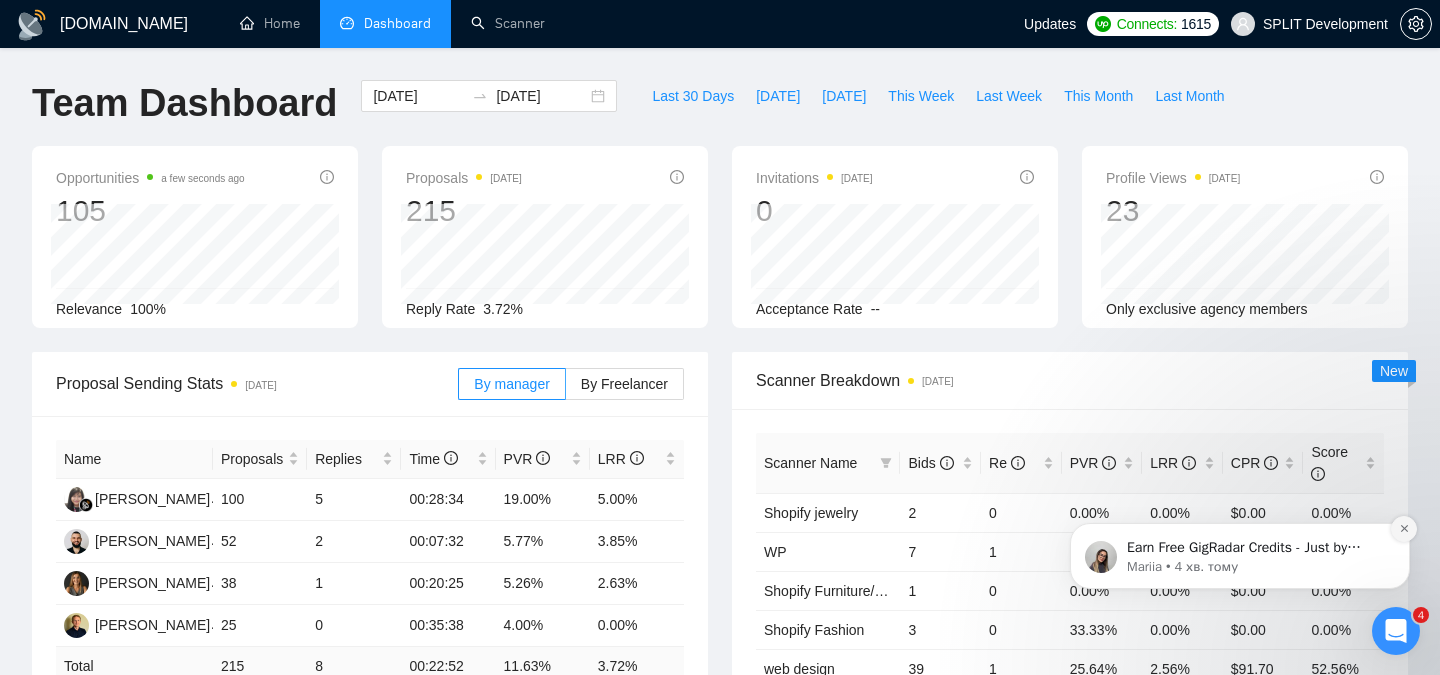 click 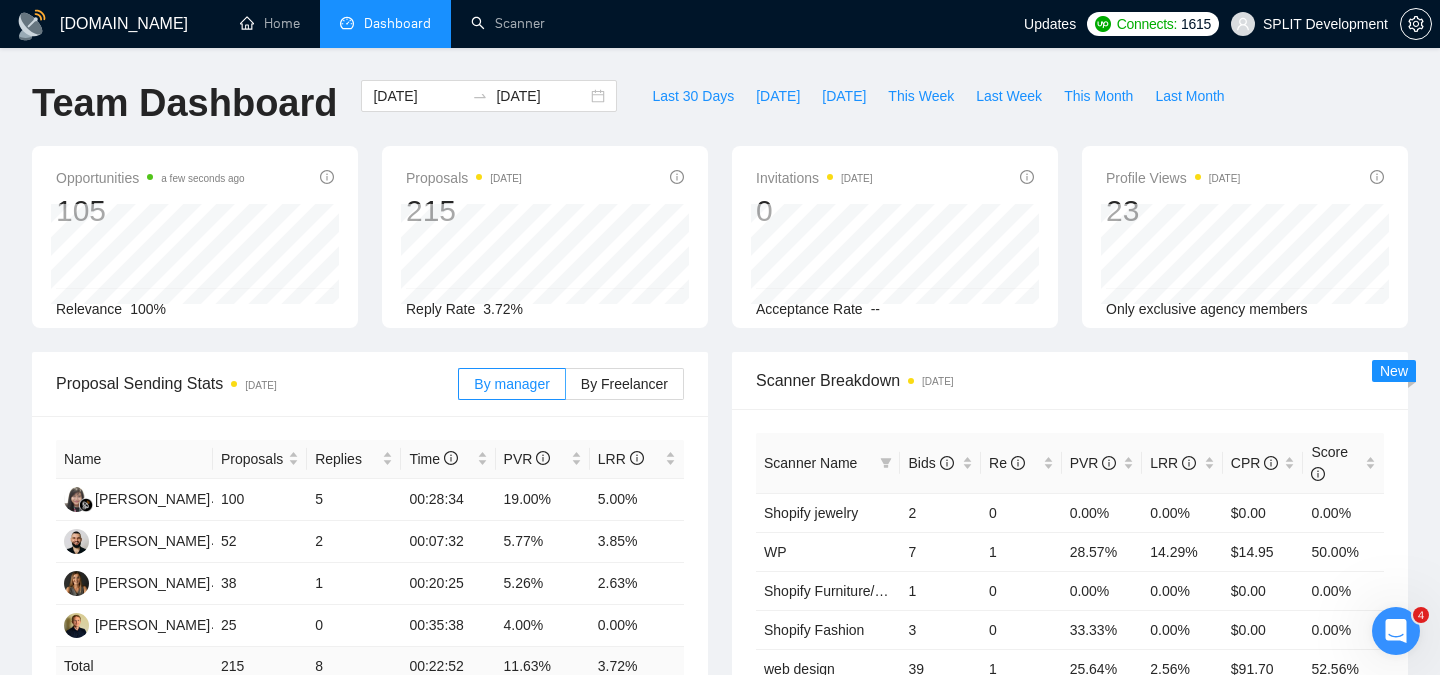 click on "GigRadar.io Home Dashboard Scanner Updates  Connects: 1615 SPLIT Development Team Dashboard 2025-07-21 2025-07-28 Last 30 Days Today Yesterday This Week Last Week This Month Last Month Opportunities a few seconds ago 105   2025-07-28
Relevant 16 Relevance 100% Proposals 2 days ago 215   Reply Rate 3.72% Invitations 2 days ago 0   Acceptance Rate -- Profile Views 2 days ago 23   Only exclusive agency members Proposal Sending Stats 2 days ago By manager By Freelancer Name Proposals Replies Time   PVR   LRR   Viviani Novitasari 100 5 00:28:34 19.00% 5.00% Boris Chinchenko 52 2 00:07:32 5.77% 3.85% Nika K 38 1 00:20:25 5.26% 2.63% Anton Hordin 25 0 00:35:38 4.00% 0.00% Total 215 8 00:22:52 11.63 % 3.72 % 1 Scanner Breakdown 2 days ago Scanner Name Bids   Re   PVR   LRR   CPR   Score   Shopify jewelry 2 0 0.00% 0.00% $0.00 0.00% WP 7 1 28.57% 14.29% $14.95 50.00% Shopify Furniture/Home decore 1 0 0.00% 0.00% $0.00 0.00% Shopify Fashion 3 0 33.33% 0.00% $0.00 0.00% web design 39 1 25.64% 2.56% $91.70" at bounding box center (720, 803) 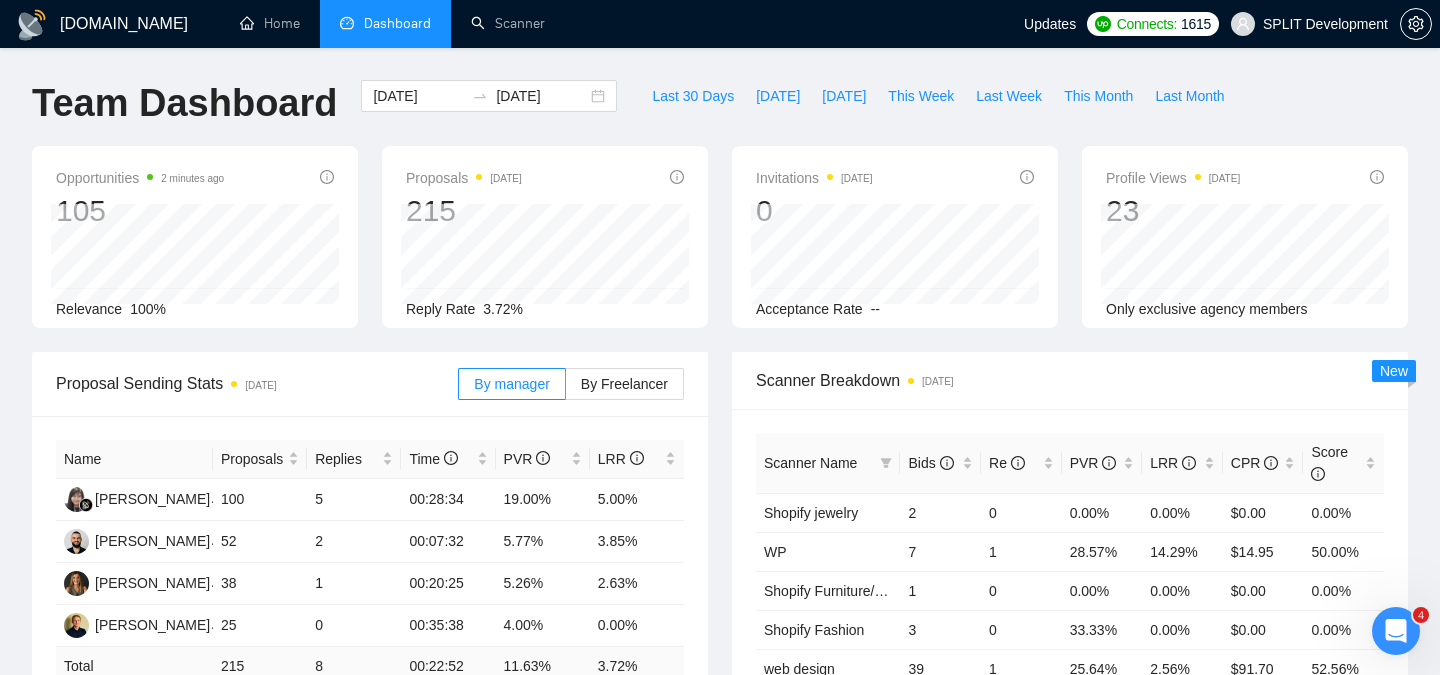 click on "GigRadar.io Home Dashboard Scanner Updates  Connects: 1615 SPLIT Development Team Dashboard 2025-07-21 2025-07-28 Last 30 Days Today Yesterday This Week Last Week This Month Last Month Opportunities 2 minutes ago 105   2025-07-23
Relevant 13 Relevance 100% Proposals 2 days ago 215   Reply Rate 3.72% Invitations 2 days ago 0   Acceptance Rate -- Profile Views 2 days ago 23   Only exclusive agency members Proposal Sending Stats 2 days ago By manager By Freelancer Name Proposals Replies Time   PVR   LRR   Viviani Novitasari 100 5 00:28:34 19.00% 5.00% Boris Chinchenko 52 2 00:07:32 5.77% 3.85% Nika K 38 1 00:20:25 5.26% 2.63% Anton Hordin 25 0 00:35:38 4.00% 0.00% Total 215 8 00:22:52 11.63 % 3.72 % 1 Scanner Breakdown 2 days ago Scanner Name Bids   Re   PVR   LRR   CPR   Score   Shopify jewelry 2 0 0.00% 0.00% $0.00 0.00% WP 7 1 28.57% 14.29% $14.95 50.00% Shopify Furniture/Home decore 1 0 0.00% 0.00% $0.00 0.00% Shopify Fashion 3 0 33.33% 0.00% $0.00 0.00% web design 39 1 25.64% 2.56% $91.70 100" at bounding box center (720, 803) 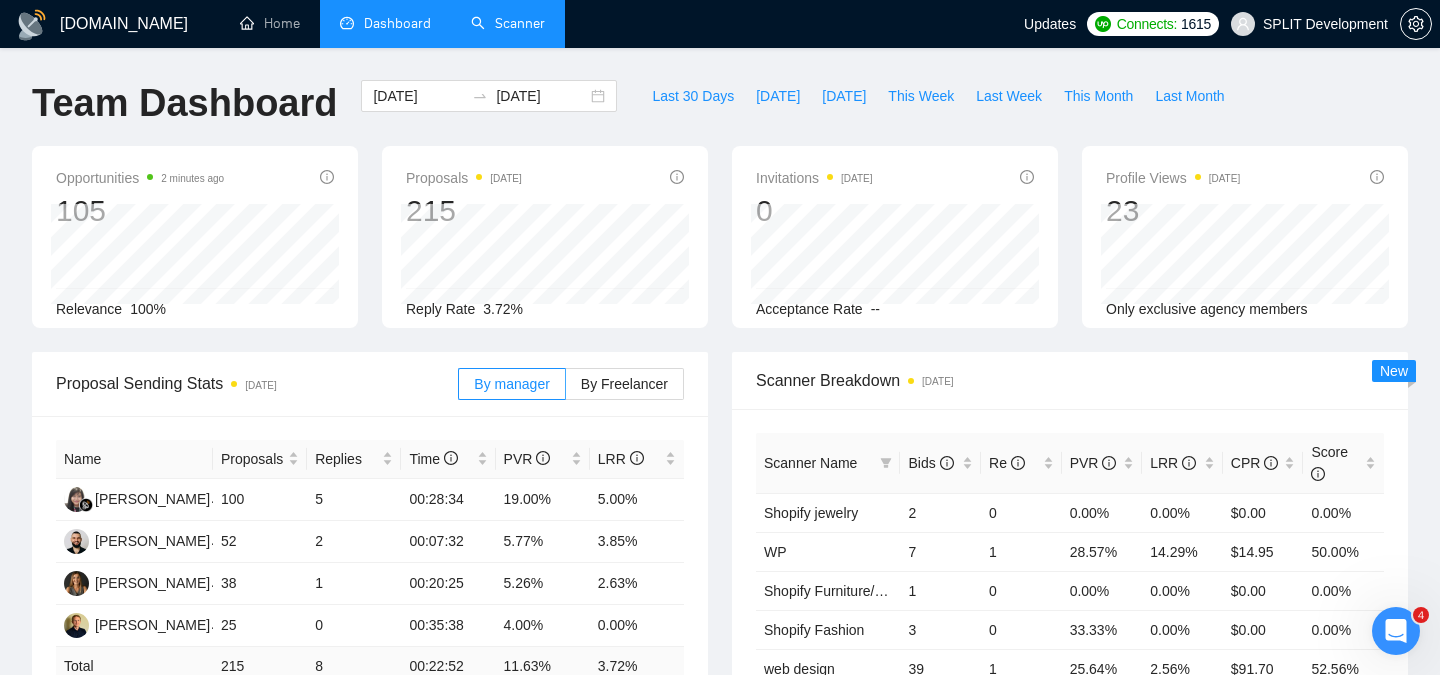 click on "Scanner" at bounding box center (508, 23) 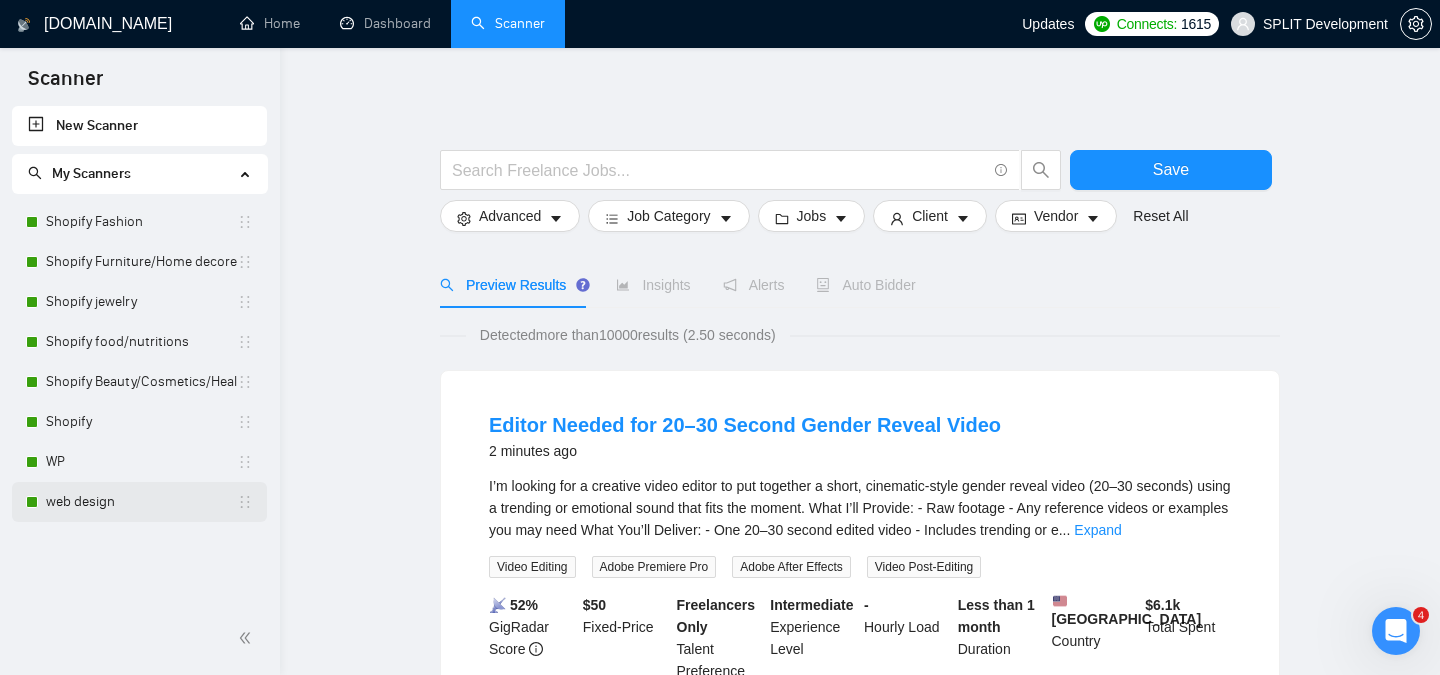 click on "web design" at bounding box center [141, 502] 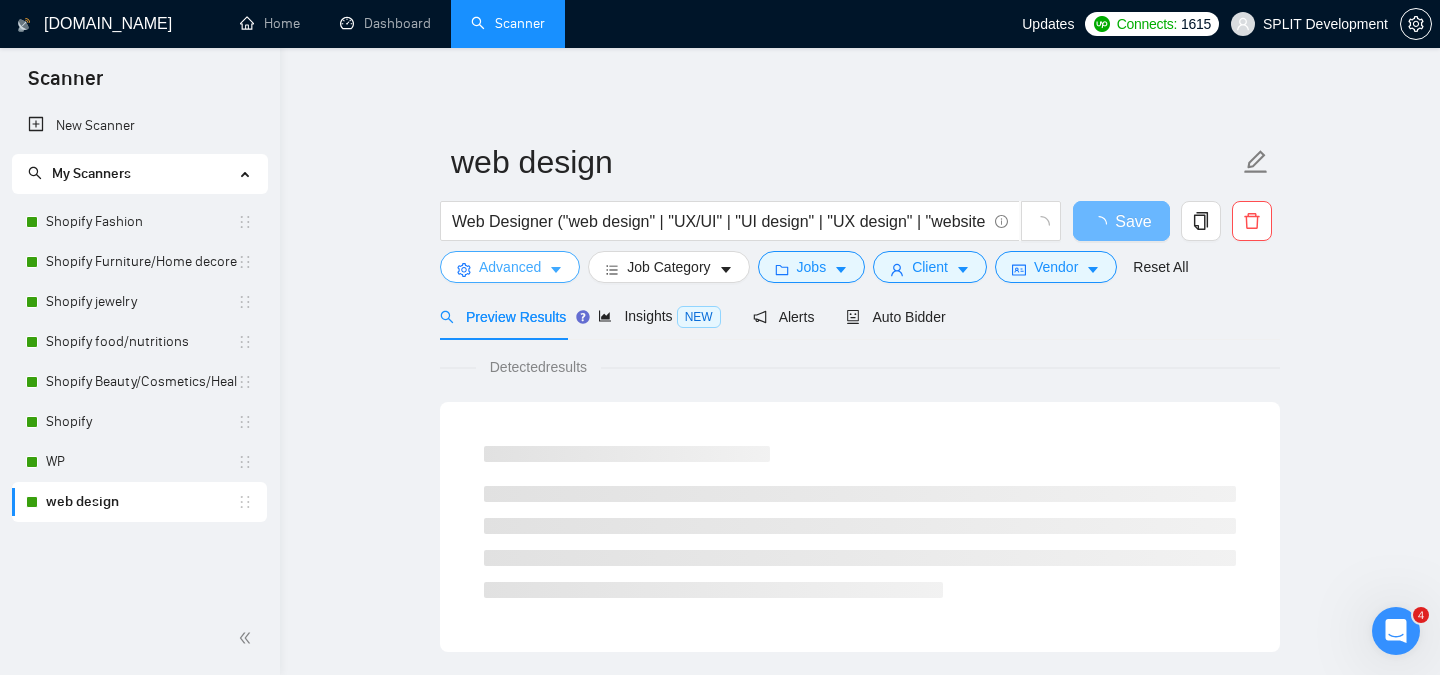 click on "Advanced" at bounding box center [510, 267] 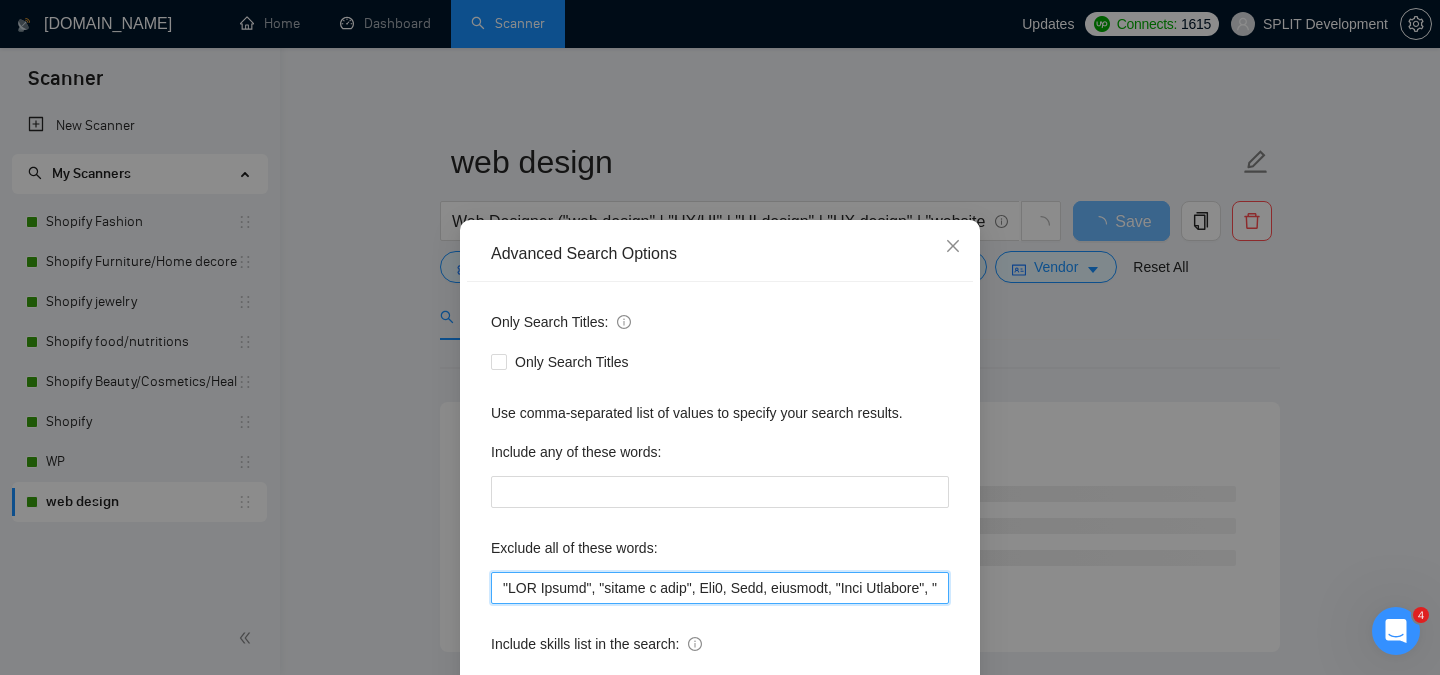 click at bounding box center [720, 588] 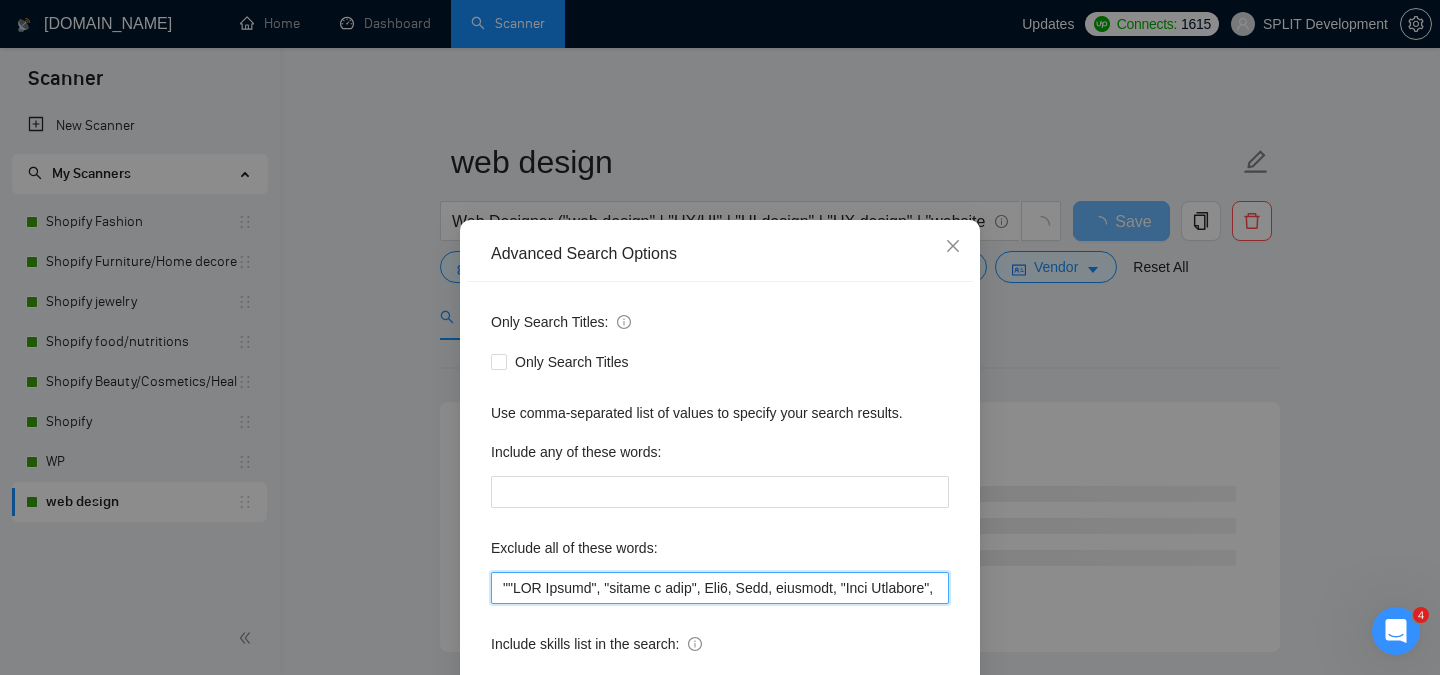 paste on "graphic designer" 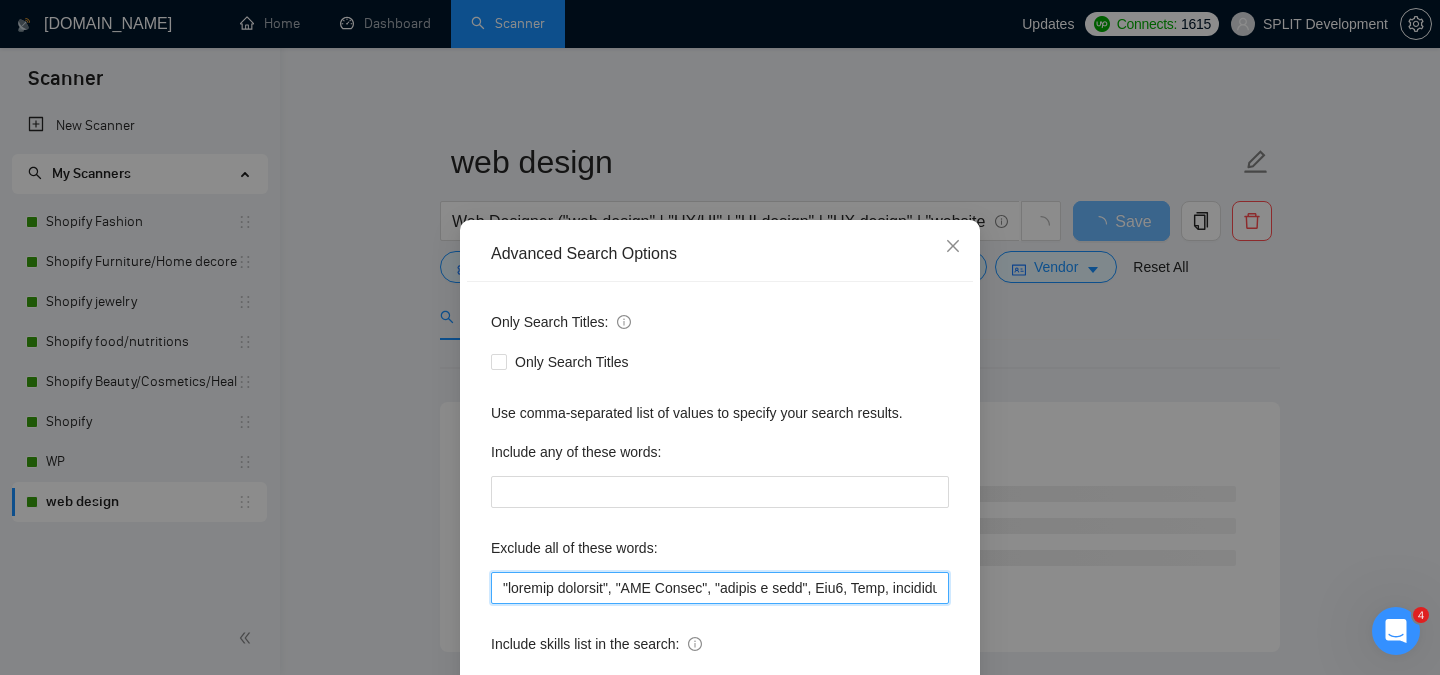 scroll, scrollTop: 157, scrollLeft: 0, axis: vertical 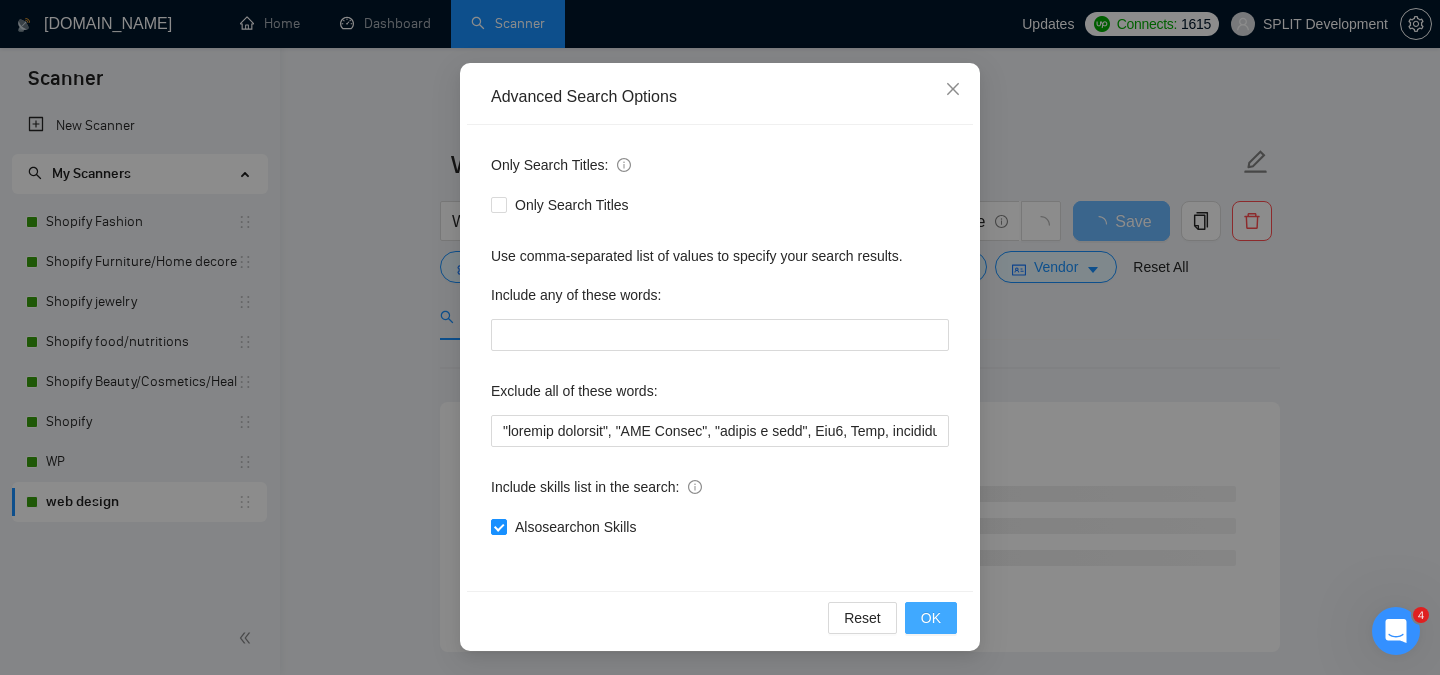 click on "OK" at bounding box center (931, 618) 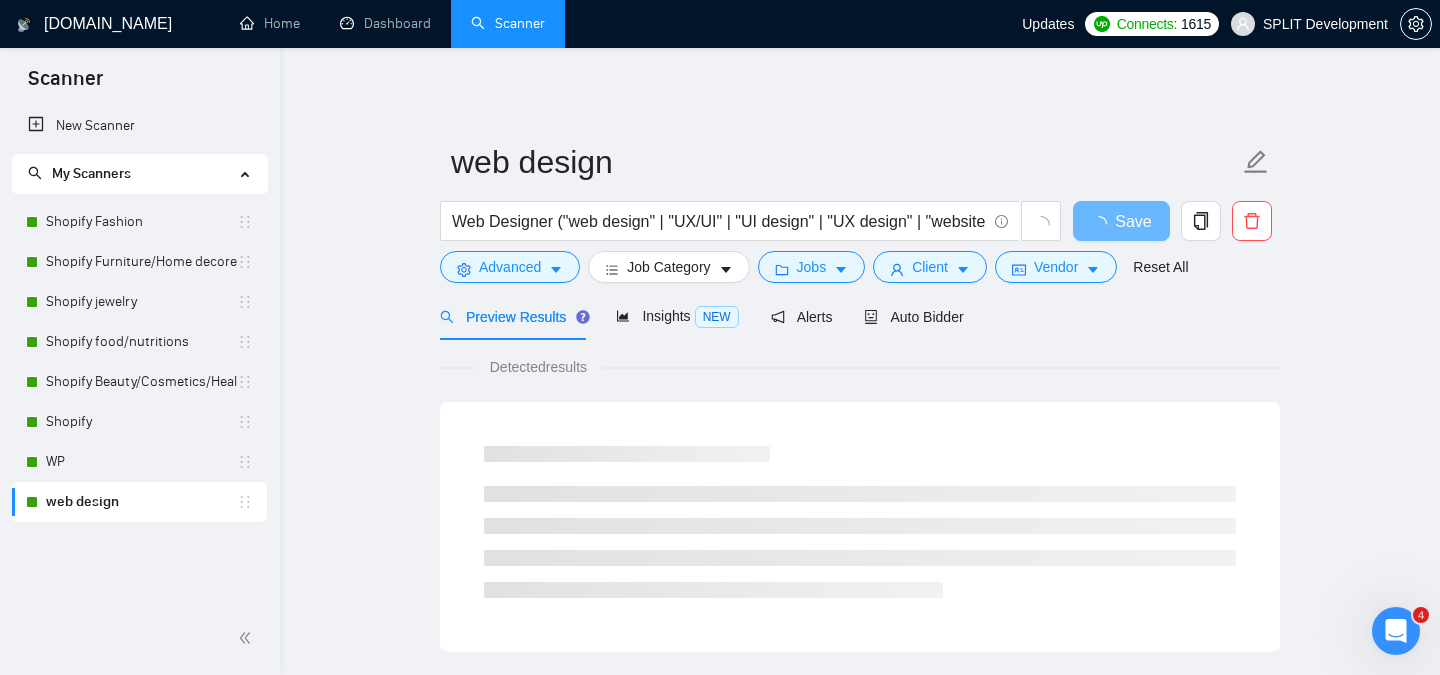 scroll, scrollTop: 57, scrollLeft: 0, axis: vertical 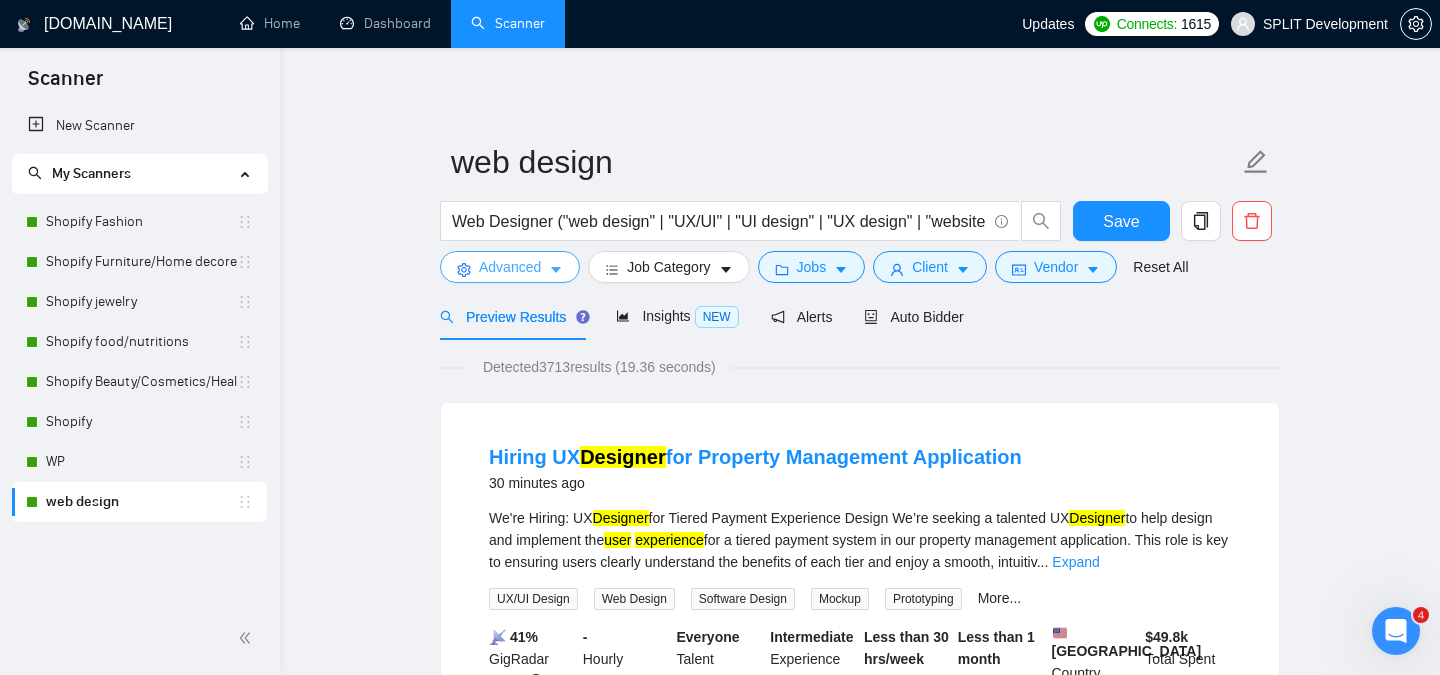 click on "Advanced" at bounding box center (510, 267) 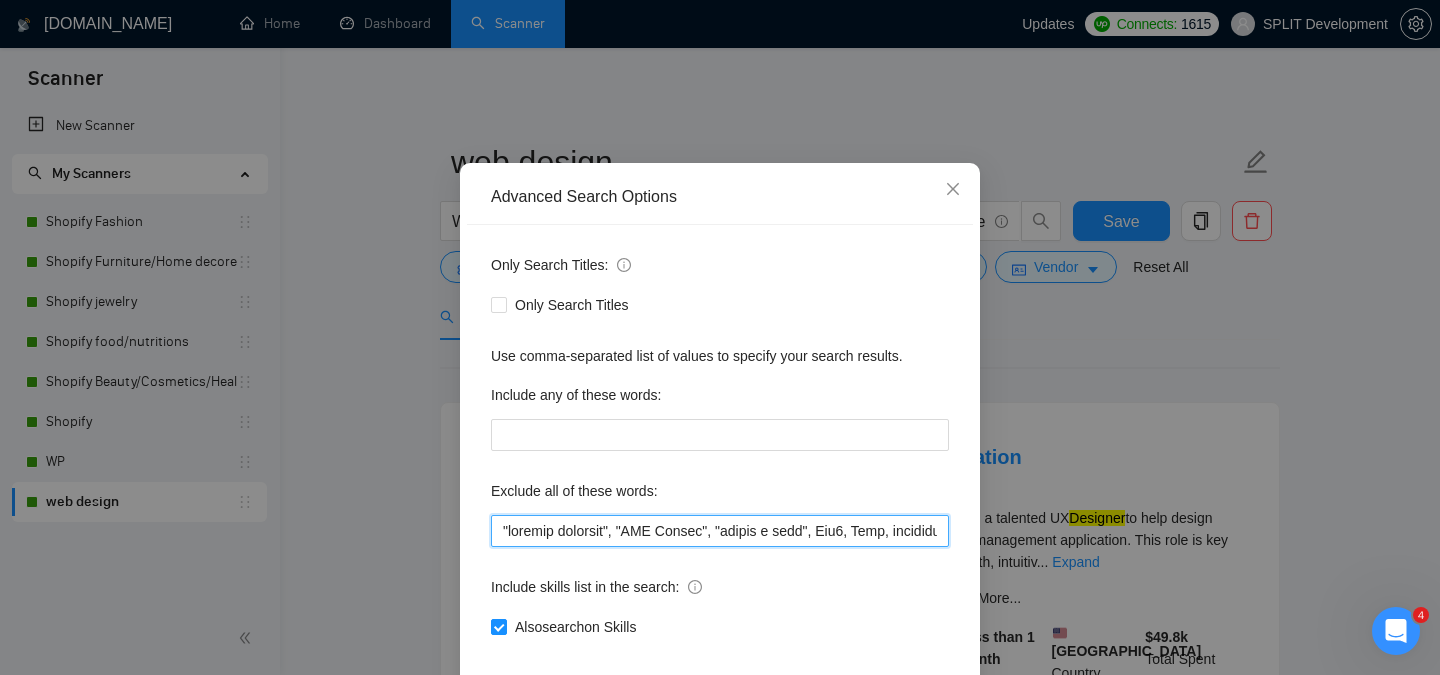 click at bounding box center (720, 531) 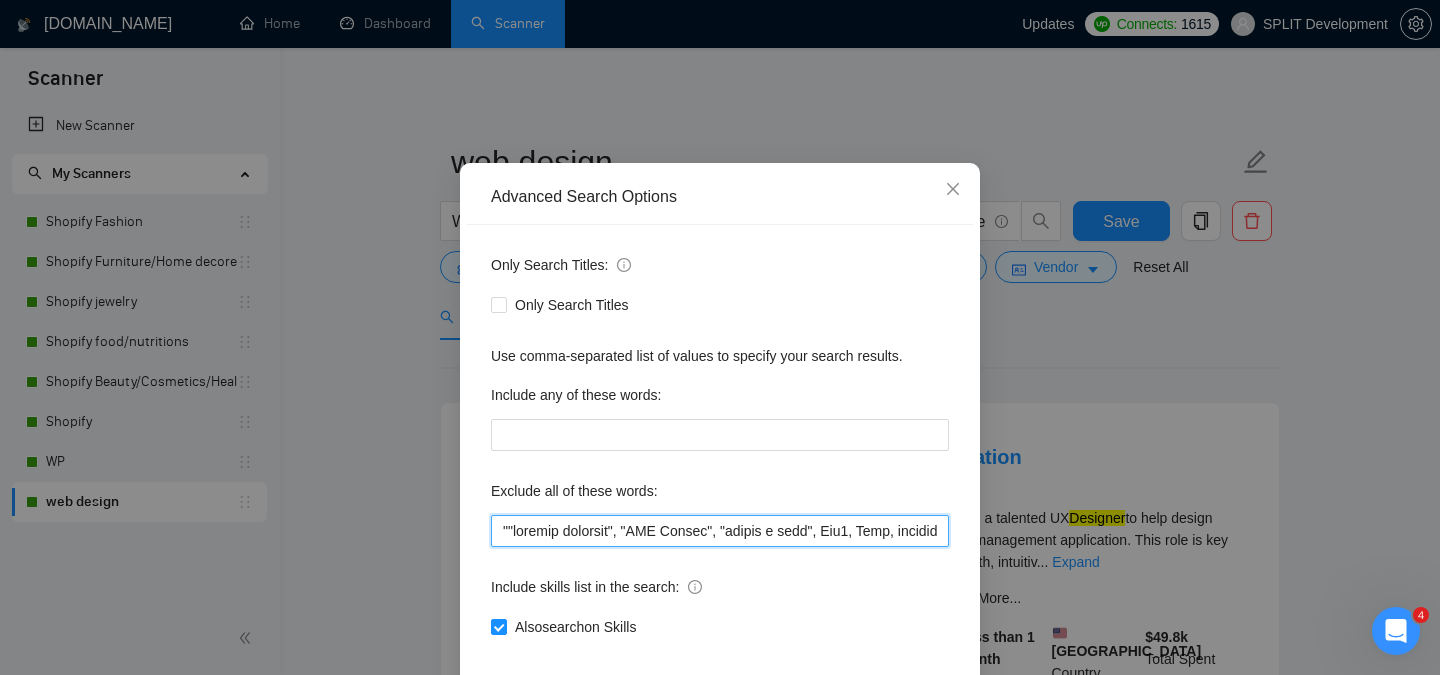 paste on "social media templates" 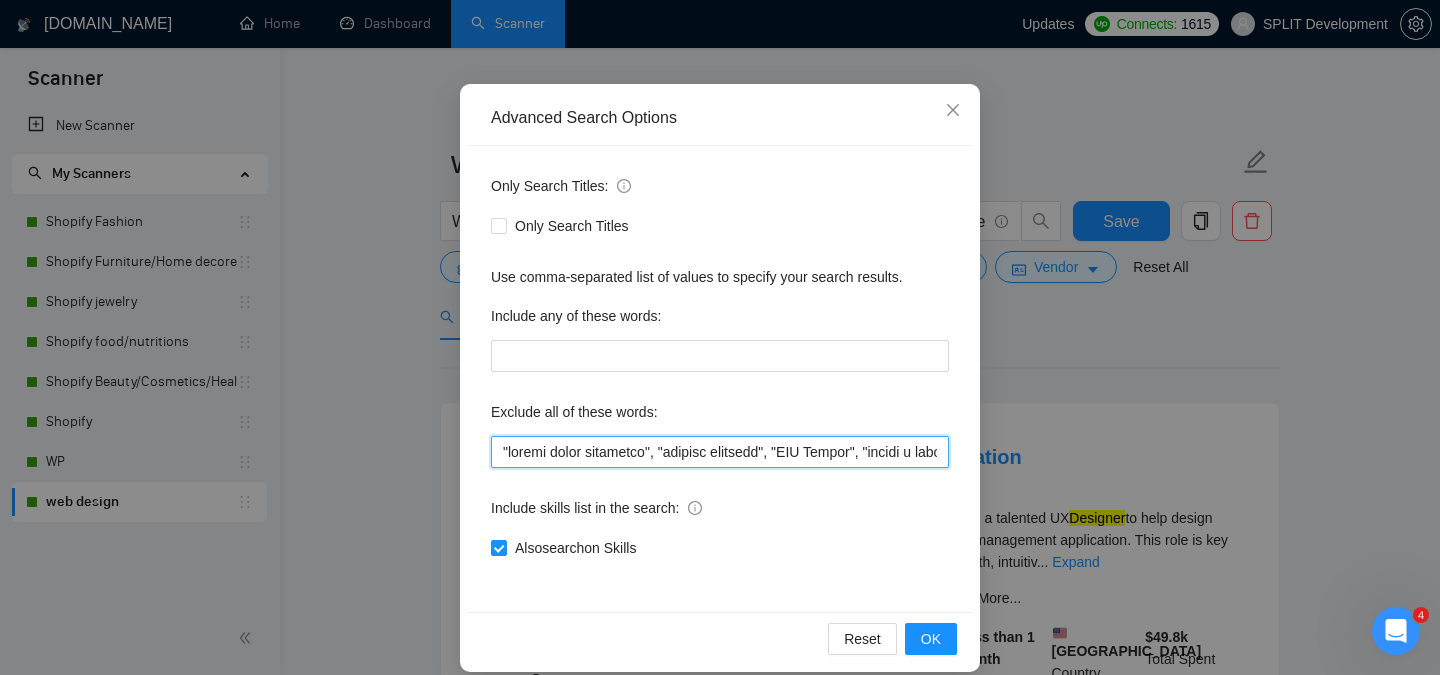scroll, scrollTop: 157, scrollLeft: 0, axis: vertical 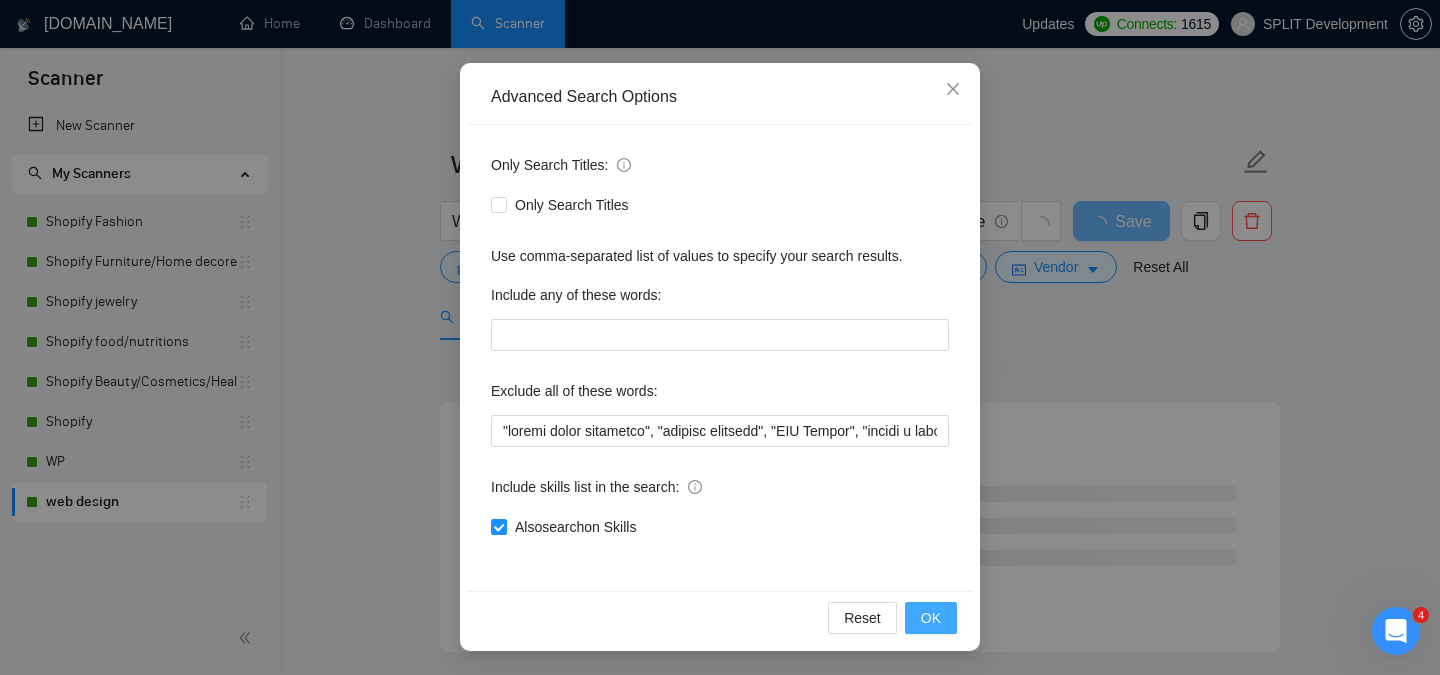 click on "OK" at bounding box center [931, 618] 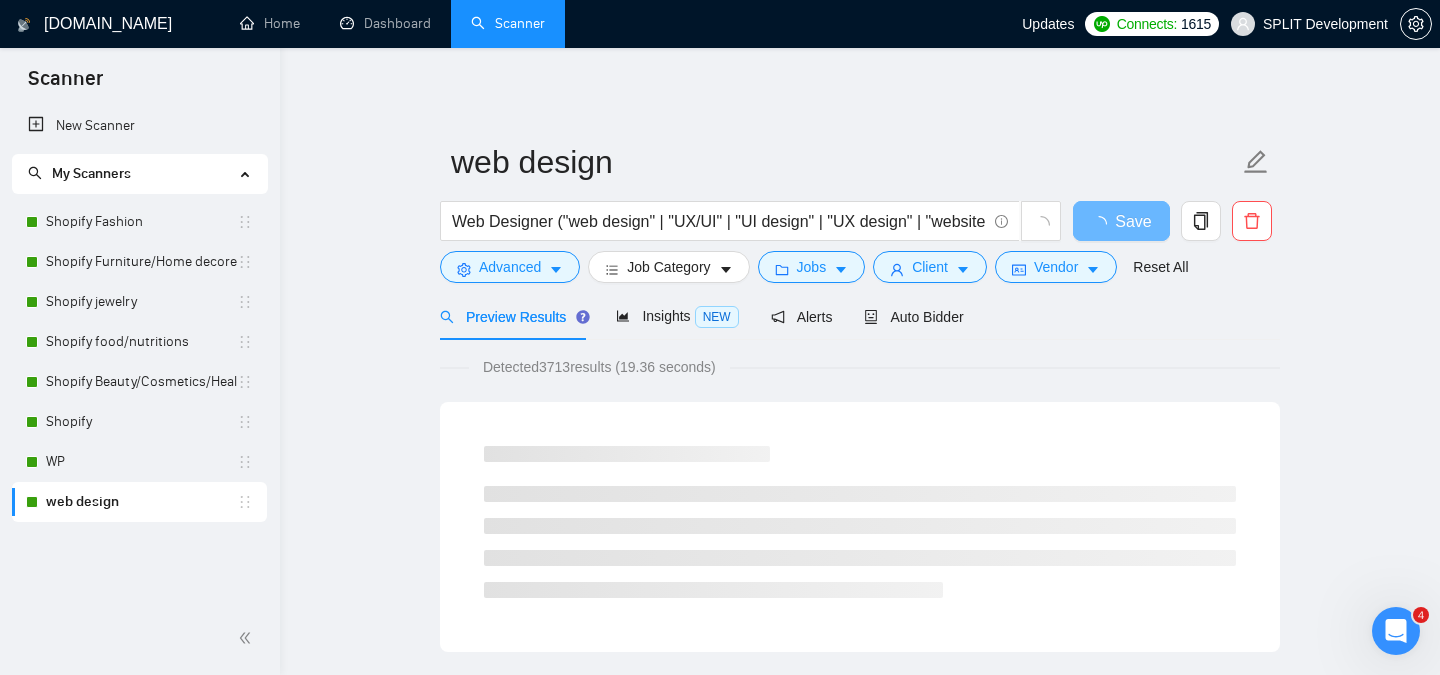 scroll, scrollTop: 57, scrollLeft: 0, axis: vertical 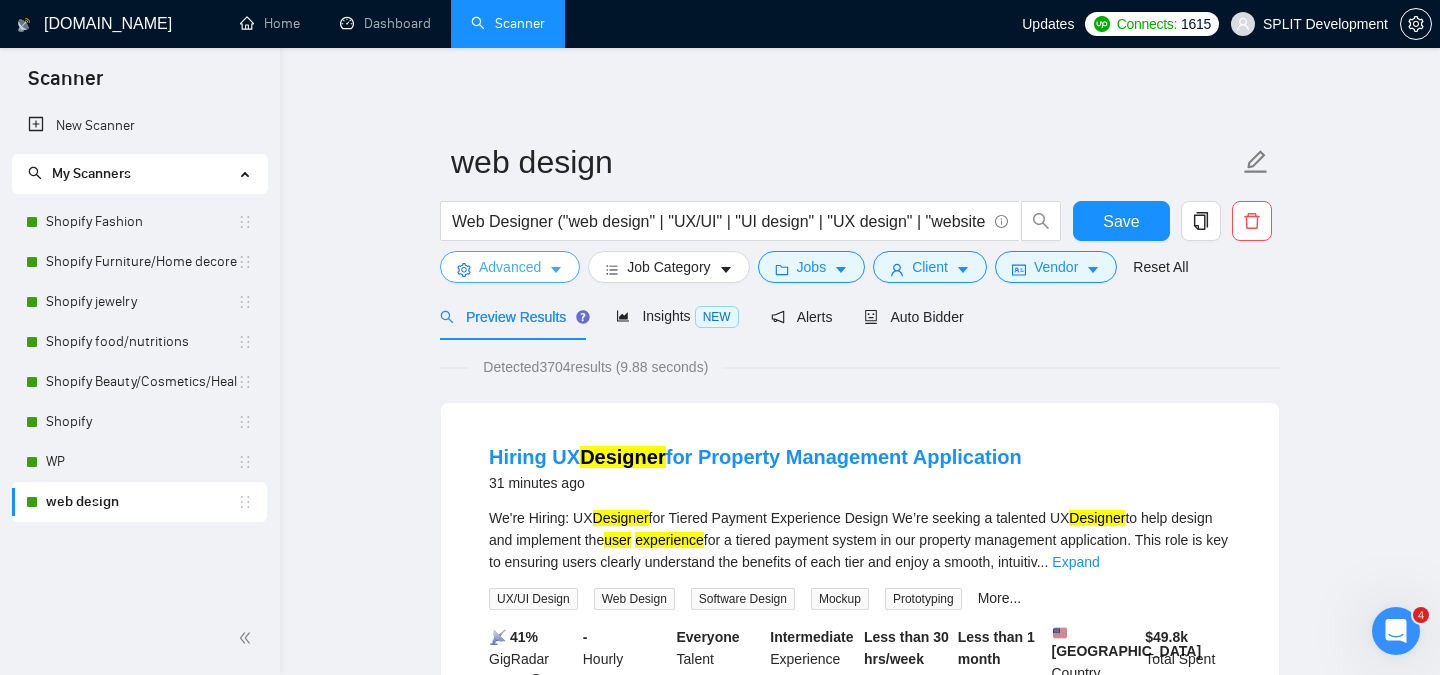 click on "Advanced" at bounding box center [510, 267] 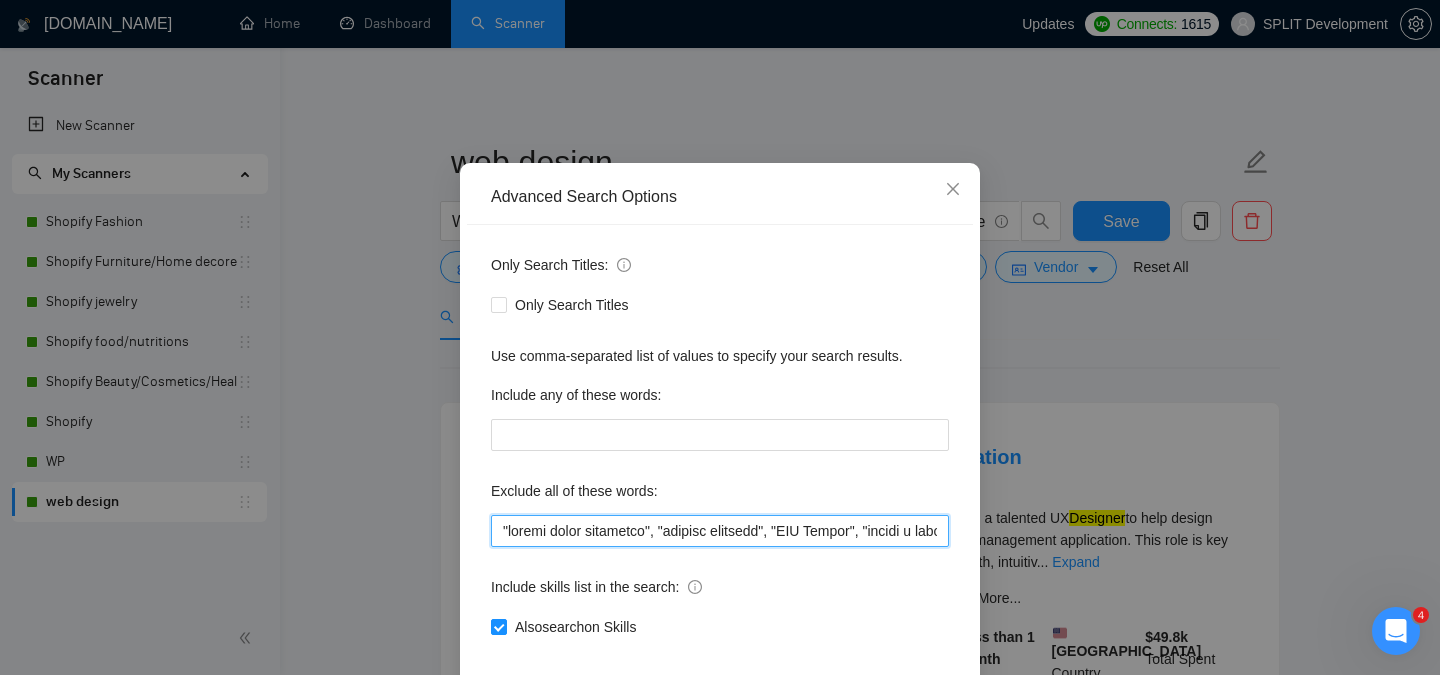 click at bounding box center [720, 531] 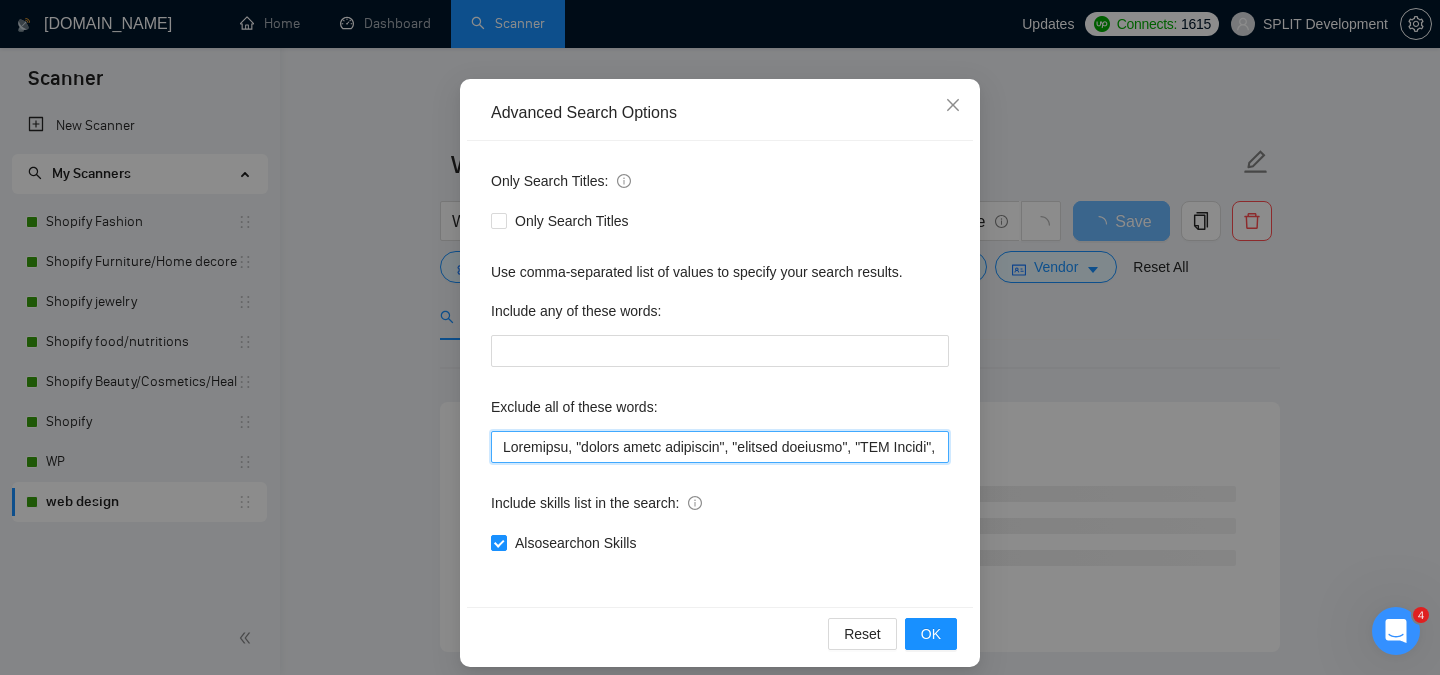 scroll, scrollTop: 150, scrollLeft: 0, axis: vertical 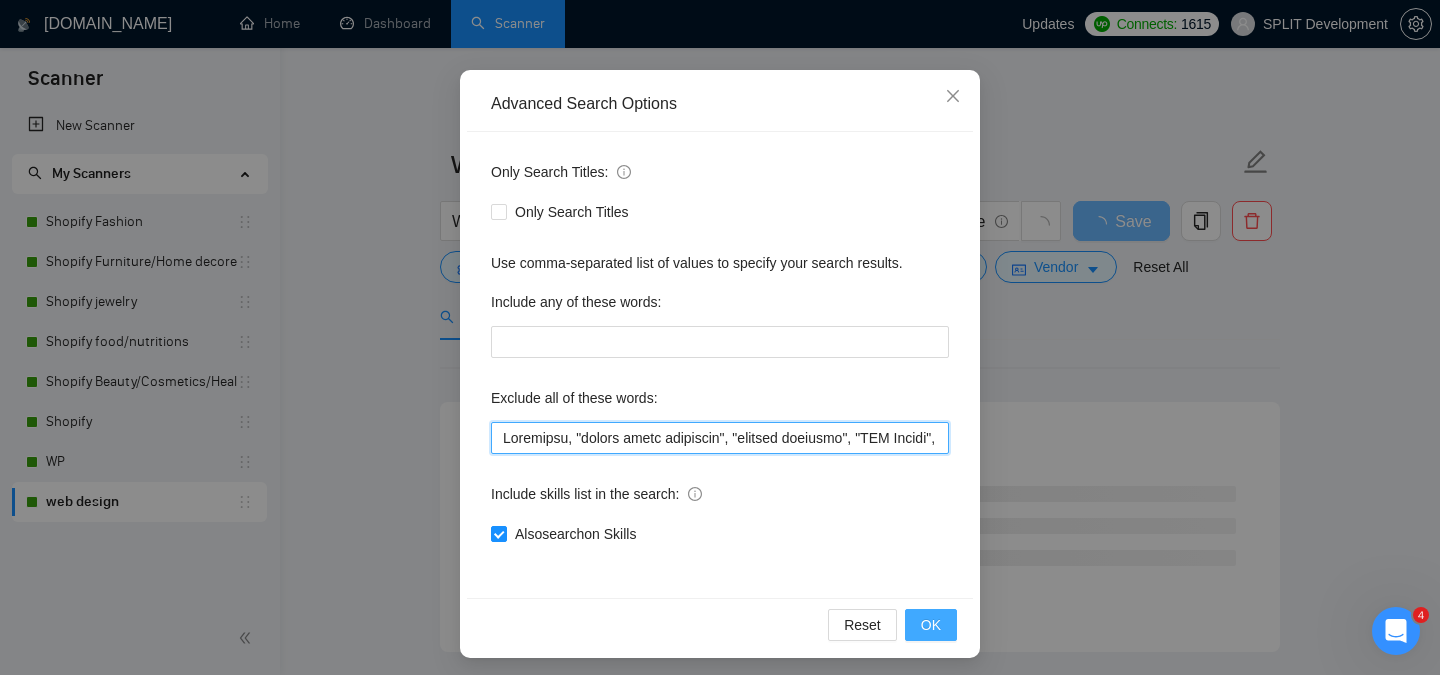 type on "Astrology, "social media templates", "graphic designer", "SEO Expert", "design a game", Web3, Game, gameplay, "Type Designer", "type design", "Font creation", "funnel design", GemPage, GemPages, "Funnel Designer", "Ecom Funnel", "ecommerce funnels", "Site Updates", "fast setup", "As soon as possible", "Google Sheets", Amazon, "Photo Editing", "Image Editing", "Photo Editor", "designer and developer", "designer/developer", Elementor, Kajabi, "ongoing projects", "speak German", "creative designer", "mobile game", "product design", "interior design", hubspot, "document design", covers, deck, "SEO strategies", polish, polishes, Outlook, "sales deck", "logo designer", "logo project", zoho, diagrams, "3D Animation", Writing, squarespace, wix, developer, "qa tester", framer, "cosmetic changes", urgently, urgent, devops, refresh, teaching, "to Shopify", "Product lister", "Data/BI Analyst", "marketing Analyst", "(no agencies)", "Store manager", partner, "Business Partner", "Customer Support Specialist", "Email Supp..." 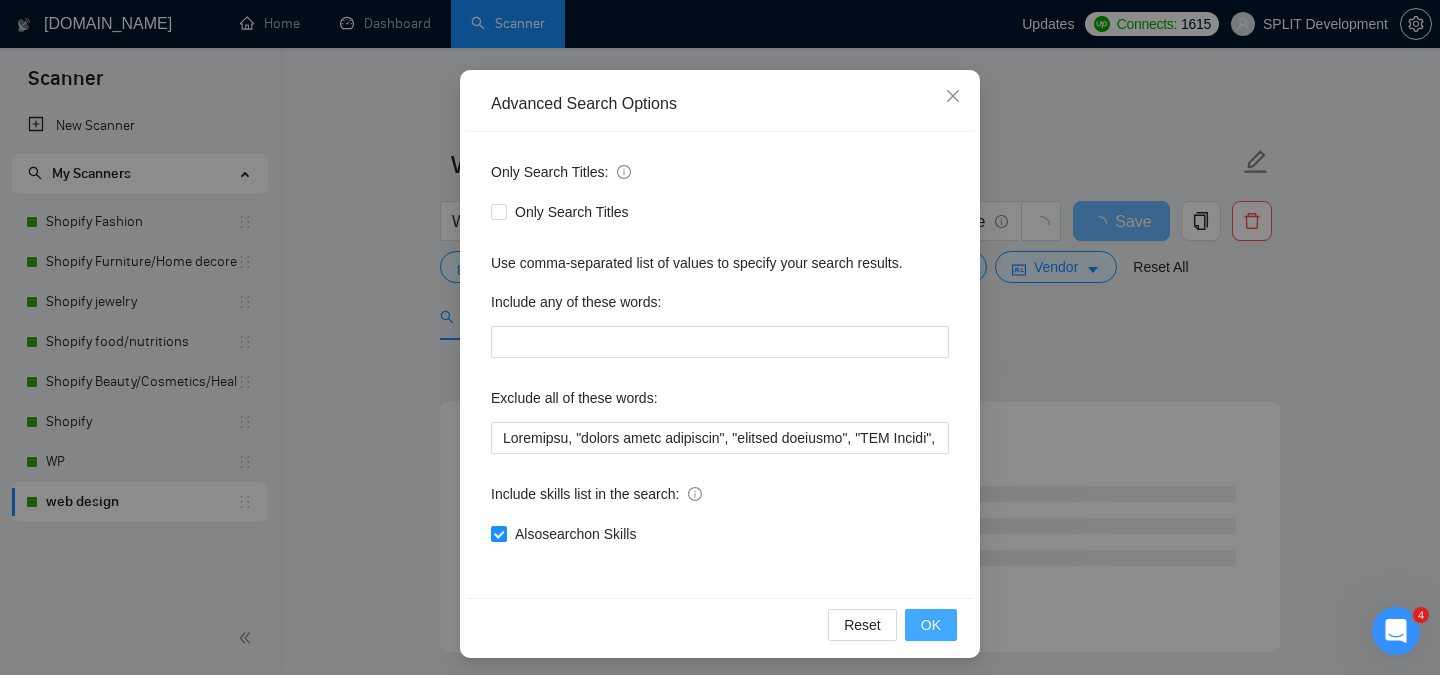 click on "OK" at bounding box center [931, 625] 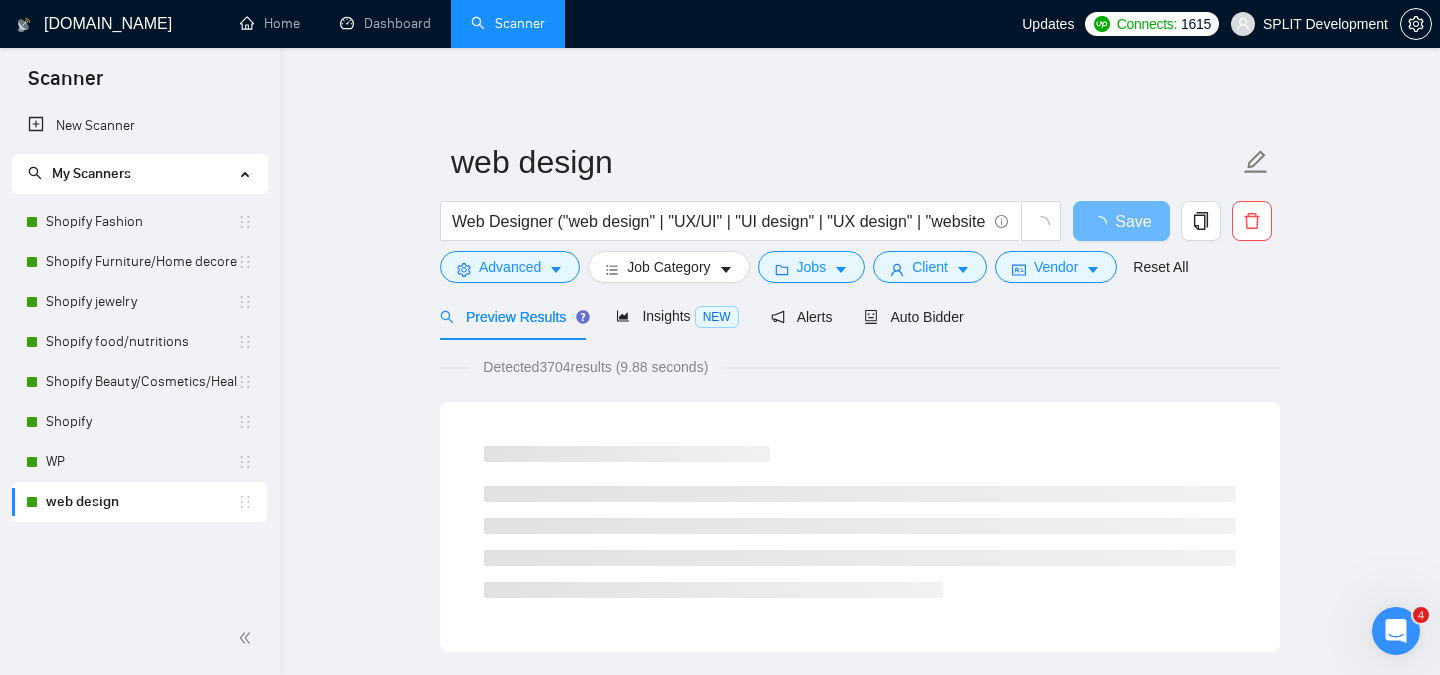scroll, scrollTop: 57, scrollLeft: 0, axis: vertical 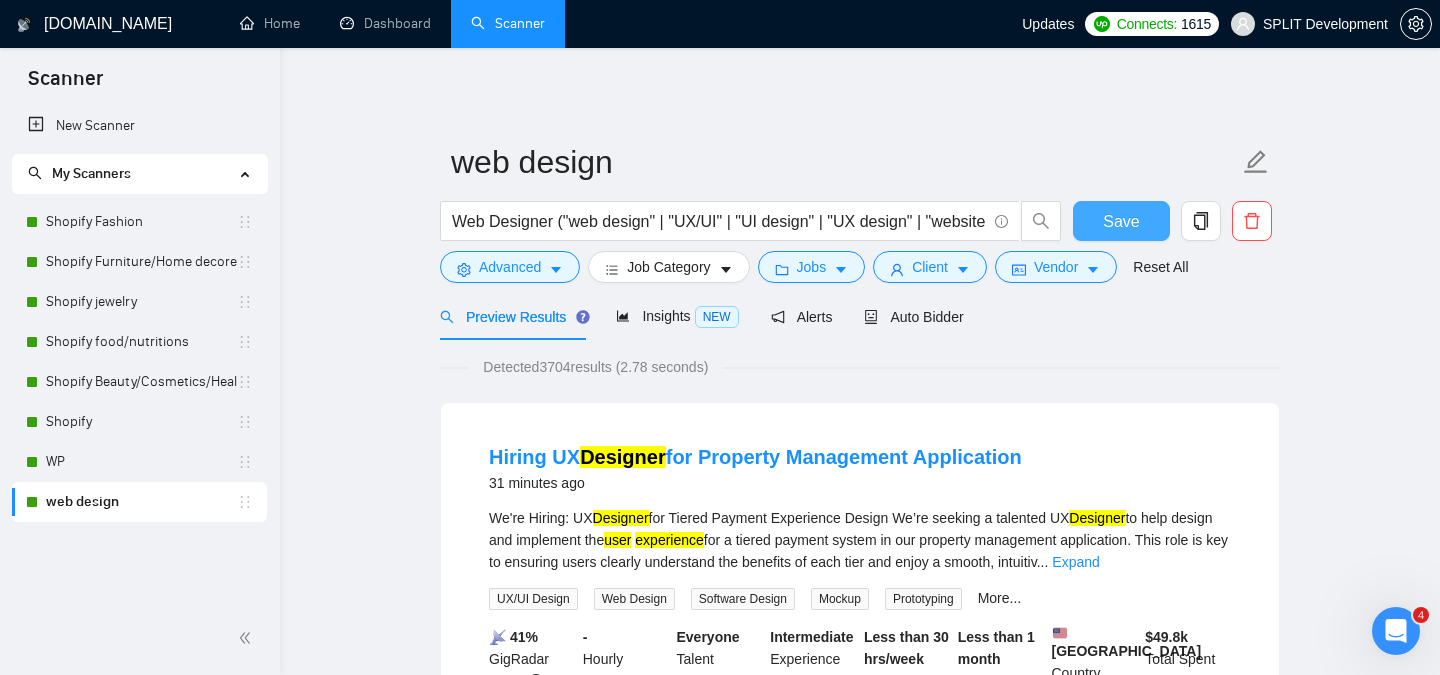 click on "Save" at bounding box center (1121, 221) 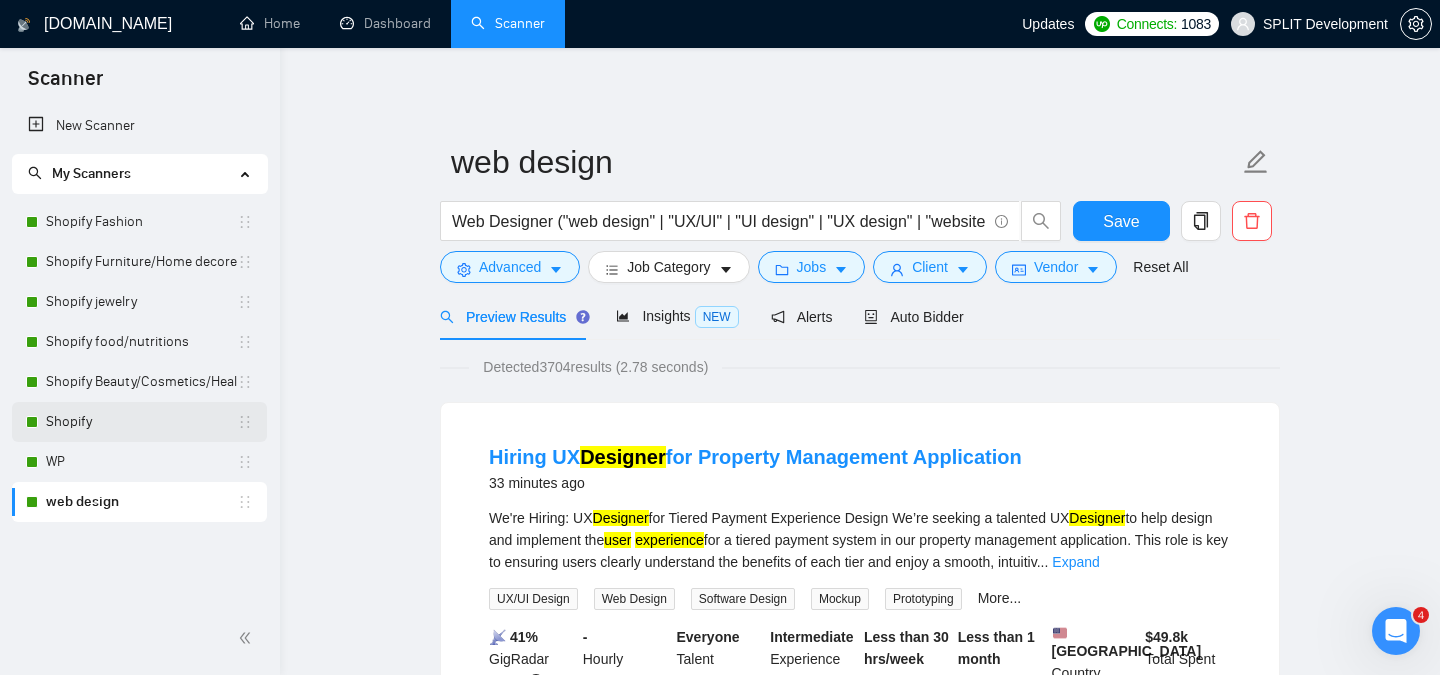 click on "Shopify" at bounding box center (141, 422) 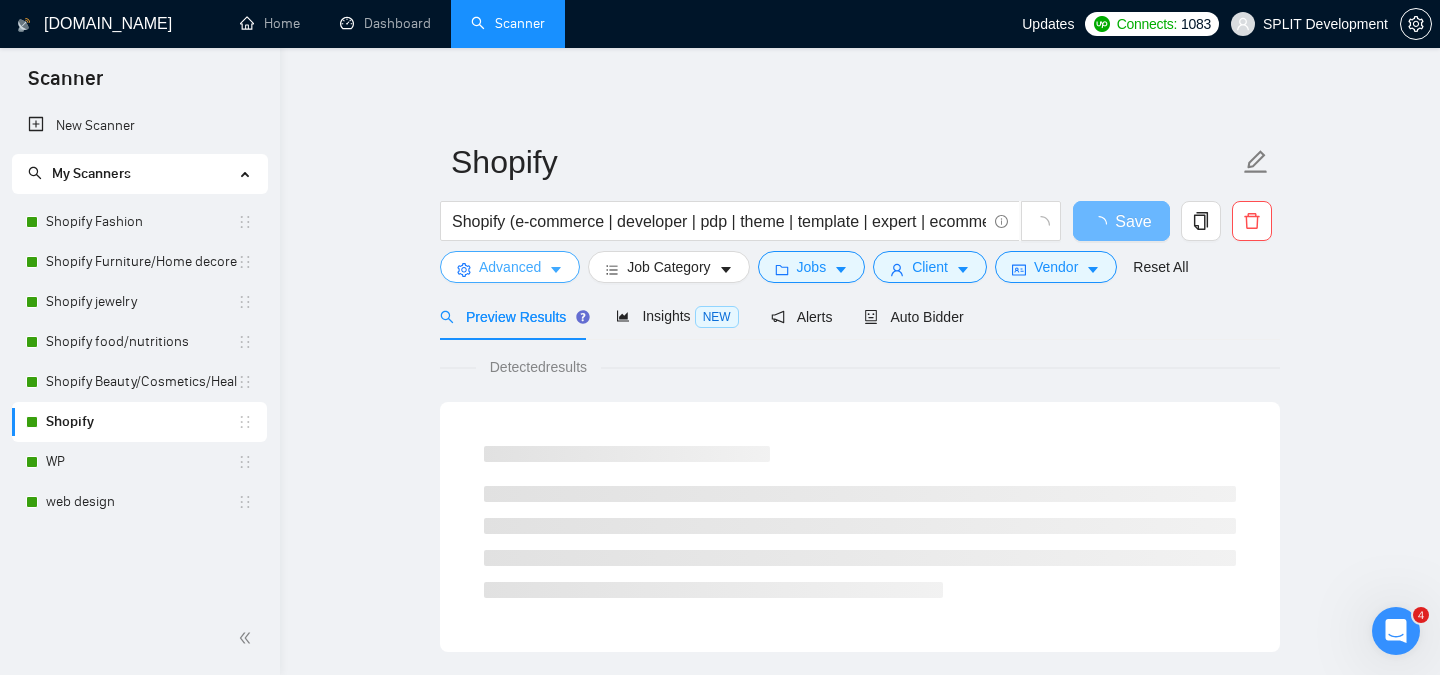click on "Advanced" at bounding box center (510, 267) 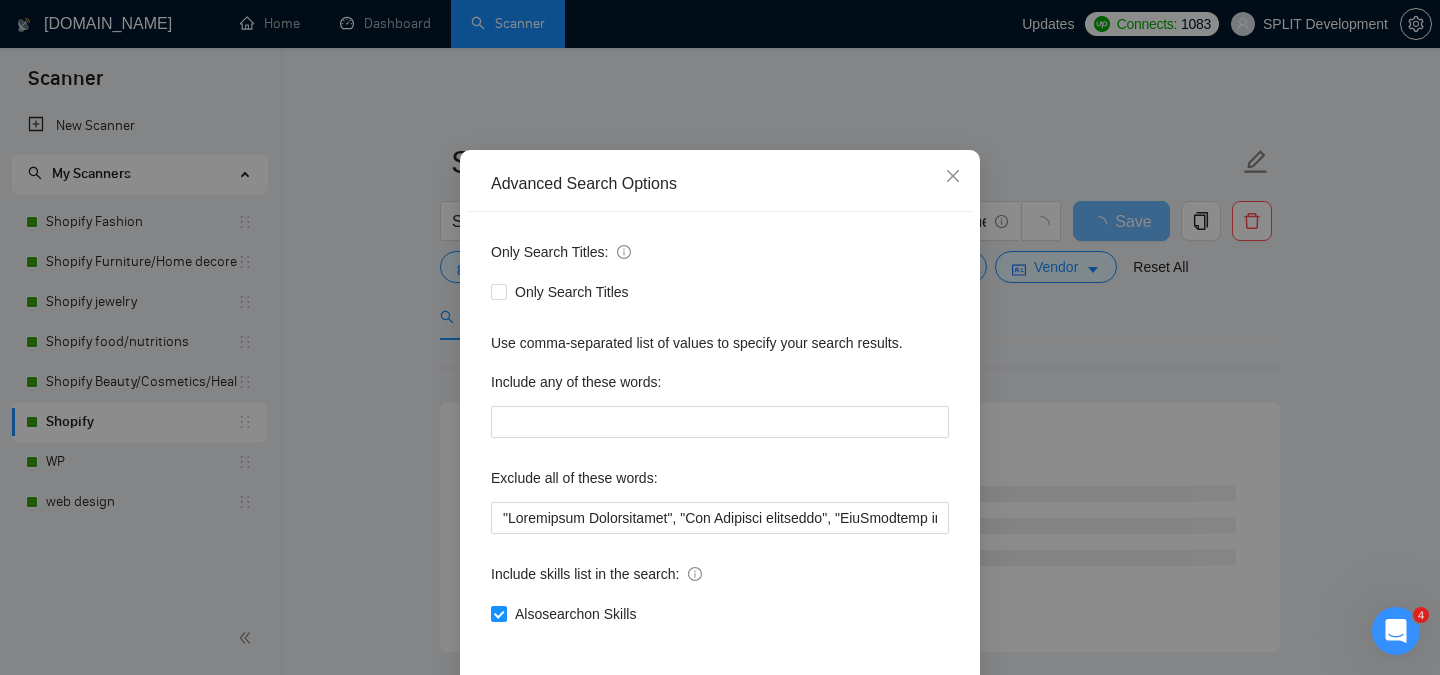 scroll, scrollTop: 75, scrollLeft: 0, axis: vertical 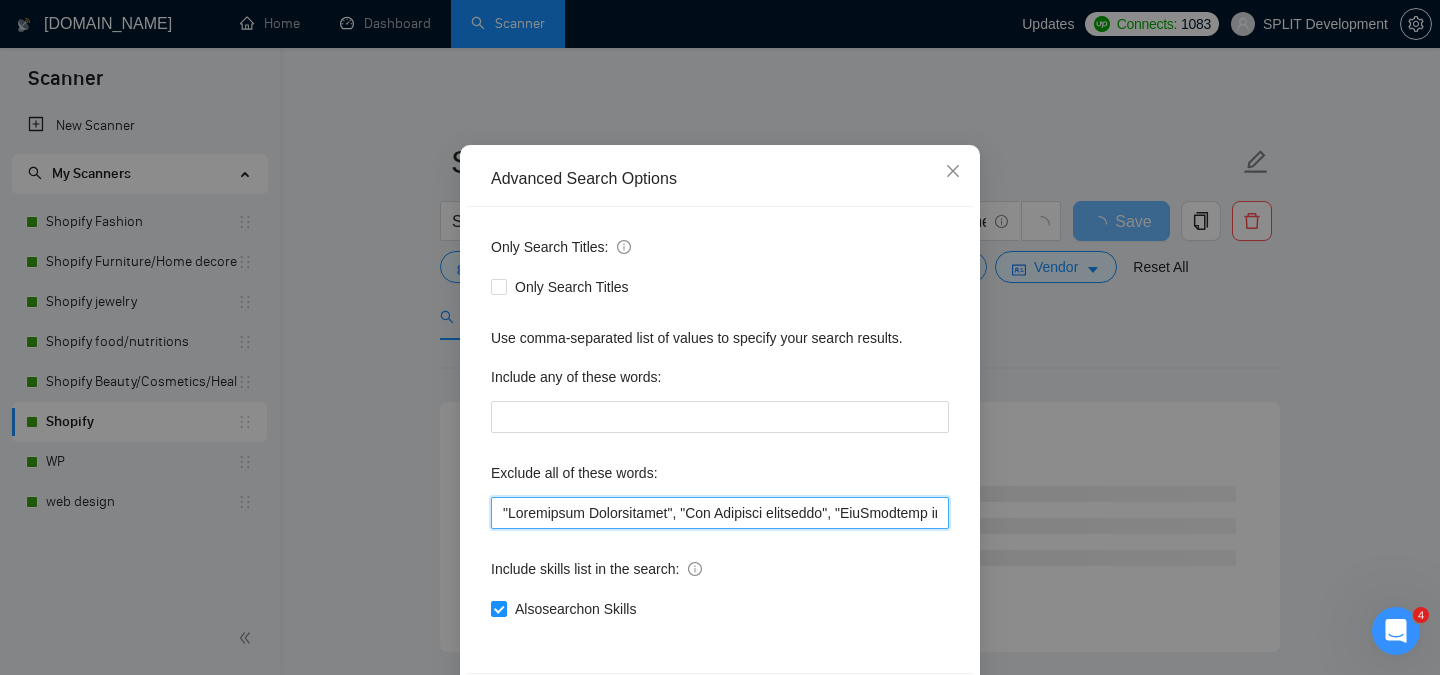 click at bounding box center (720, 513) 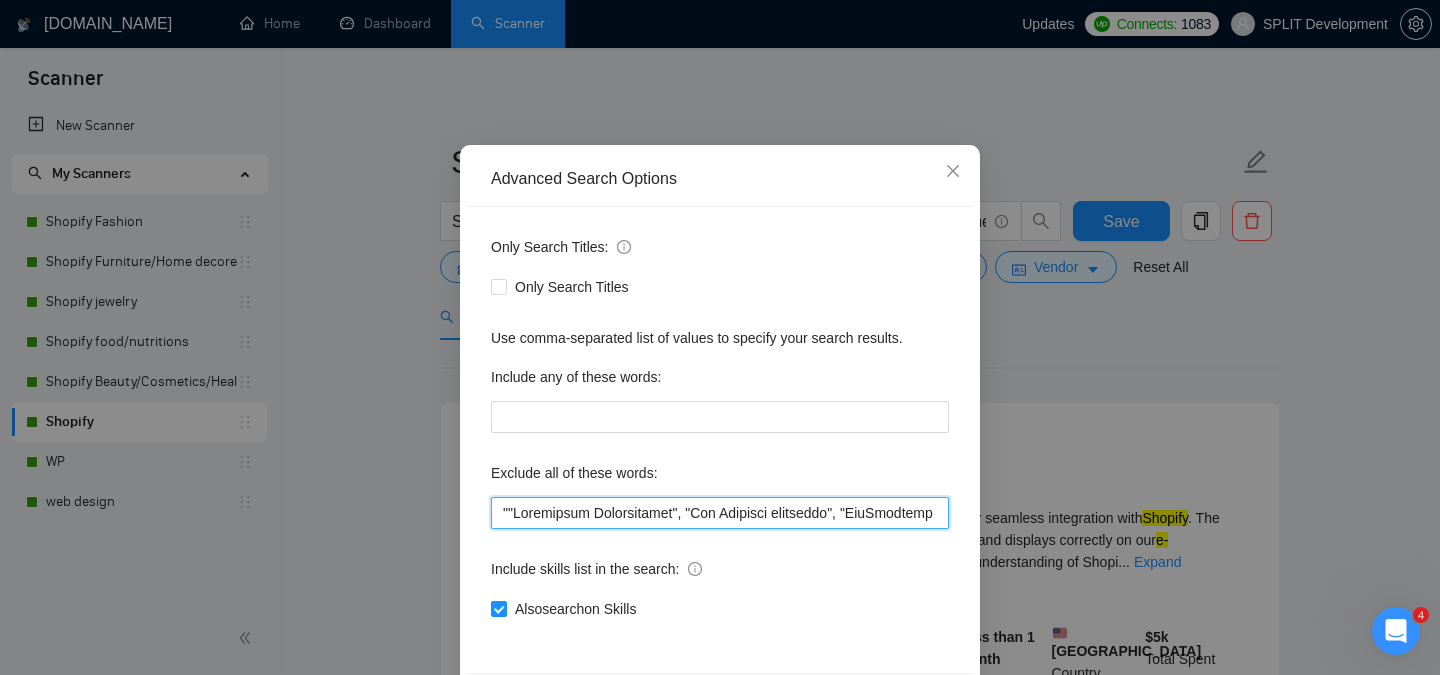 paste on "Creative Director / Content Director" 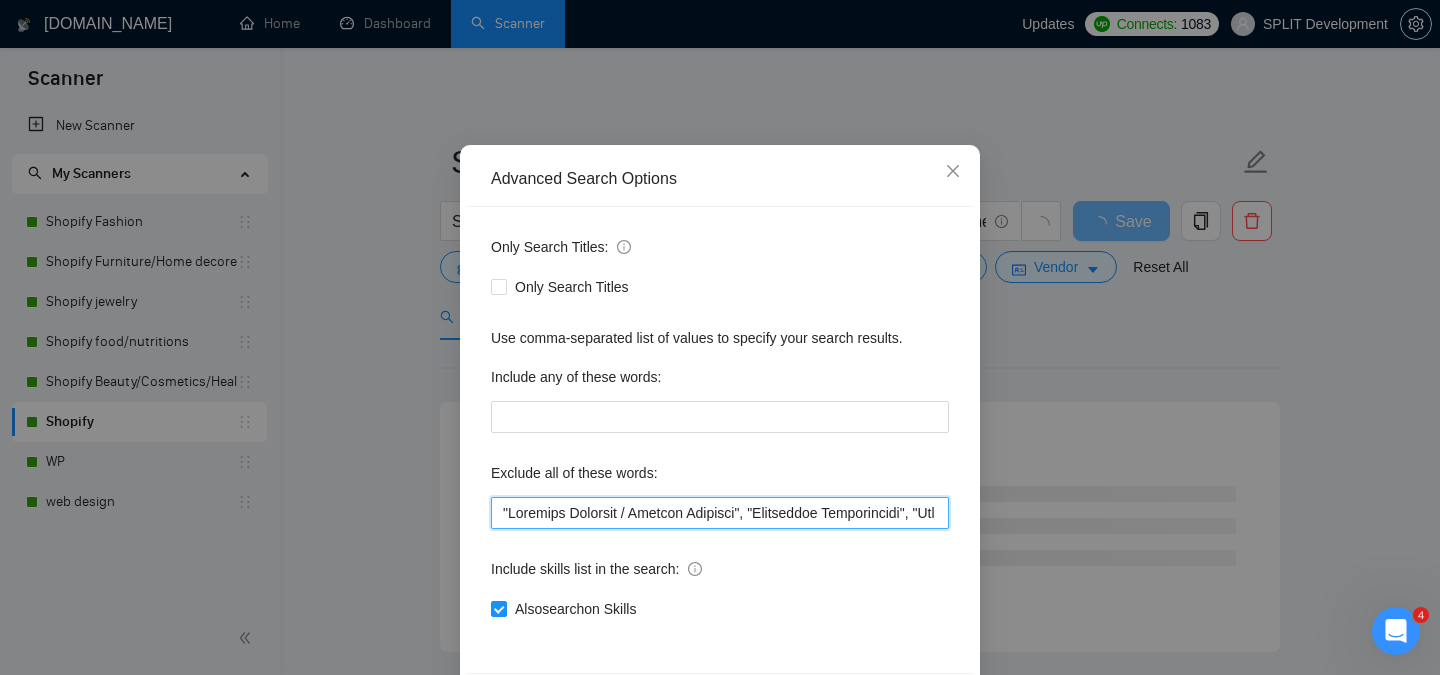click at bounding box center (720, 513) 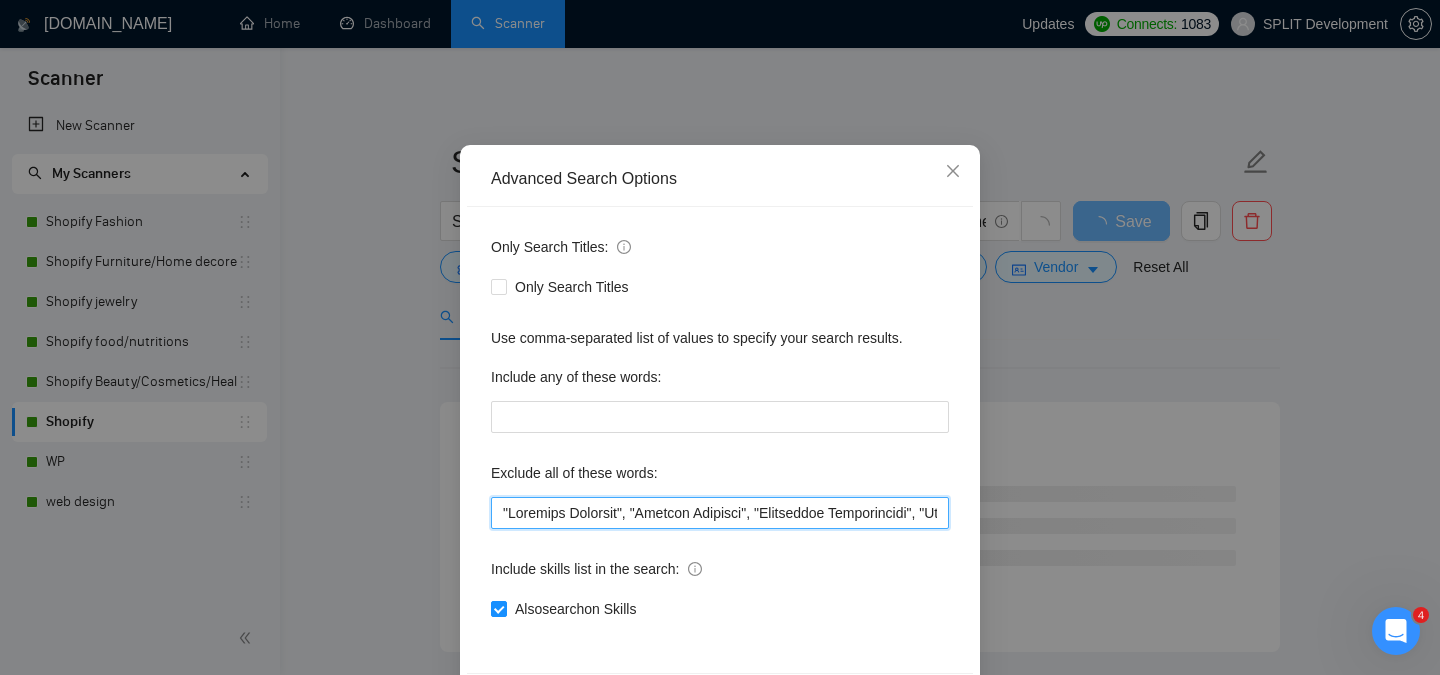 scroll, scrollTop: 157, scrollLeft: 0, axis: vertical 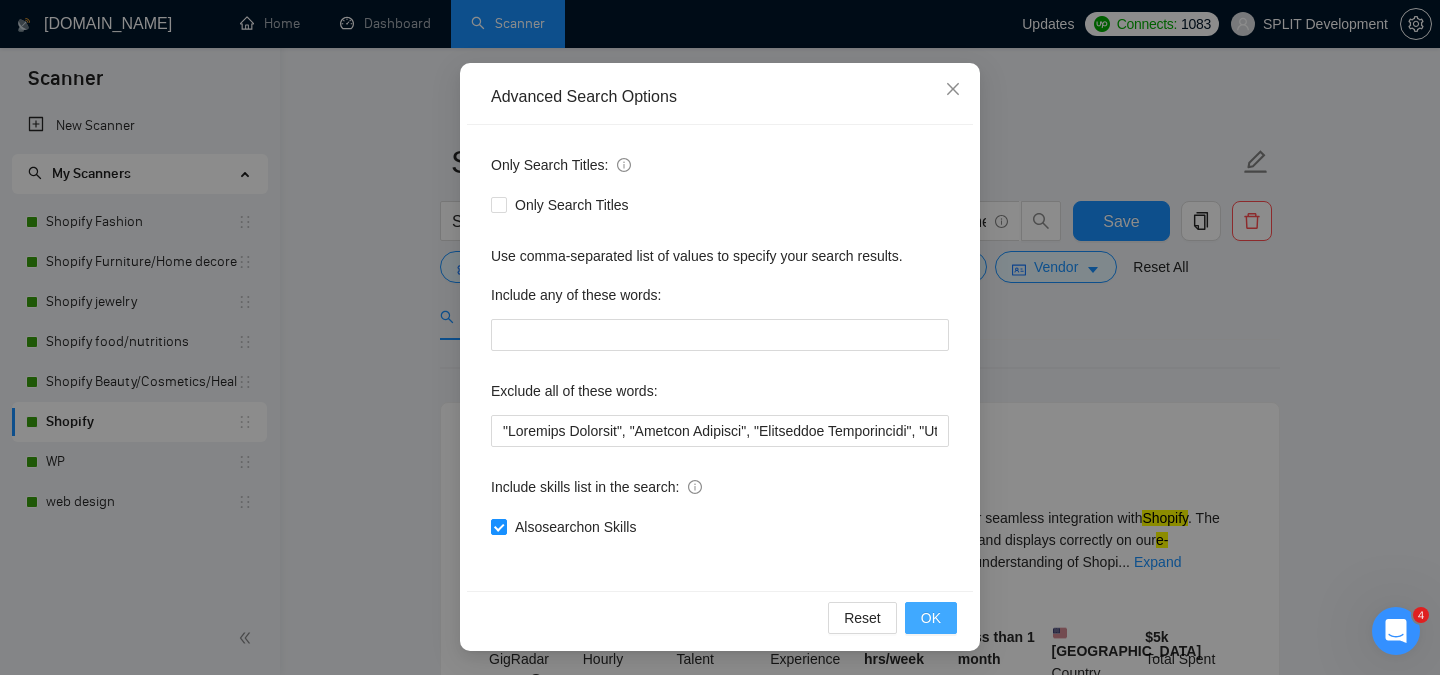 click on "OK" at bounding box center (931, 618) 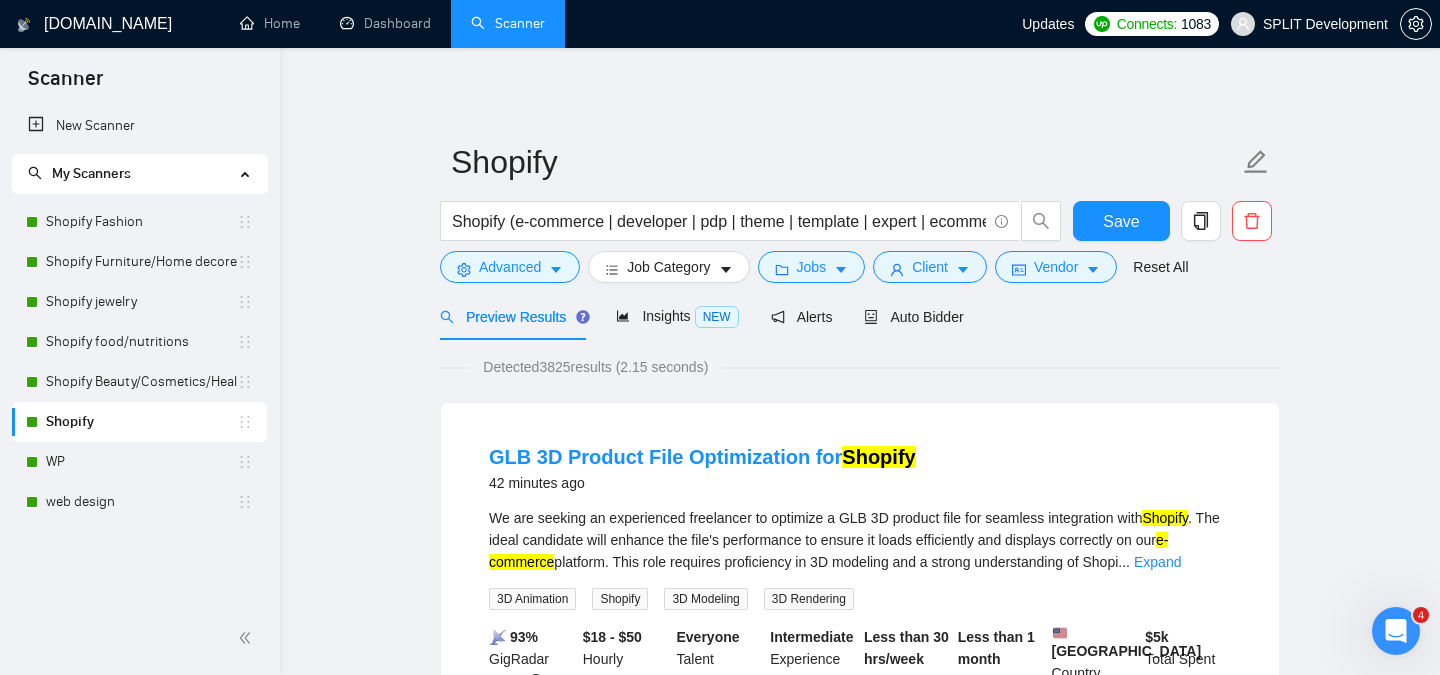 scroll, scrollTop: 57, scrollLeft: 0, axis: vertical 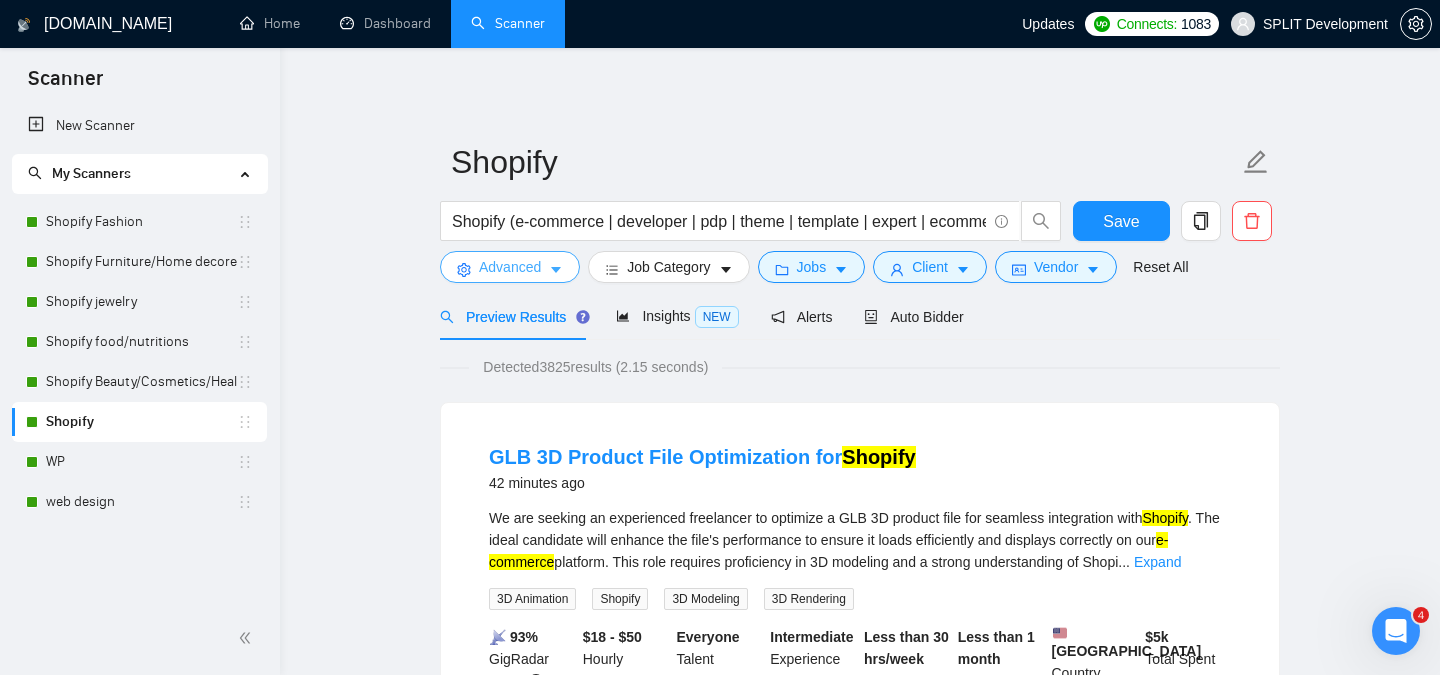 click on "Advanced" at bounding box center [510, 267] 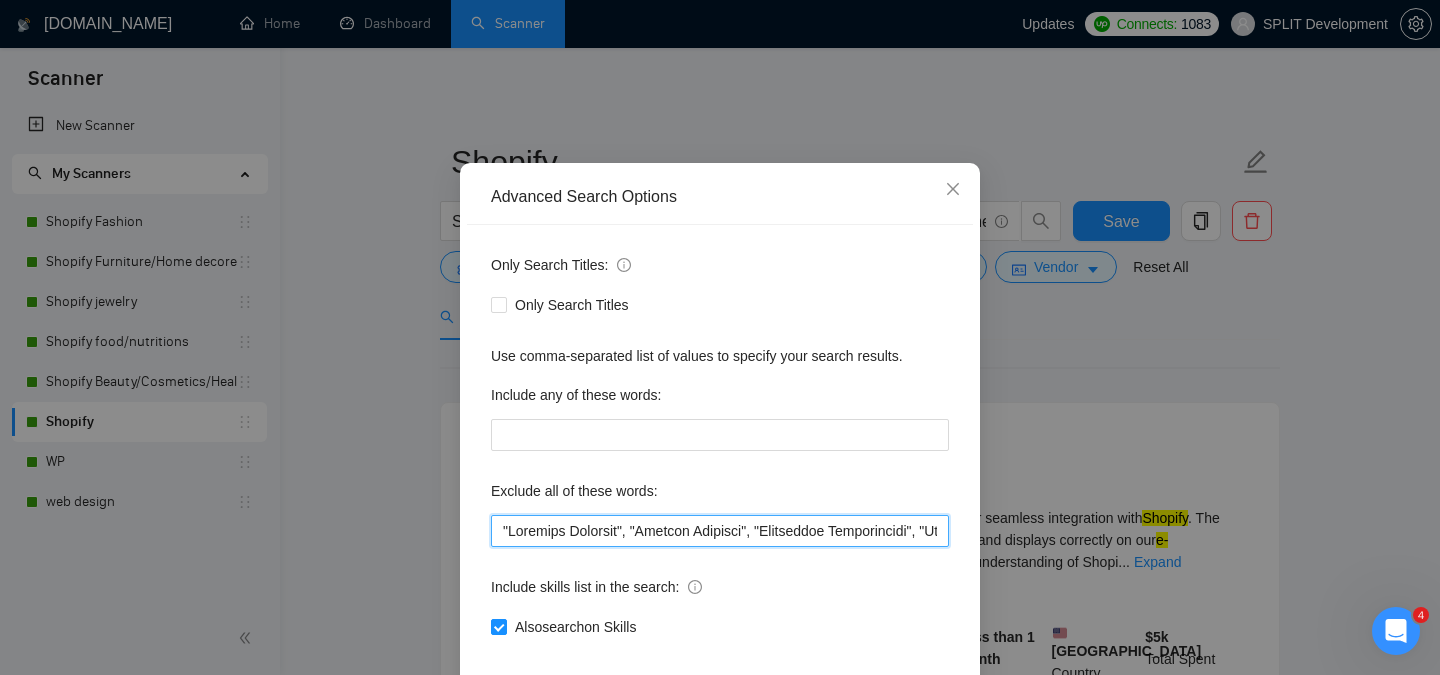 click at bounding box center [720, 531] 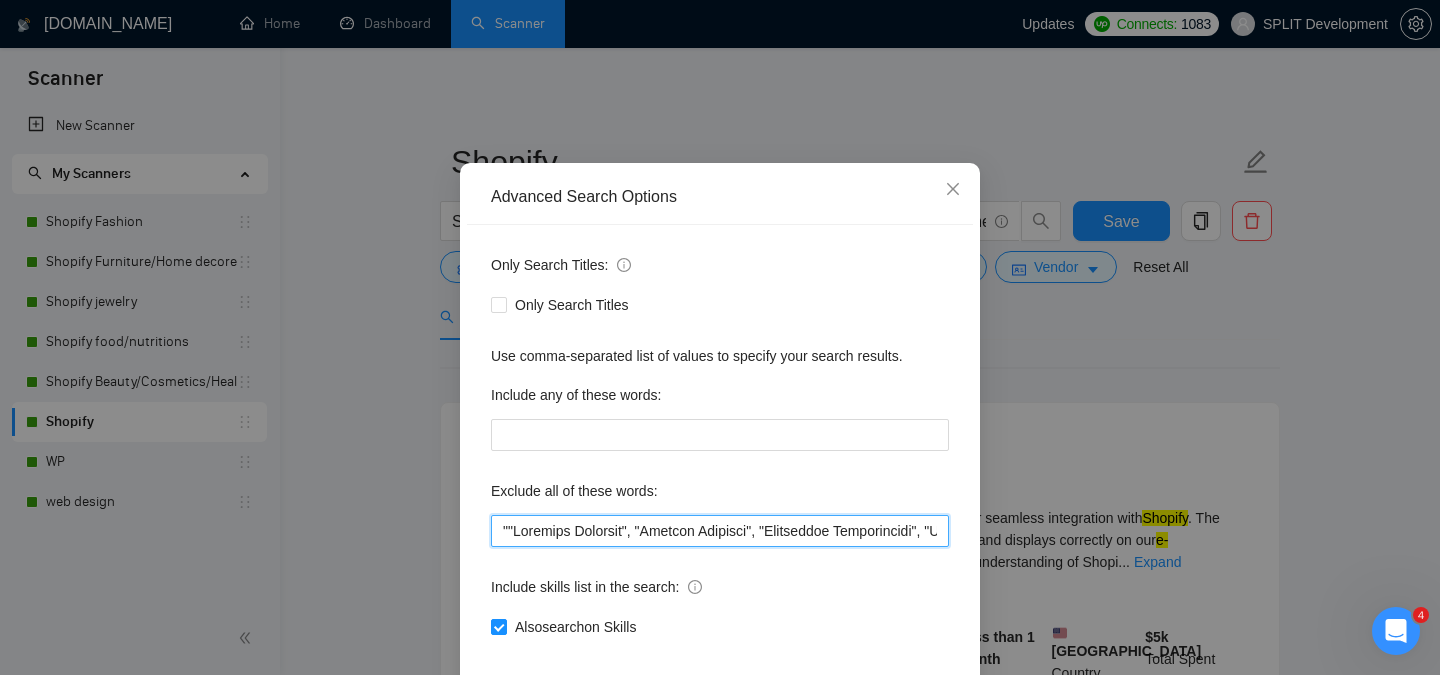 paste on "klavio specialist" 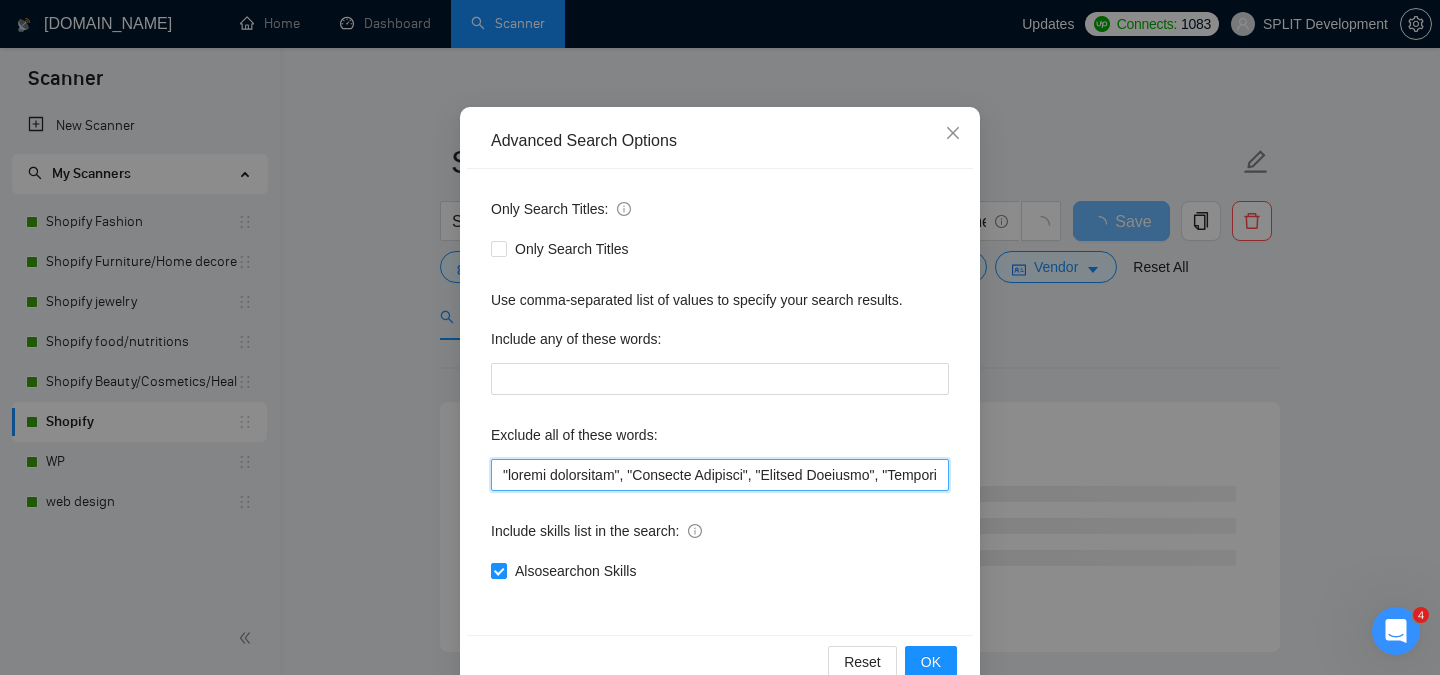 scroll, scrollTop: 123, scrollLeft: 0, axis: vertical 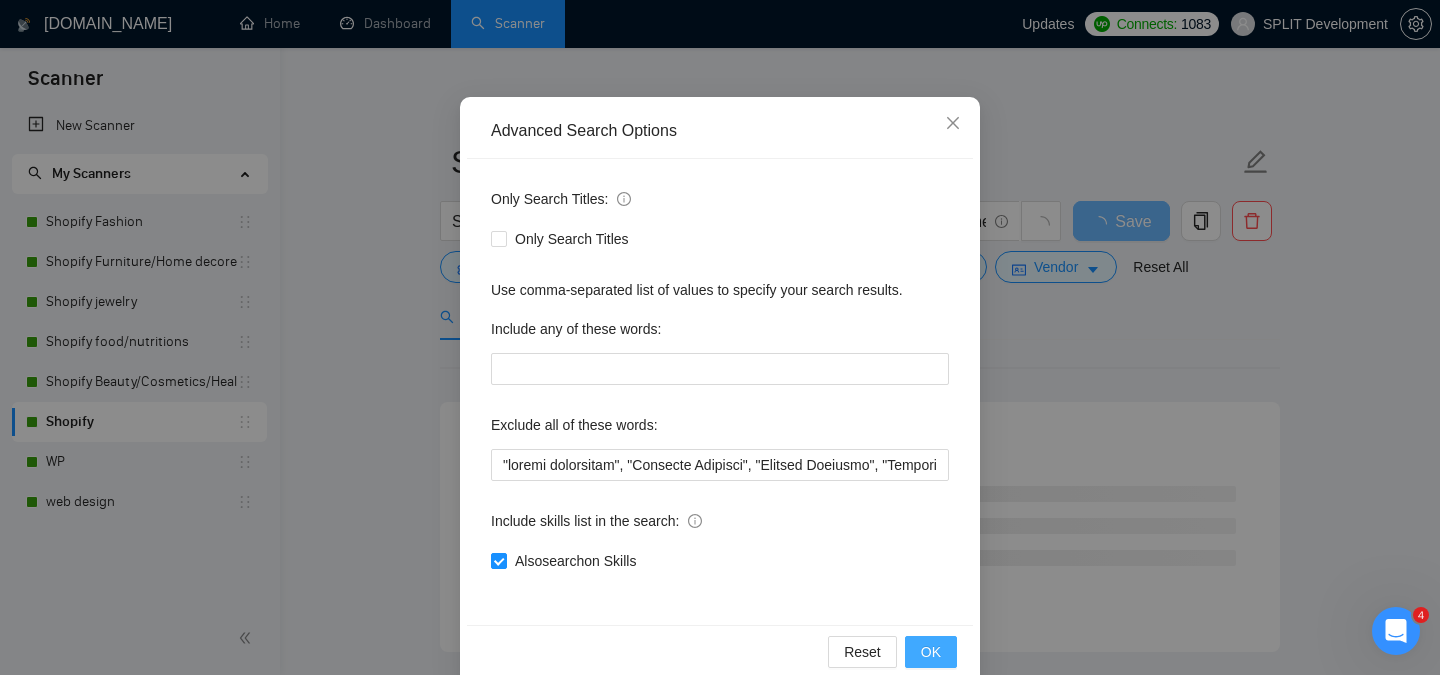 click on "OK" at bounding box center (931, 652) 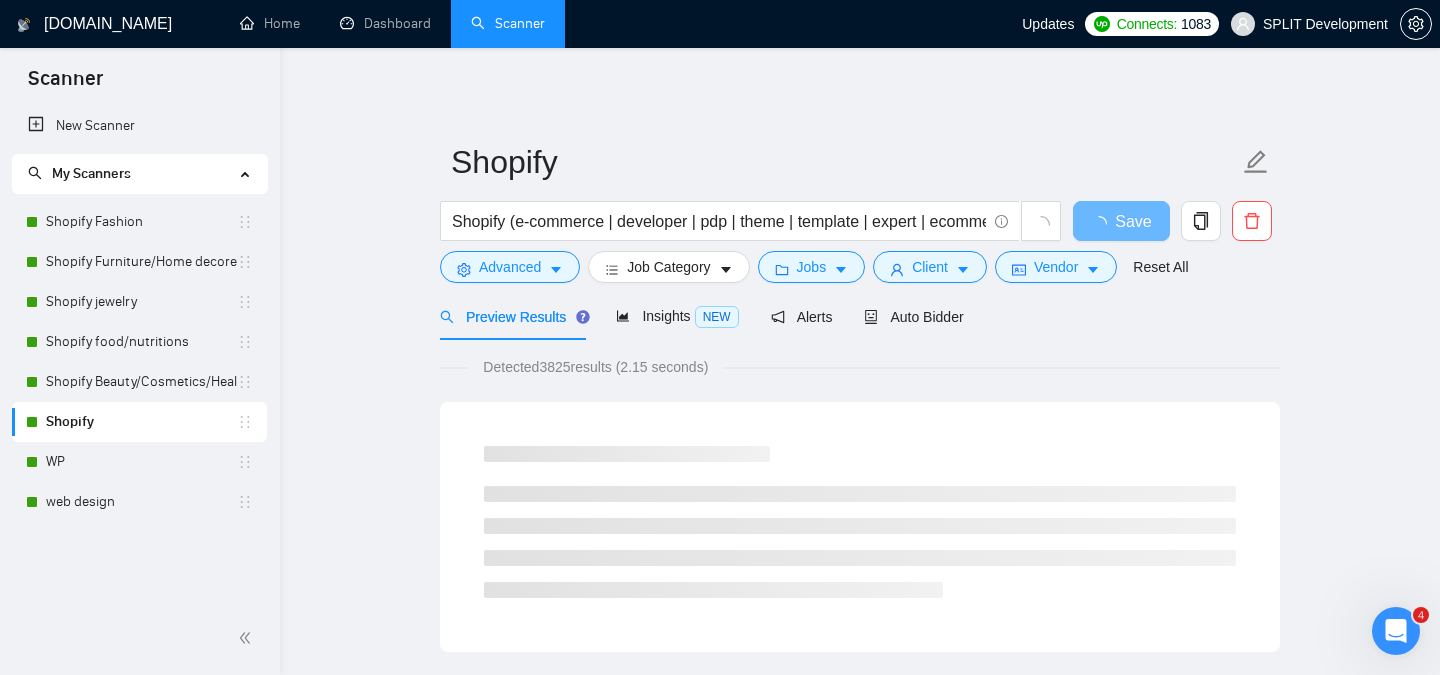 scroll, scrollTop: 57, scrollLeft: 0, axis: vertical 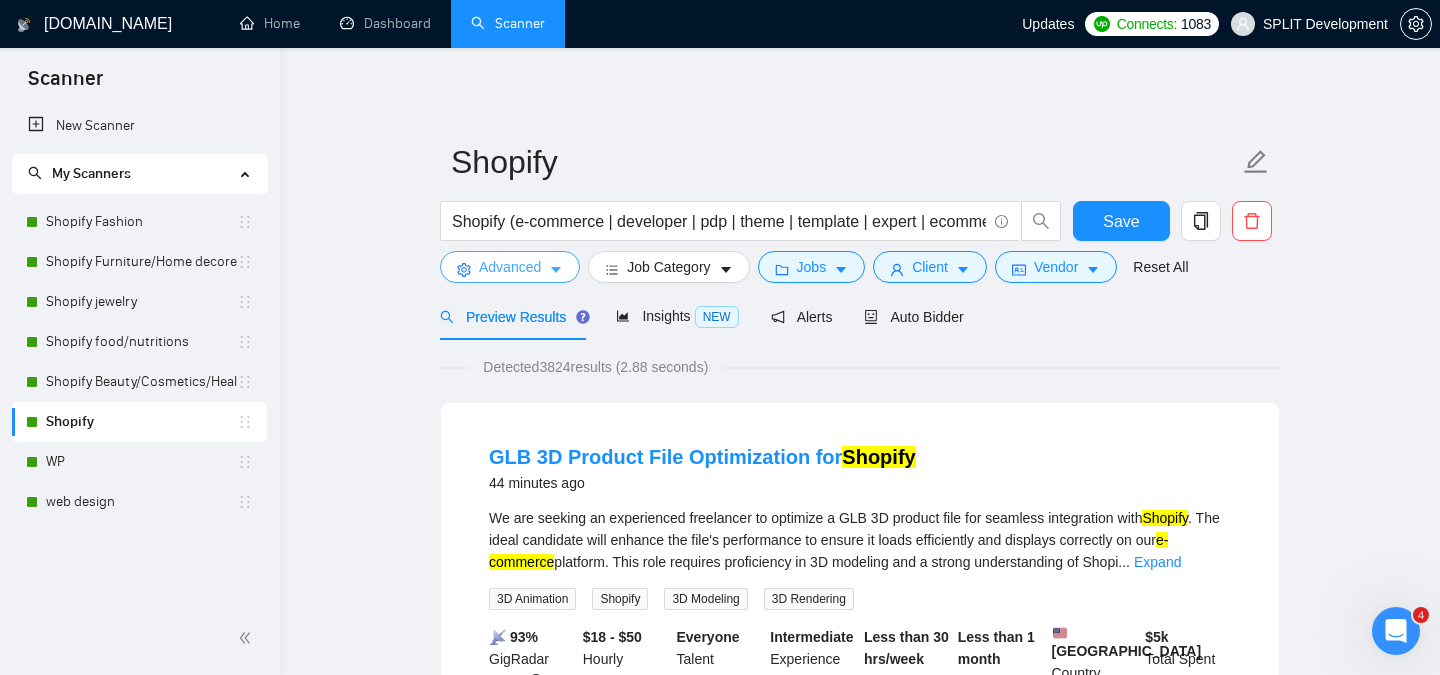 click on "Advanced" at bounding box center [510, 267] 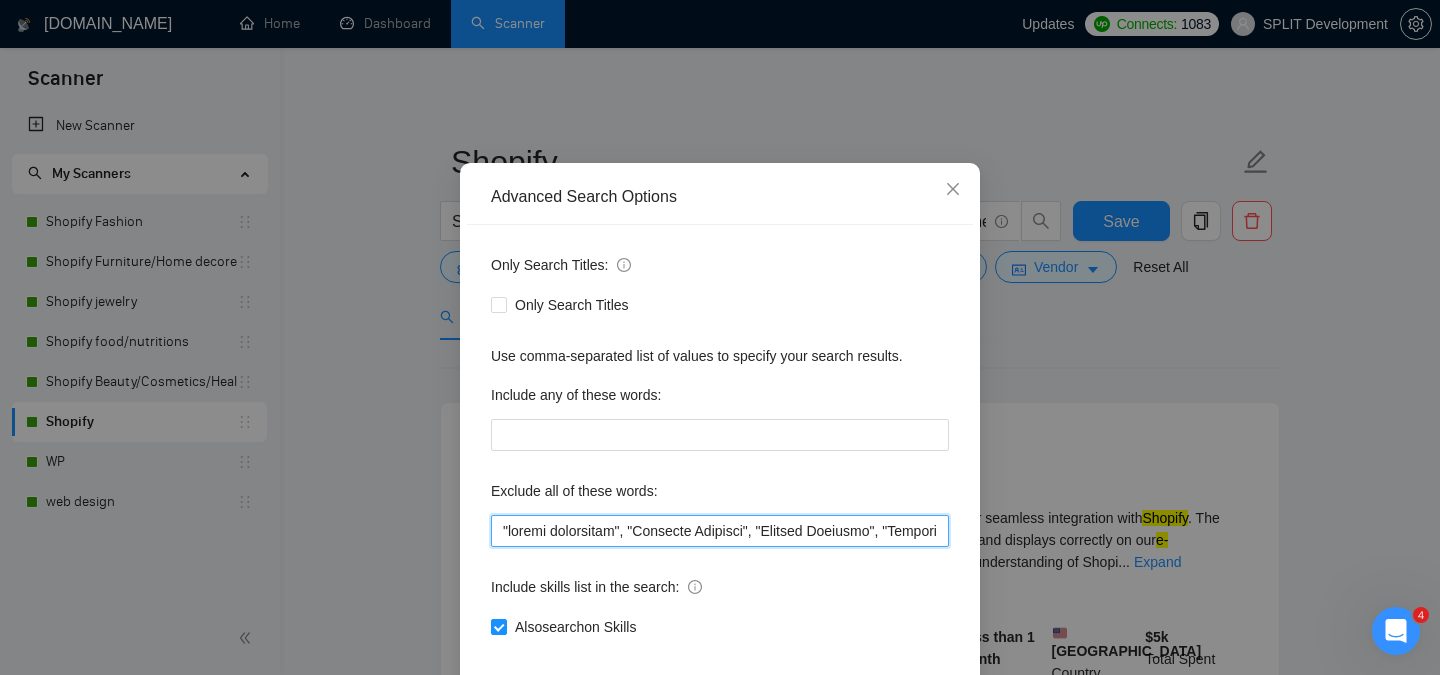 drag, startPoint x: 504, startPoint y: 587, endPoint x: 624, endPoint y: 588, distance: 120.004166 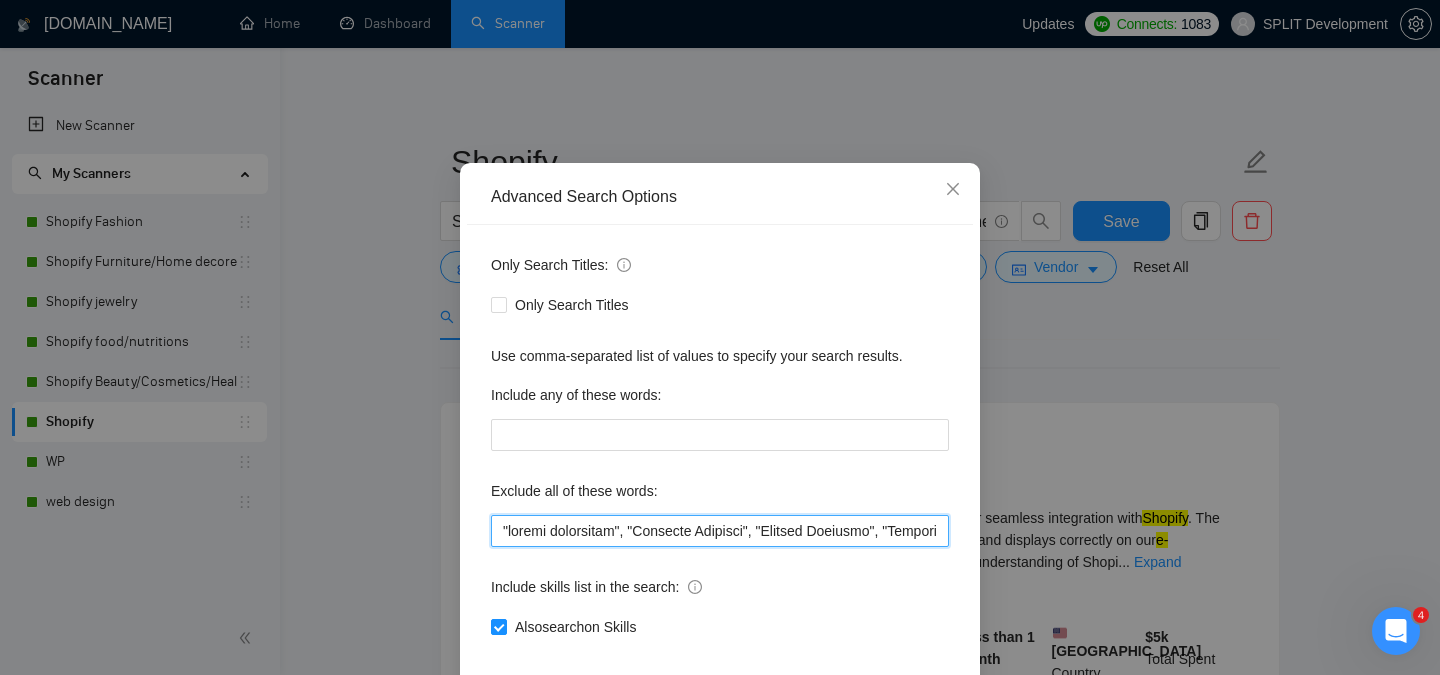 click at bounding box center (720, 531) 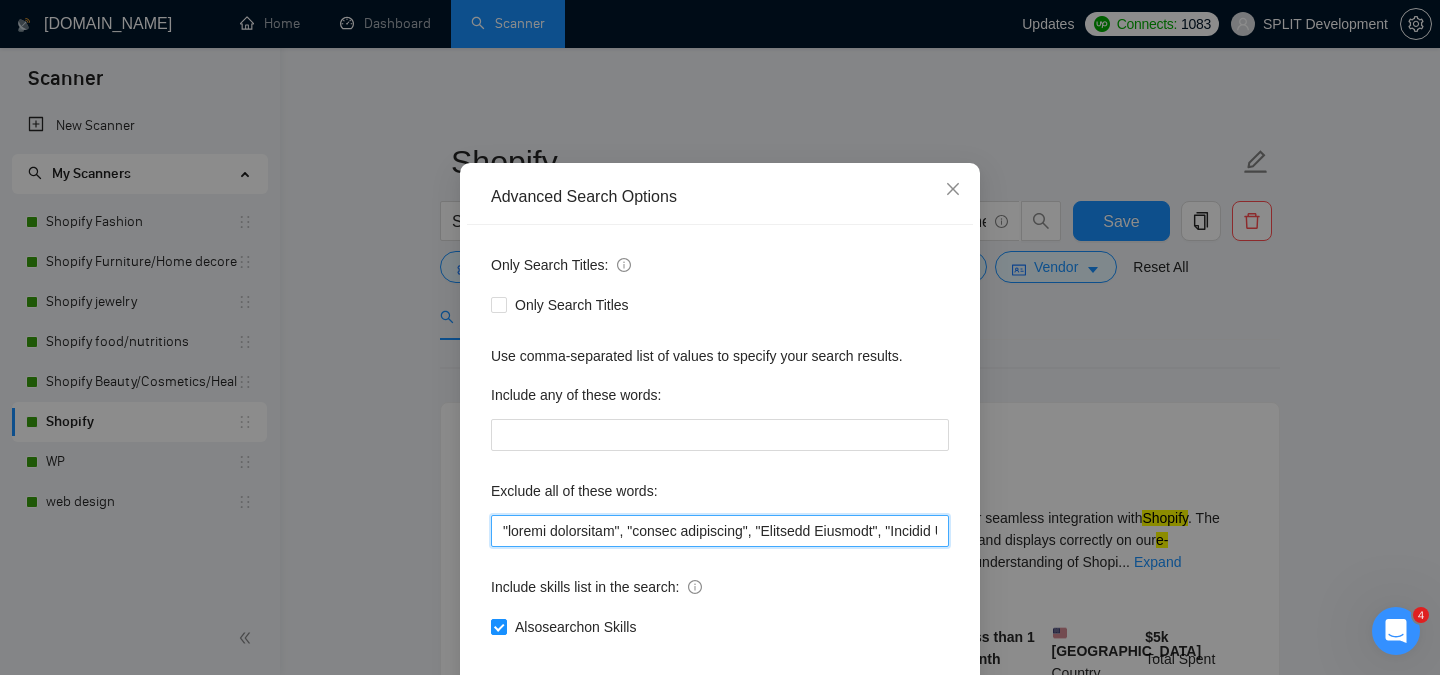 click at bounding box center [720, 531] 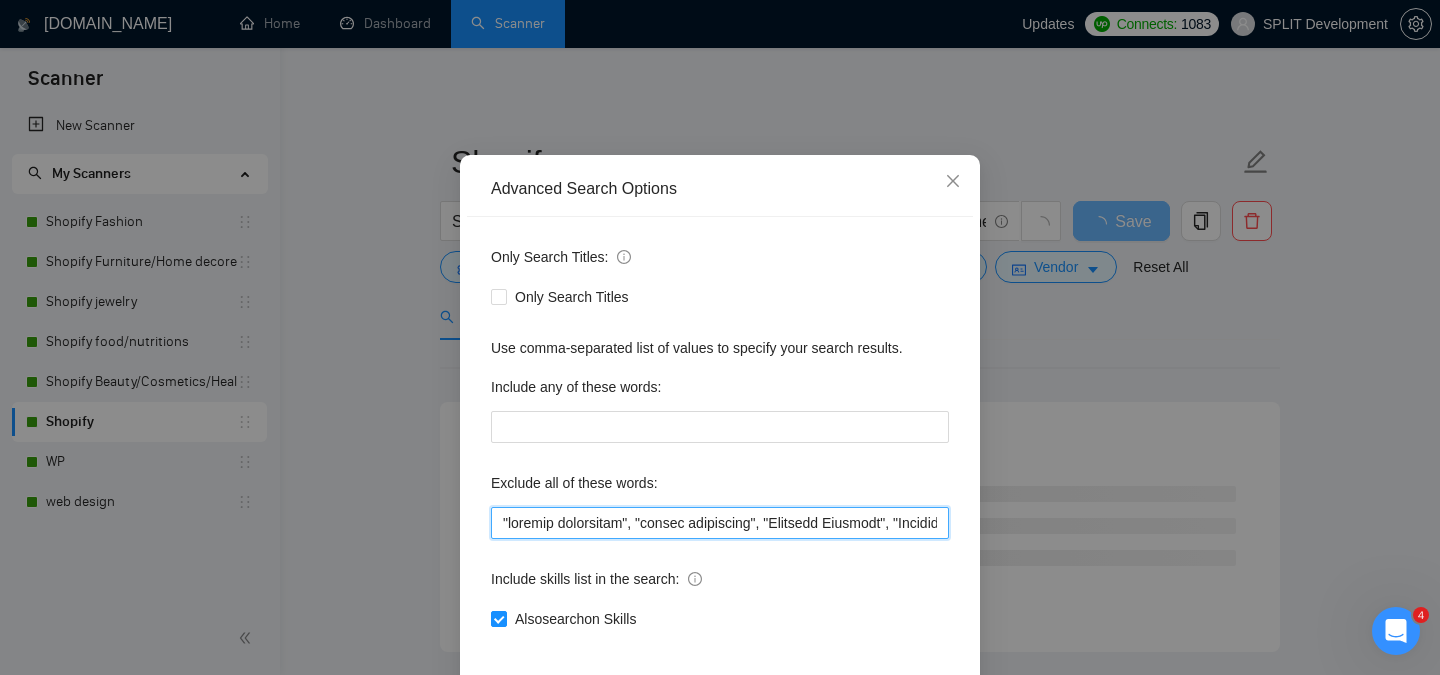 scroll, scrollTop: 157, scrollLeft: 0, axis: vertical 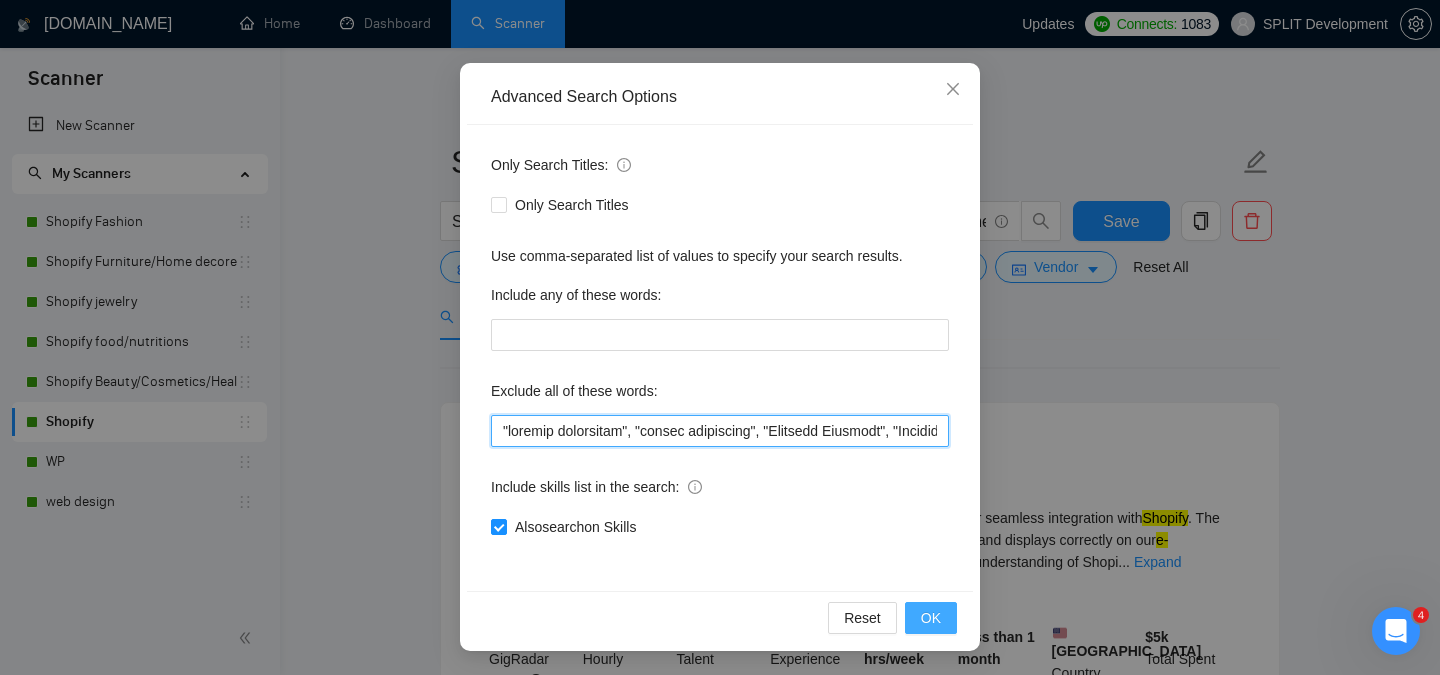 type on ""klaviyo specialist", "klavio specialist", "Creative Director", "Content Director", "Conversion Optimization", "Big Commerce developer", "BigCommerce developer", "SEO Expert", "optimize loading speed", "performance tuning", "funnel design", GemPage, GemPages, "Funnel Designer", "Ecom Funnel", "ecommerce funnels", "fast setup", "As soon as possible", "Google Sheets", Amazon, "Photo Editing", "Image Editing", "Photo Editor", "(CRO) Specialist", "Product lister", "Data/BI Analyst", "marketing Analyst", "(no agencies)", "Store manager", partner, "Business Partner", "Customer Support Specialist", "Email Support", "Business Manager", "no-code frameworks", "No-Code Developer", translator, translation, "Store Management", "Sales Growth", "growth expert", "Cart Flow Expert", "drop shipping", dropshipping, "Systems Administration", NetSuite, "Shopify Marketing", marketplace, "clean up", Accounting, "content creator", "React.js", "Next.js", simple, eBay, small, "Logo Design", "Graphic Design", "project manager", "Dat..." 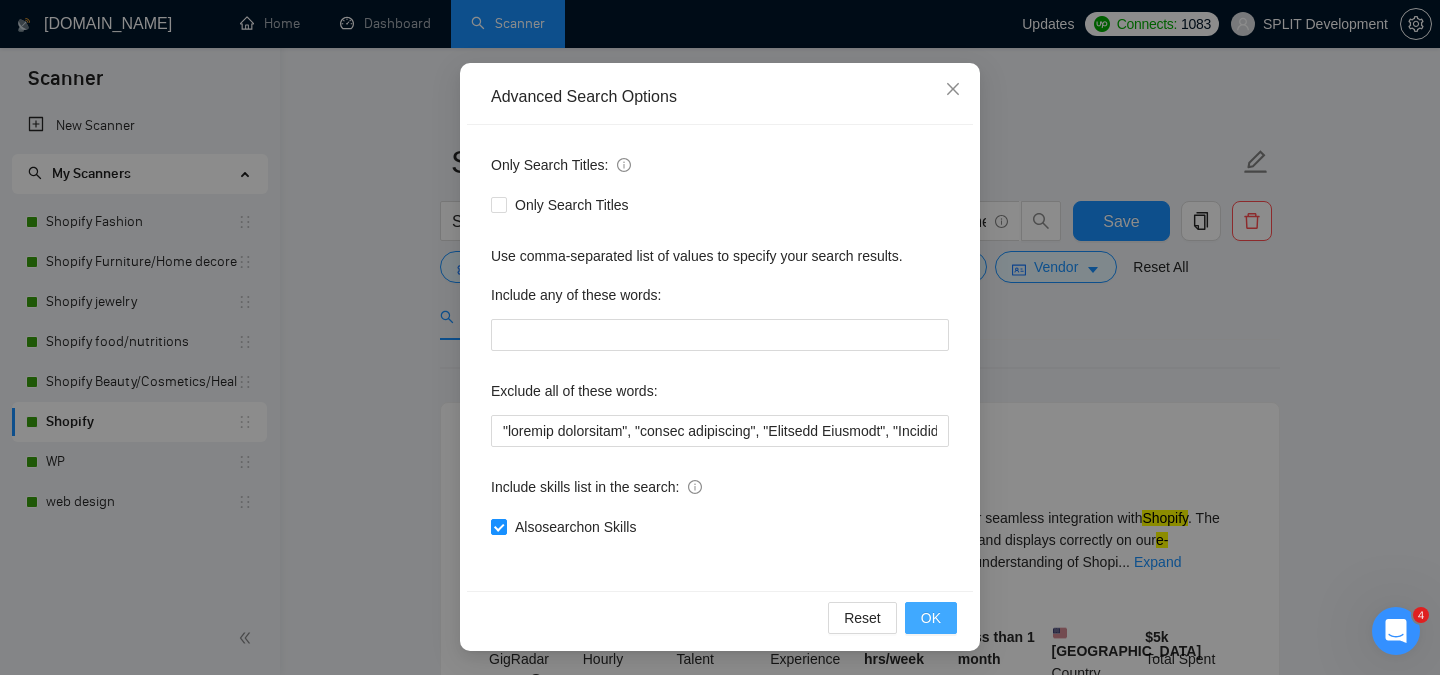 click on "OK" at bounding box center (931, 618) 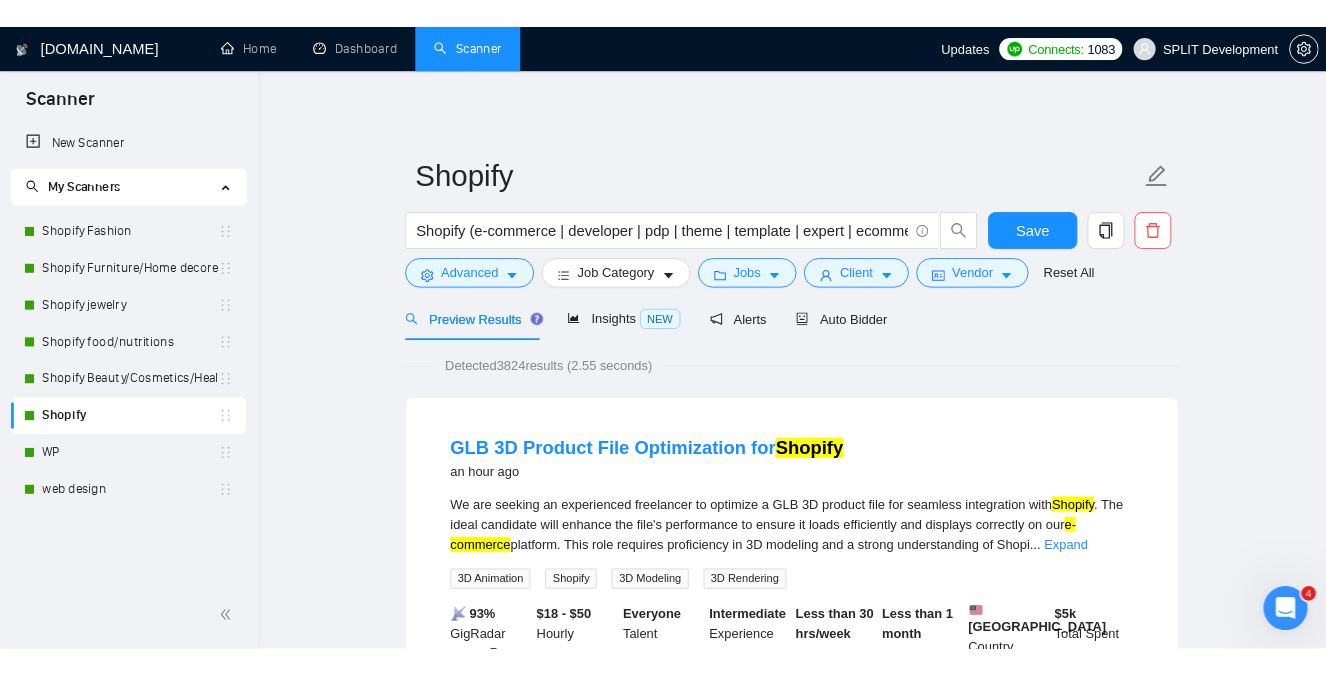 scroll, scrollTop: 57, scrollLeft: 0, axis: vertical 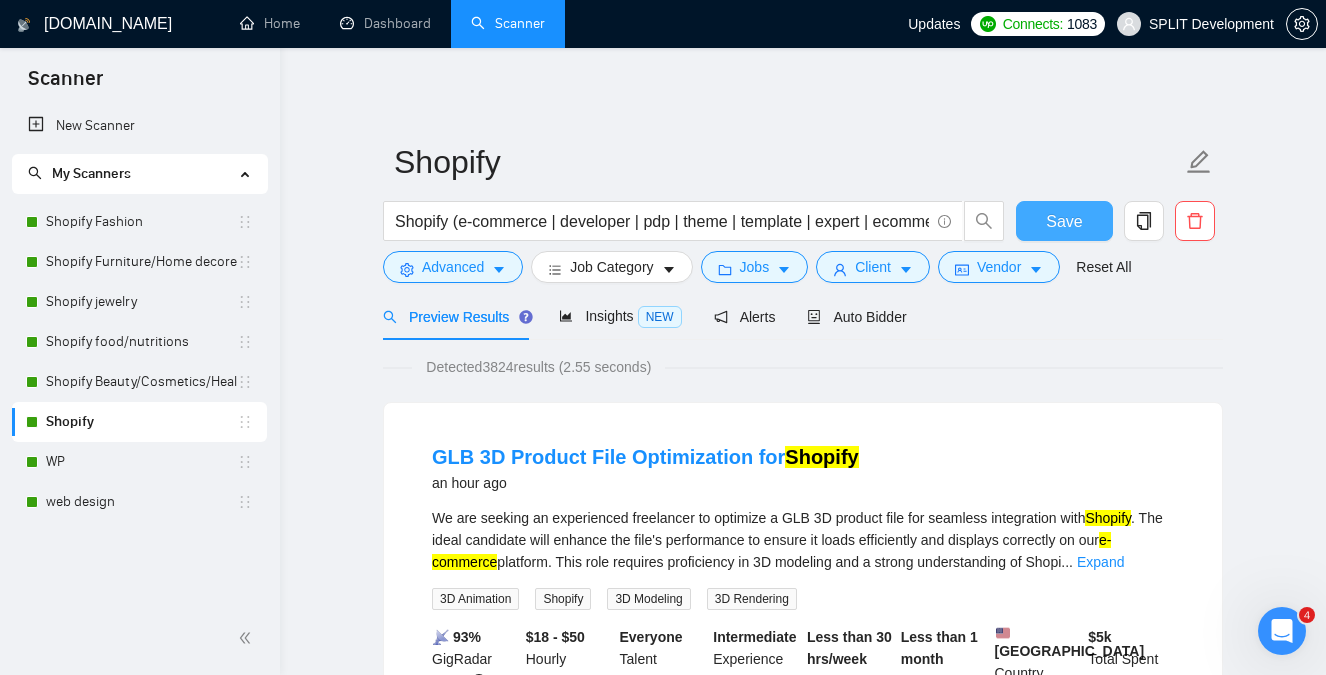click on "Save" at bounding box center [1064, 221] 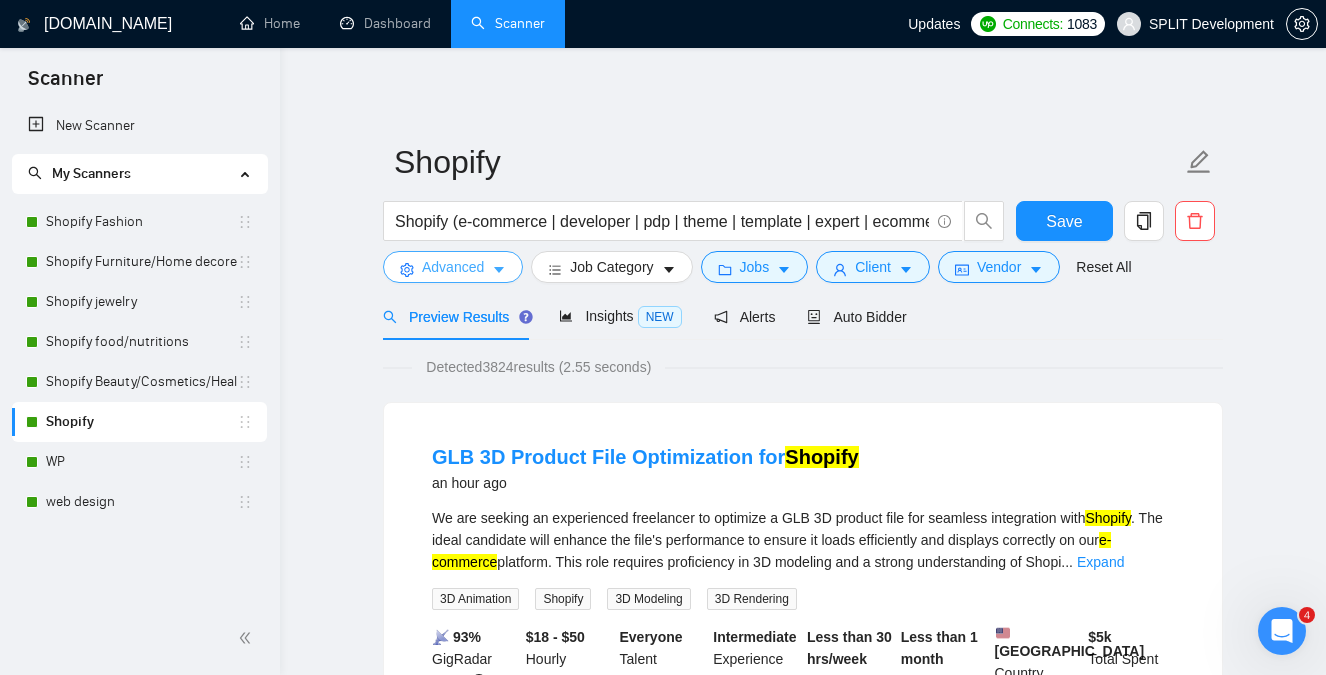 click on "Advanced" at bounding box center (453, 267) 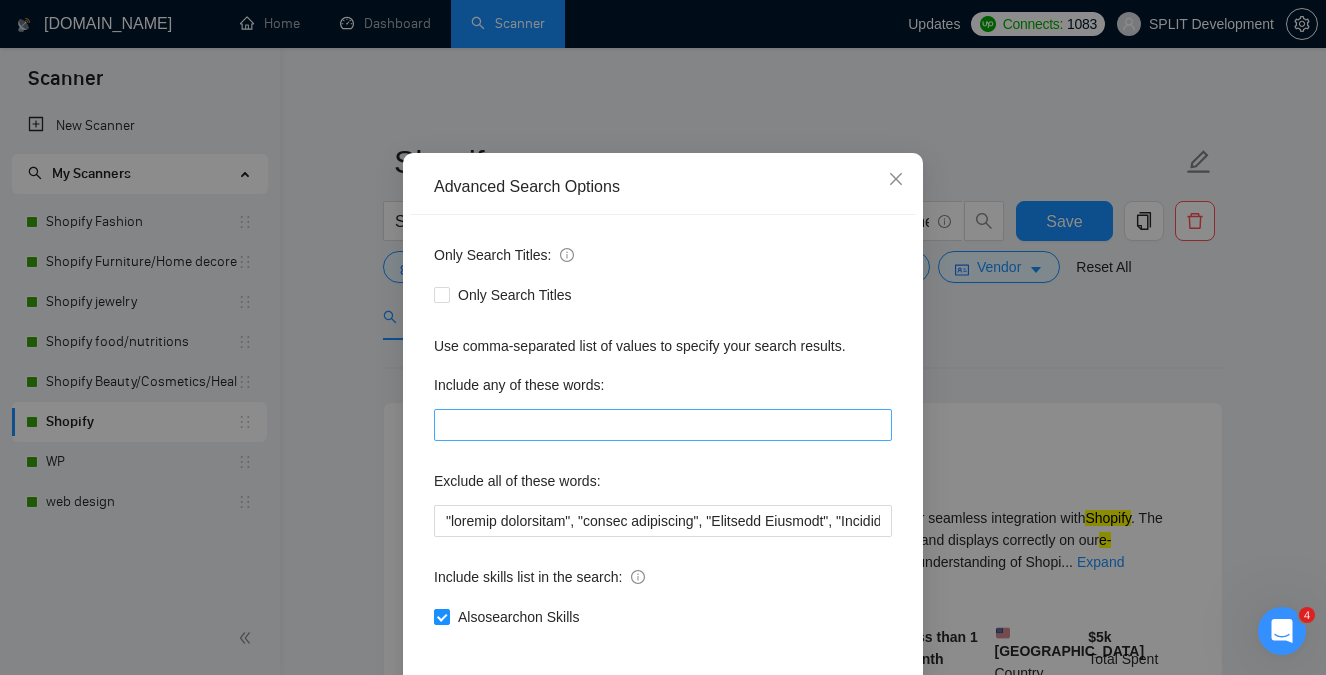 scroll, scrollTop: 89, scrollLeft: 0, axis: vertical 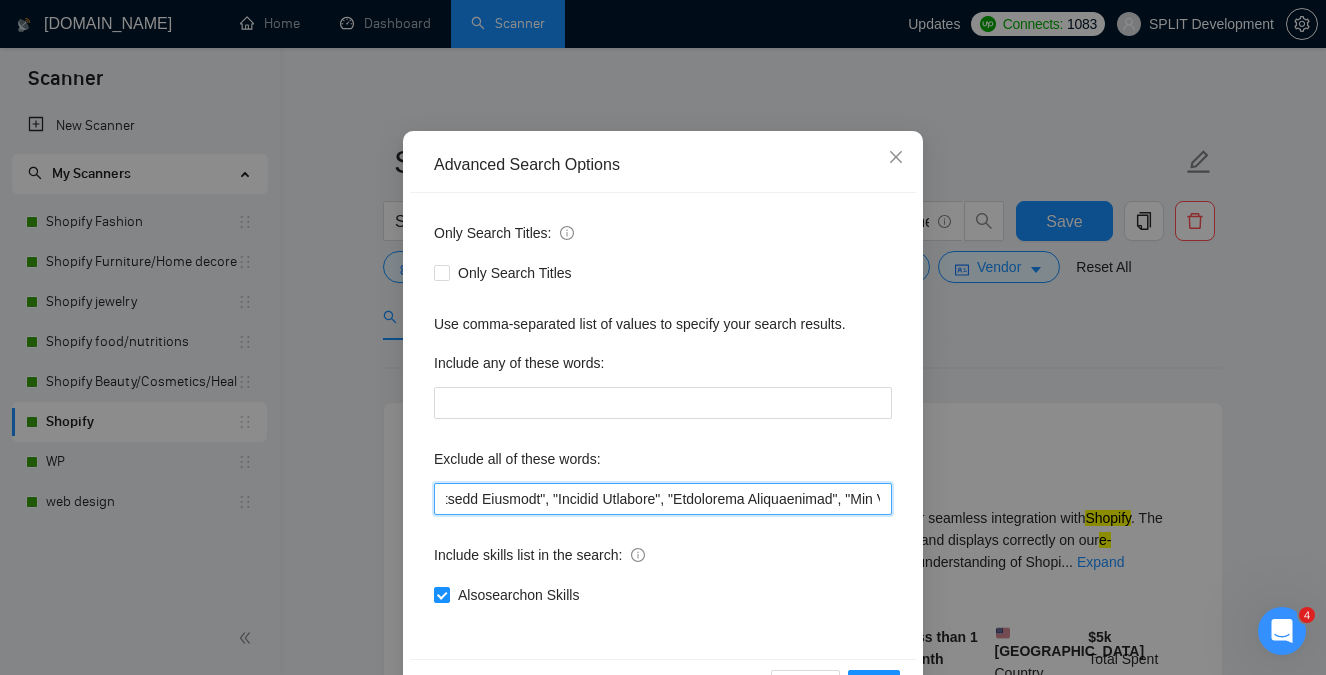 drag, startPoint x: 441, startPoint y: 497, endPoint x: 666, endPoint y: 494, distance: 225.02 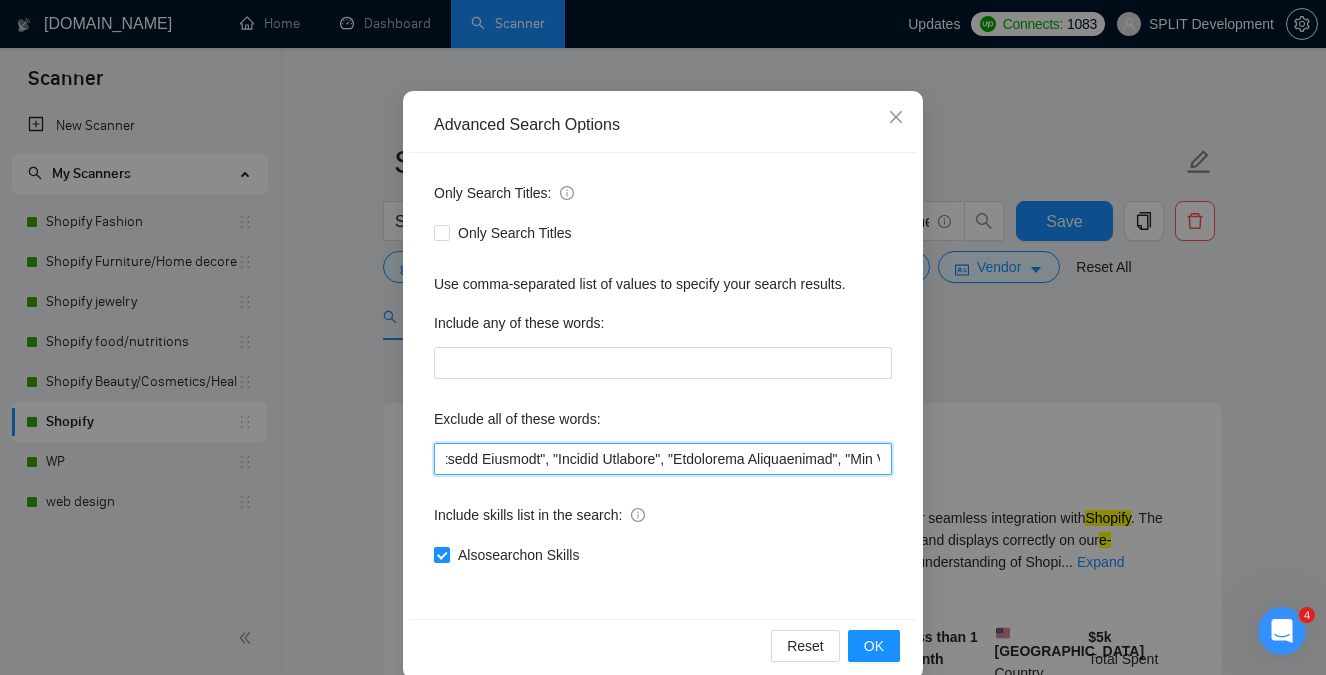 scroll, scrollTop: 145, scrollLeft: 0, axis: vertical 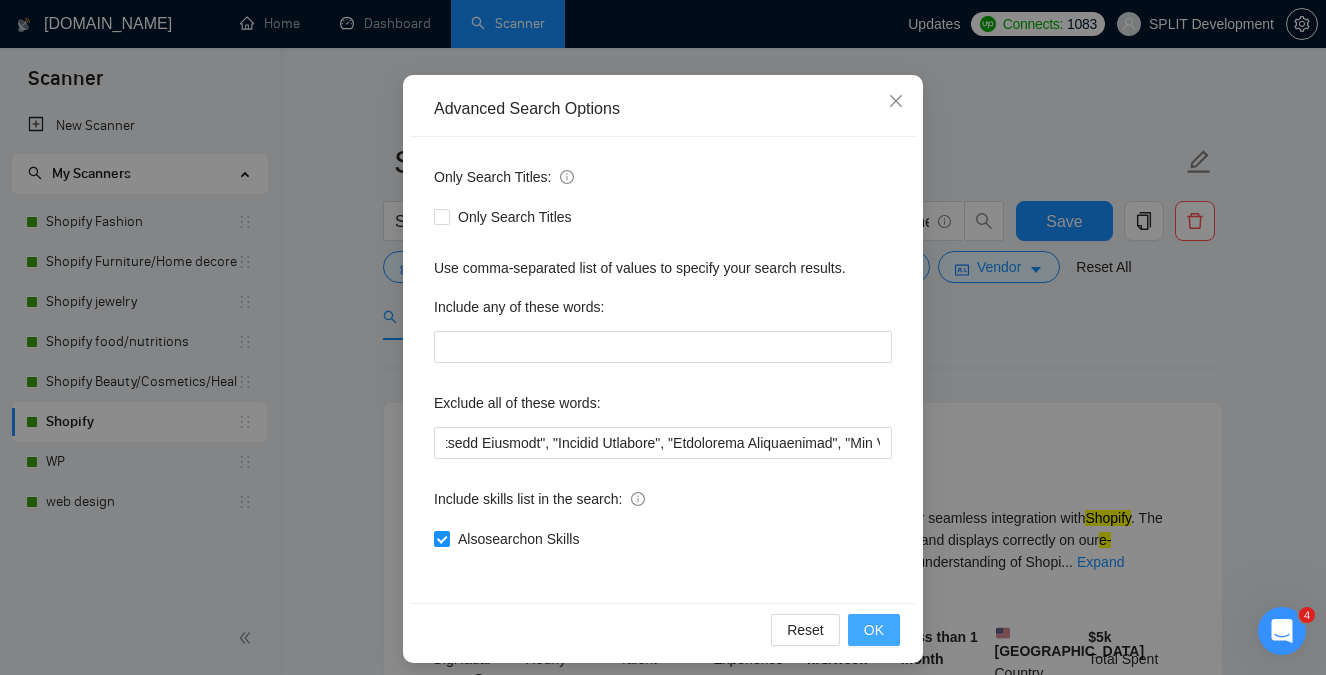 click on "OK" at bounding box center [874, 630] 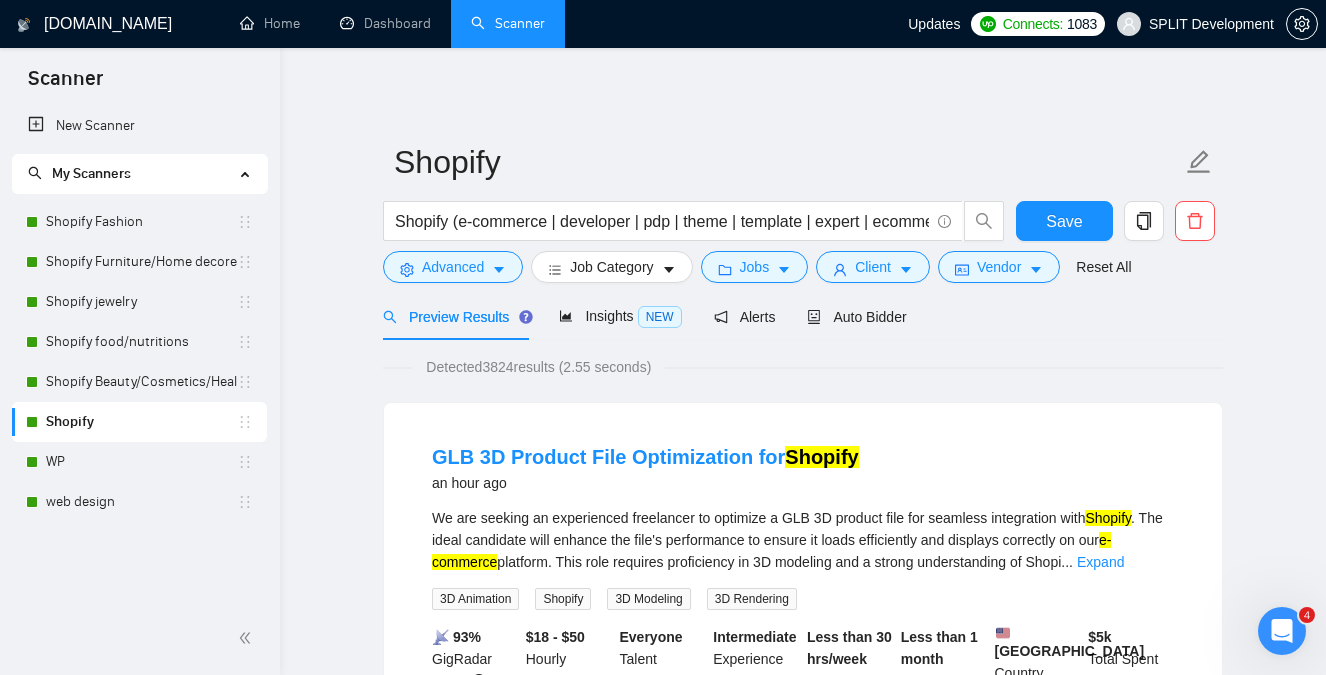 scroll, scrollTop: 0, scrollLeft: 0, axis: both 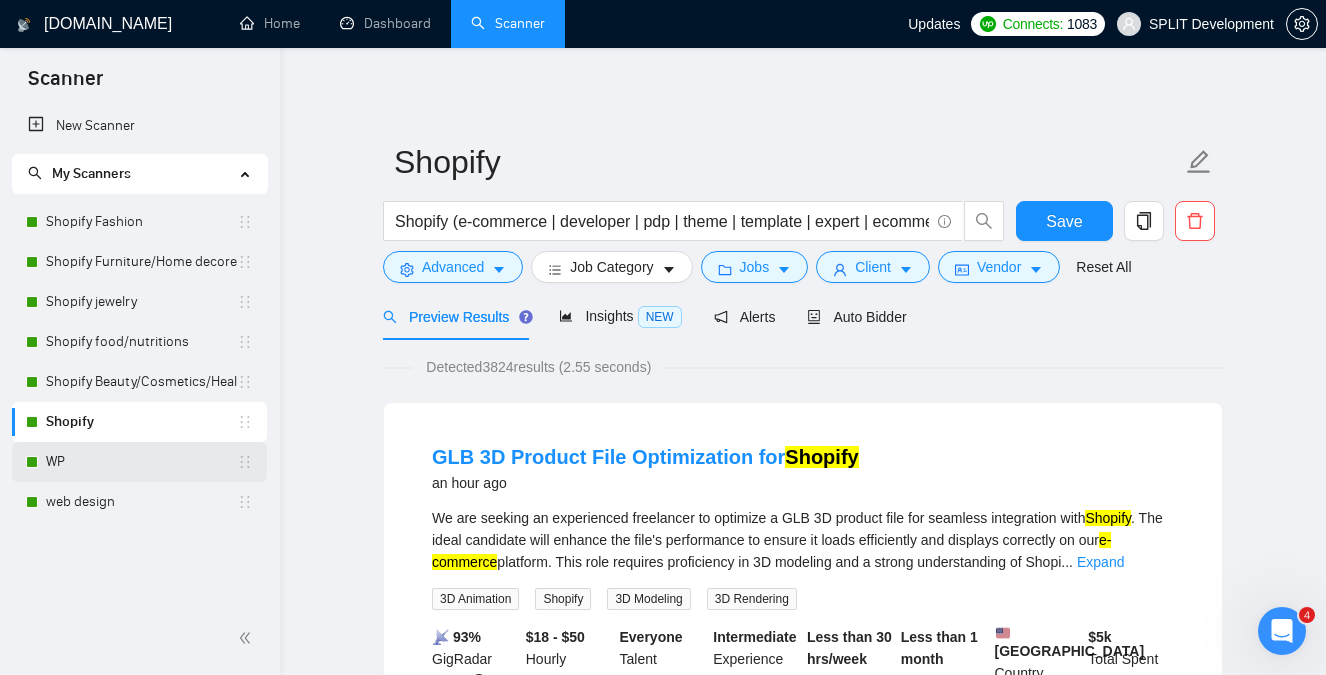 click on "WP" at bounding box center (141, 462) 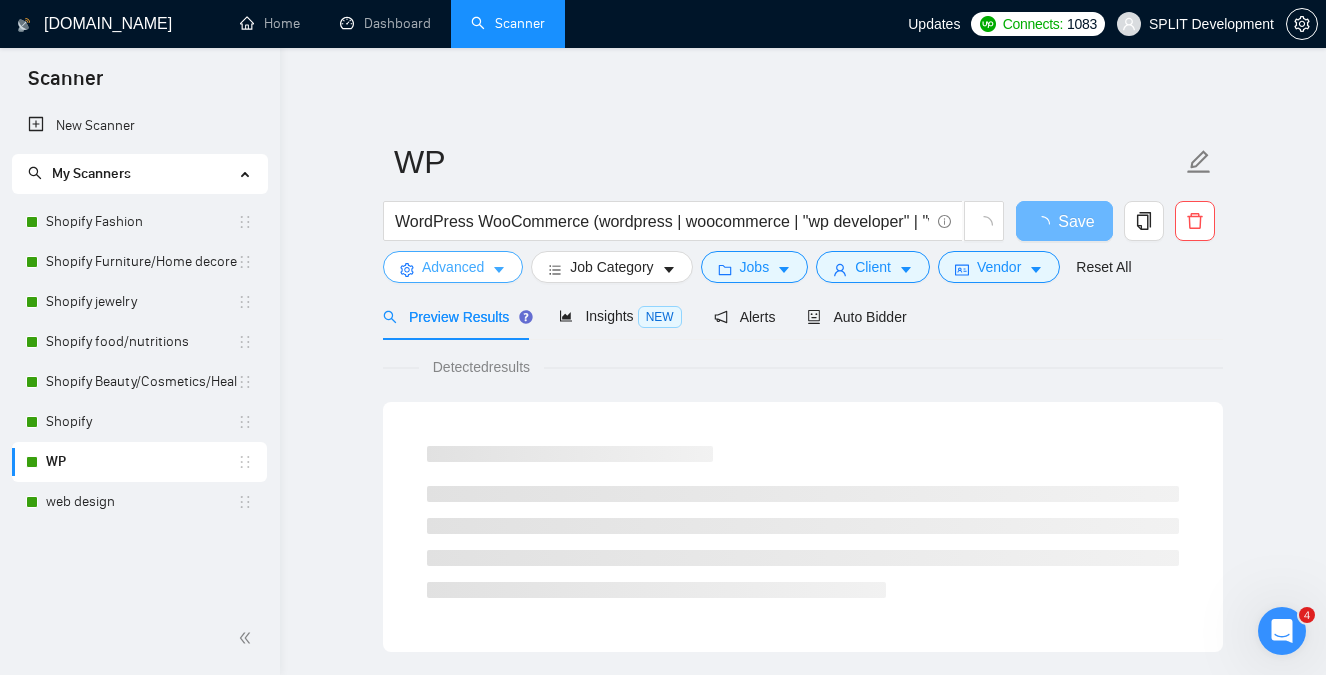 click on "Advanced" at bounding box center (453, 267) 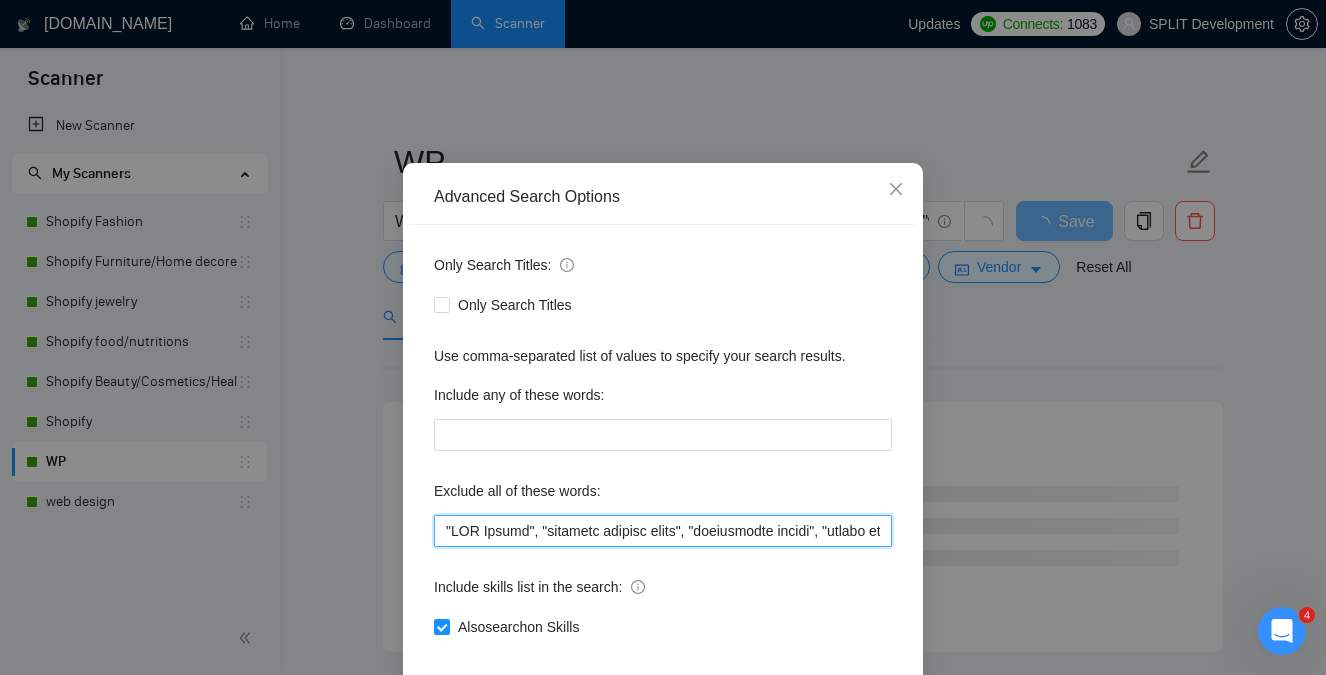 click at bounding box center [663, 531] 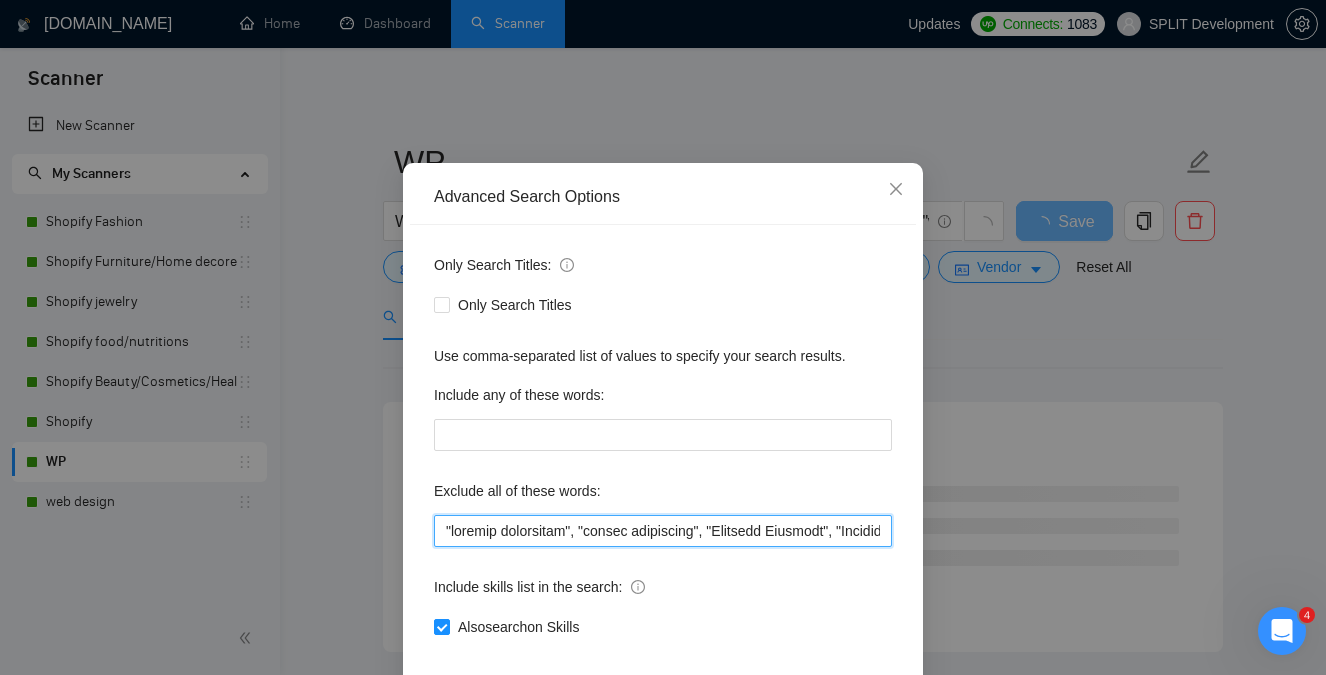 scroll, scrollTop: 0, scrollLeft: 72, axis: horizontal 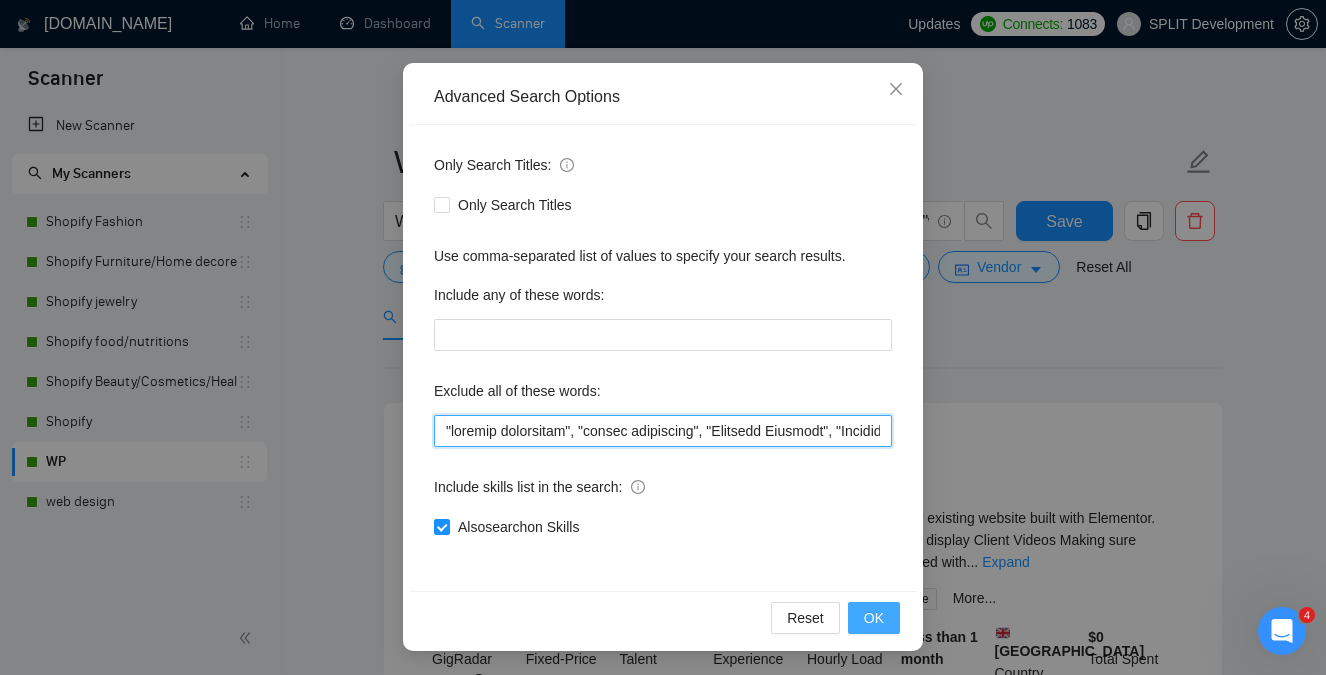 type on ""klaviyo specialist", "klavio specialist", "Creative Director", "Content Director", "SEO Expert", "optimize loading speed", "performance tuning", "funnel design", GemPage, GemPages, "Funnel Designer", "Ecom Funnel", "ecommerce funnels", "Site Updates", "Google Sheets", Amazon, "Photo Editing", "Image Editing", "Photo Editor", "Shopify development", "cosmetic changes", urgently, urgent, devops, refresh, teaching, "to Shopify", "Product lister", "Data/BI Analyst", "marketing Analyst", "(no agencies)", "Store manager", partner, "Business Partner", "Customer Support Specialist", "Email Support", "Business Manager", "no-code frameworks", "No-Code Developer", translator, translation, "Store Management", "Sales Growth", "growth expert", "Cart Flow Expert", "drop shipping", dropshipping, "Systems Administration", NetSuite, "Shopify Marketing", marketplace, "clean up", Accounting, "content creator", simple, eBay, small, "Logo Design", "Graphic Design", "project manager", "Data Entry", "Email Marketing", "content wr..." 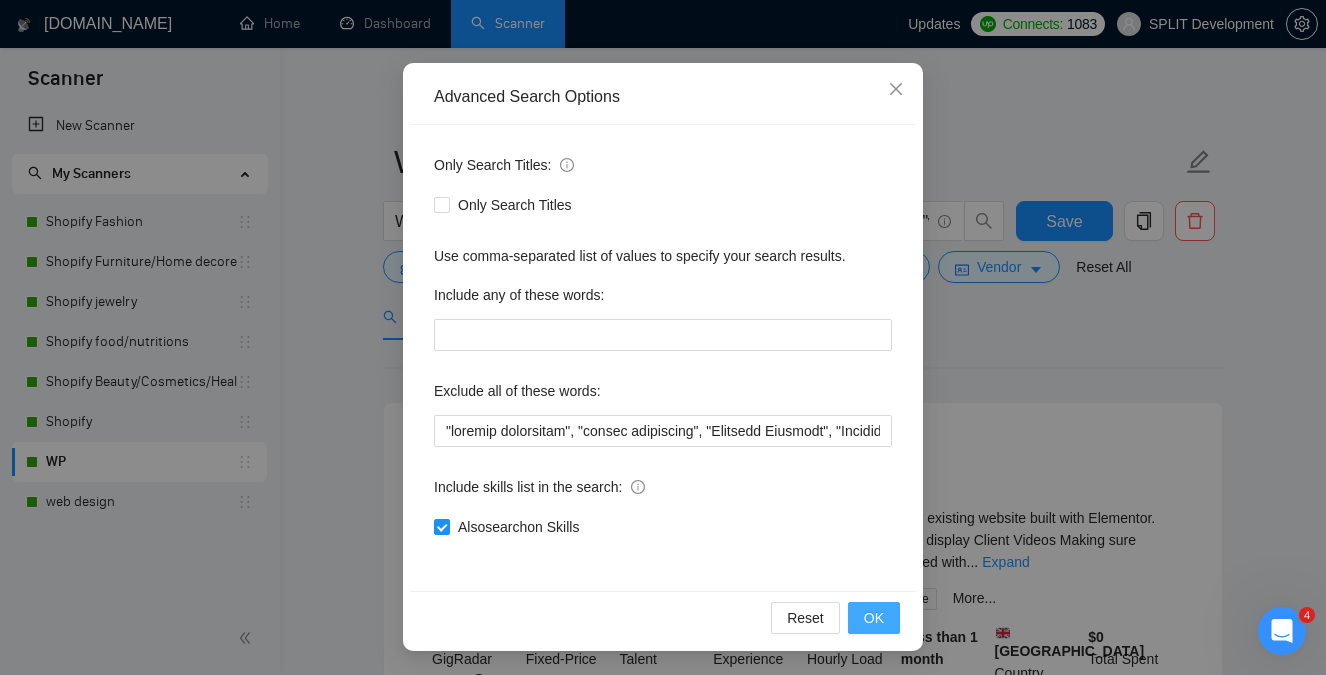 click on "OK" at bounding box center (874, 618) 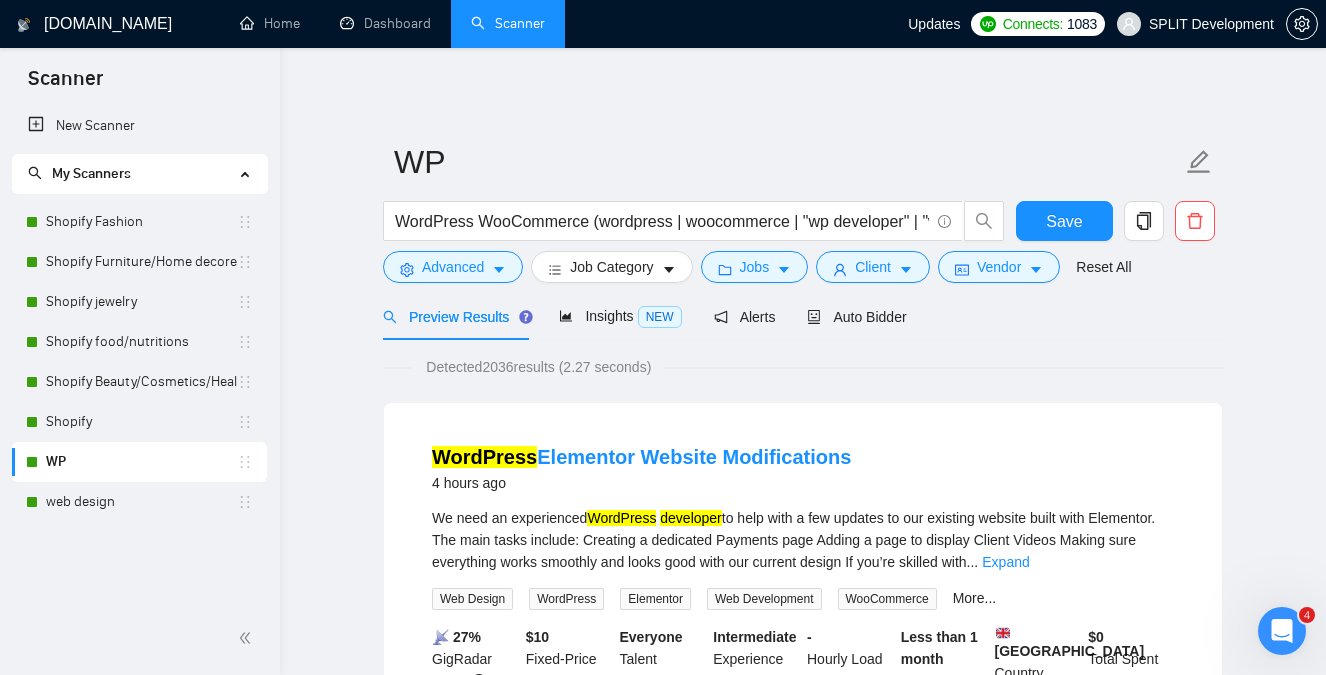 scroll, scrollTop: 57, scrollLeft: 0, axis: vertical 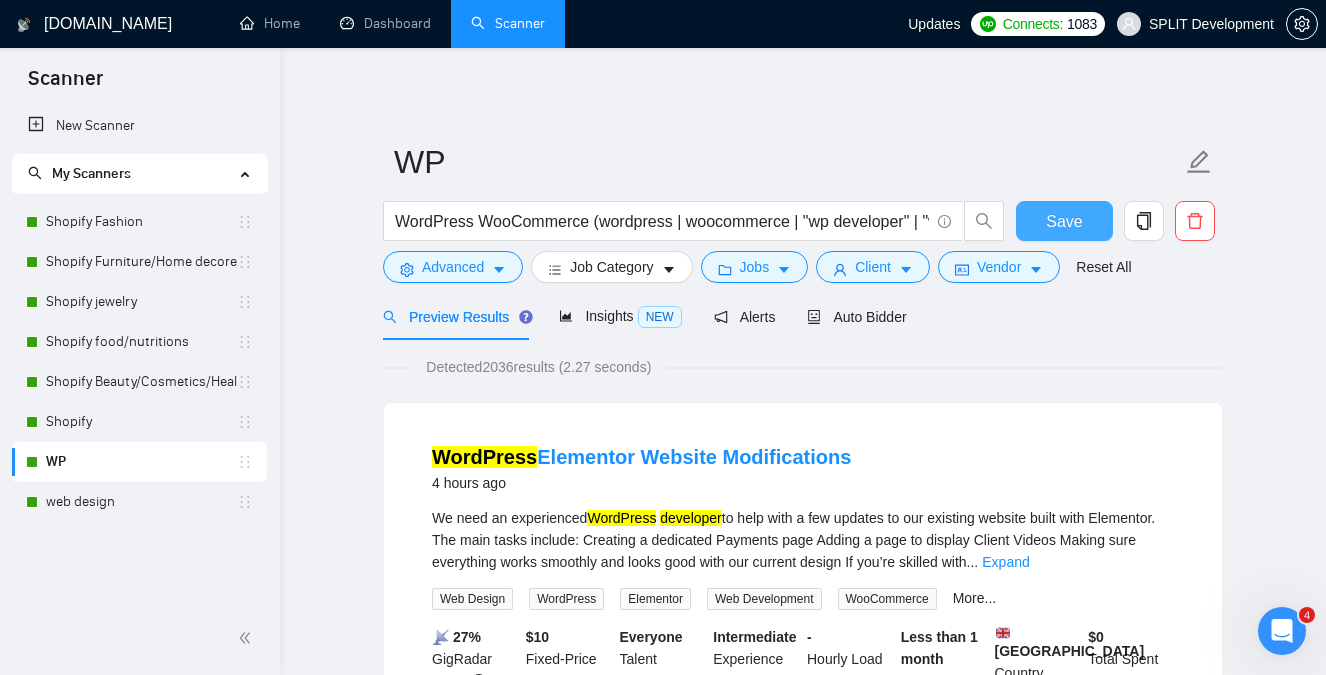 click on "Save" at bounding box center [1064, 221] 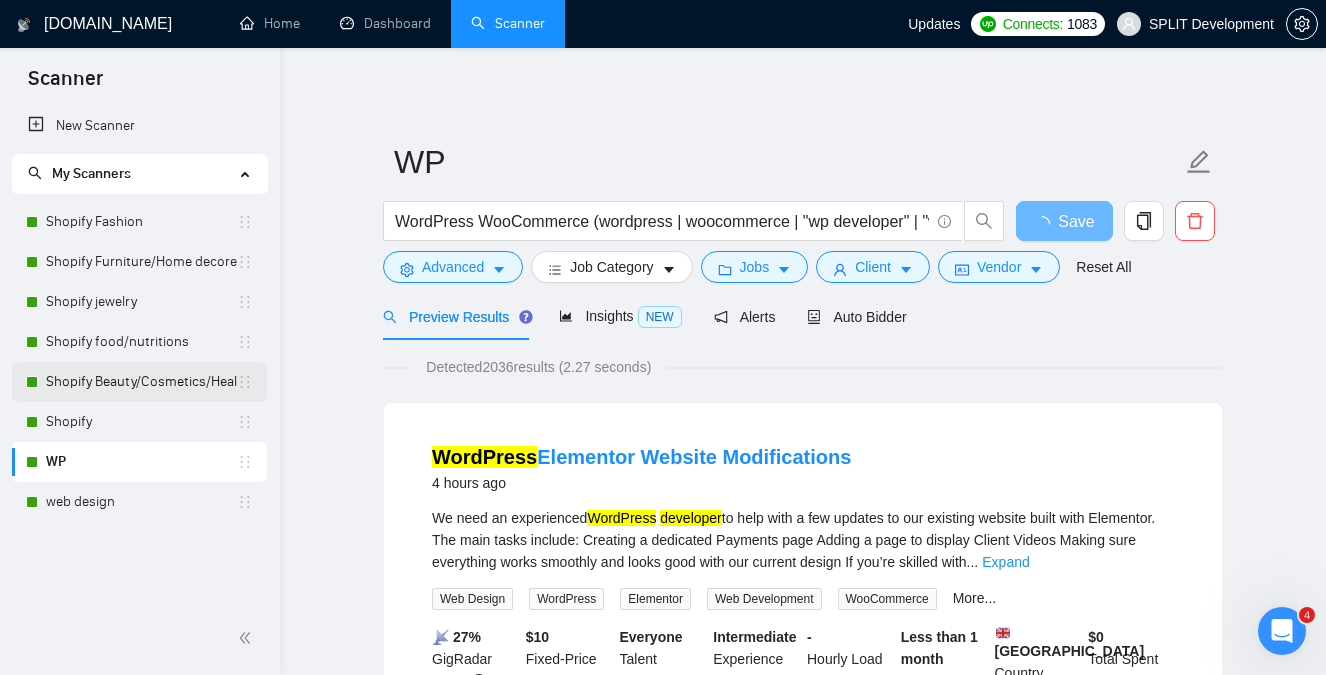 click on "Shopify Beauty/Cosmetics/Health" at bounding box center [141, 382] 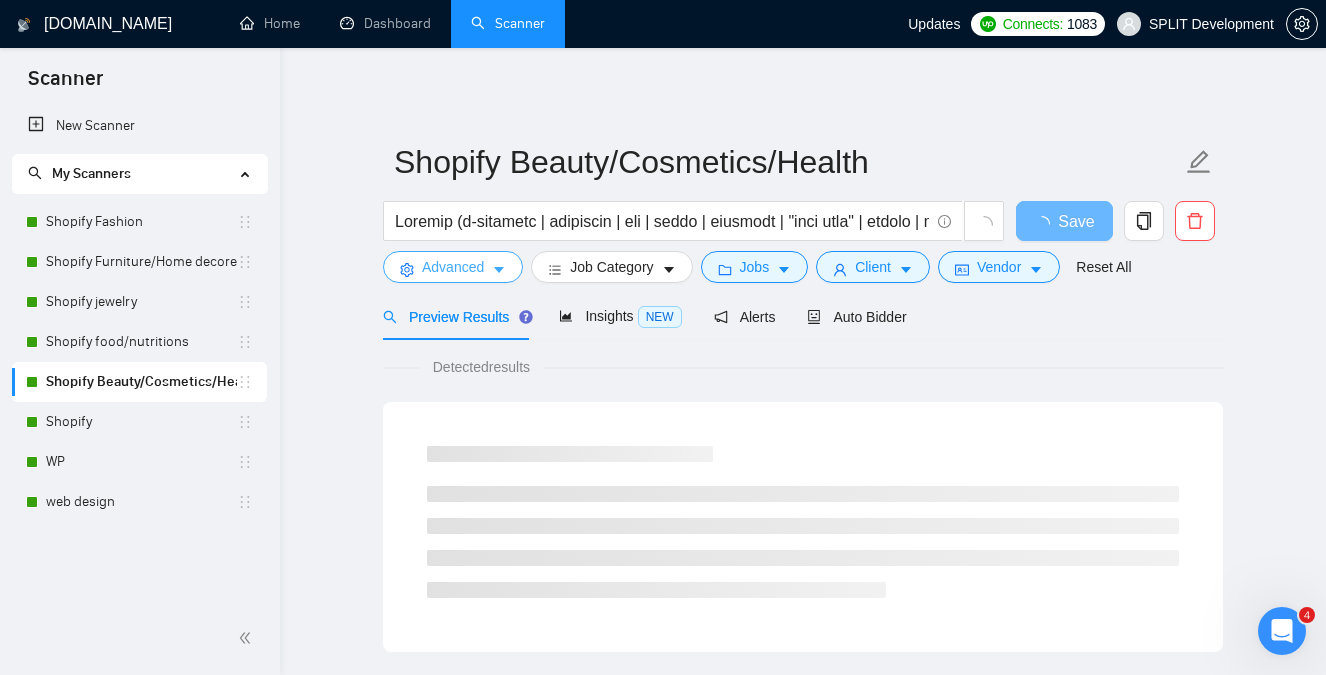 click on "Advanced" at bounding box center (453, 267) 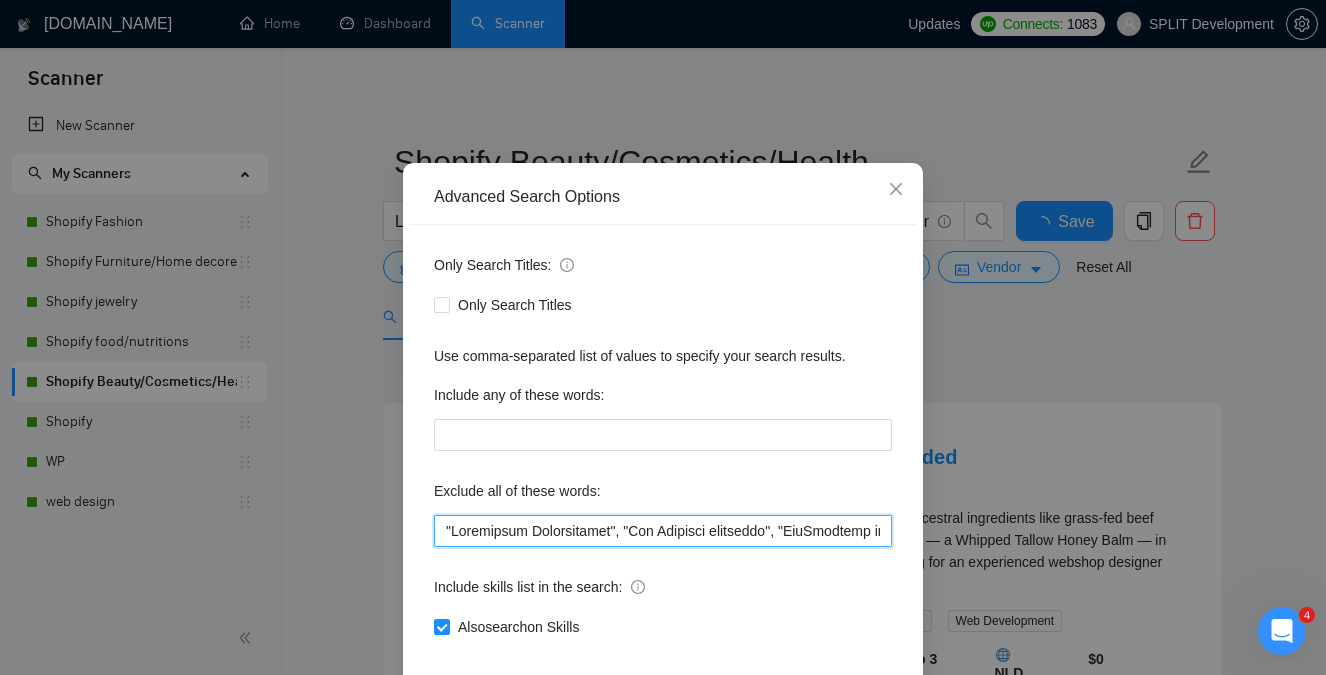click at bounding box center (663, 531) 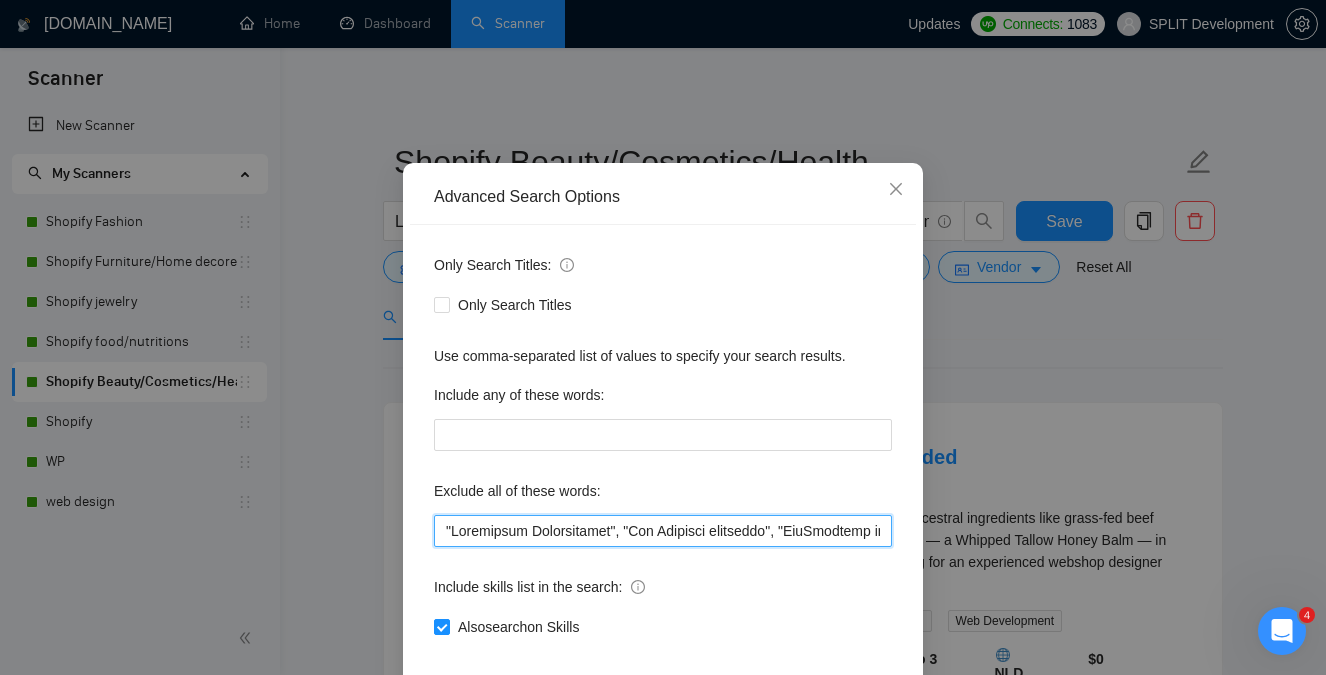 paste on ""klaviyo specialist", "klavio specialist", "Creative Director", "Content Director"," 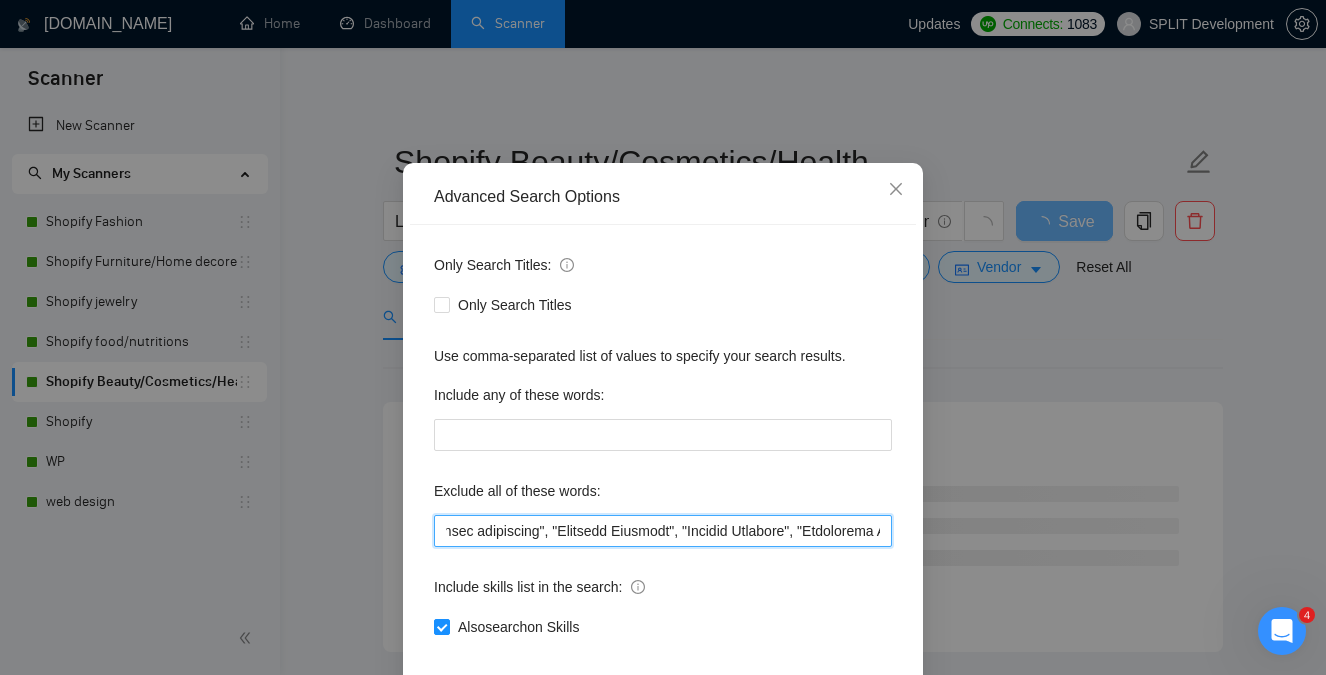 scroll, scrollTop: 0, scrollLeft: 0, axis: both 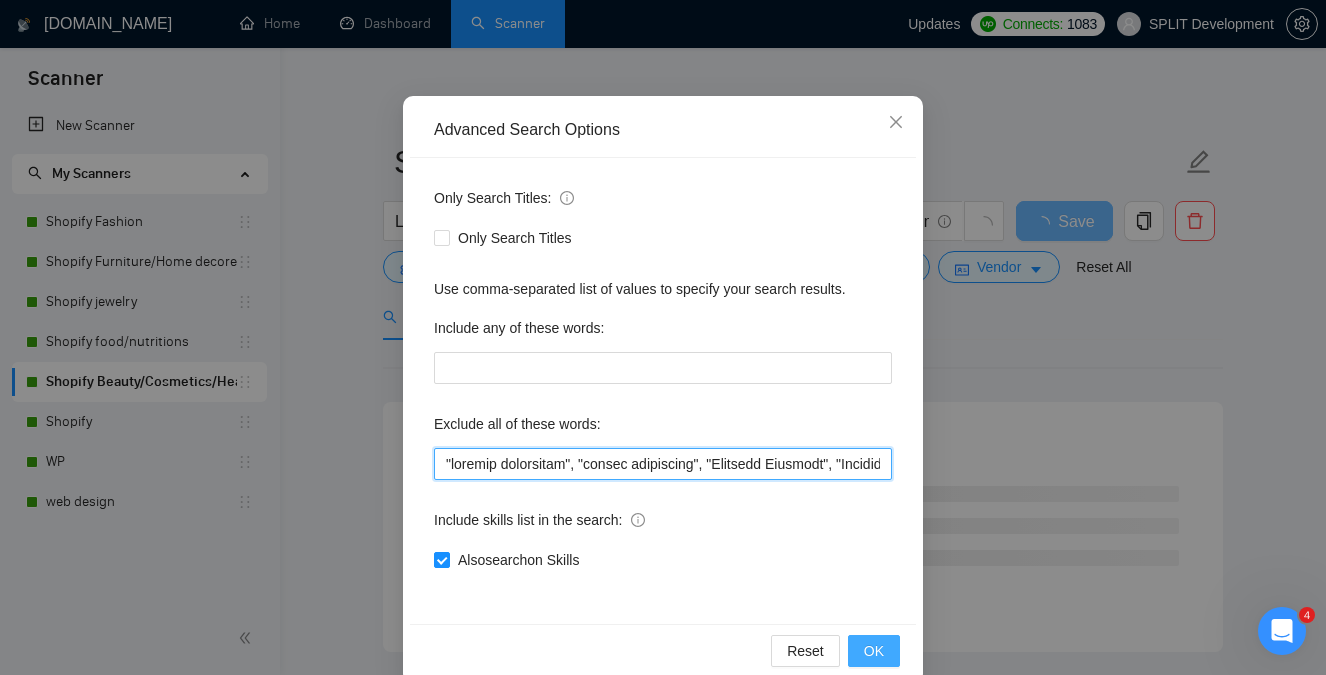 type on ""klaviyo specialist", "klavio specialist", "Creative Director", "Content Director", "Conversion Optimization", "Big Commerce developer", "BigCommerce developer", "SEO Expert", "optimize loading speed", "performance tuning", "funnel design", GemPage, GemPages, "Funnel Designer", "Ecom Funnel", "ecommerce funnels", "fast setup", "As soon as possible", "Google Sheets", Amazon, "Photo Editing", "Image Editing", "Photo Editor", "Product lister", "Data/BI Analyst", "marketing Analyst", "(no agencies)", "Store manager", partner, "Business Partner", "Customer Support Specialist", "Email Support", "Business Manager", "no-code frameworks", "No-Code Developer", translator, translation, "Store Management", "Sales Growth", "growth expert", "Cart Flow Expert", "drop shipping", dropshipping, "Systems Administration", NetSuite, "Shopify Marketing", marketplace, "clean up", Accounting, "content creator", "React.js", "Next.js", simple, eBay, small, "Logo Design", "Graphic Design", "project manager", "Data Entry", WooCommerc..." 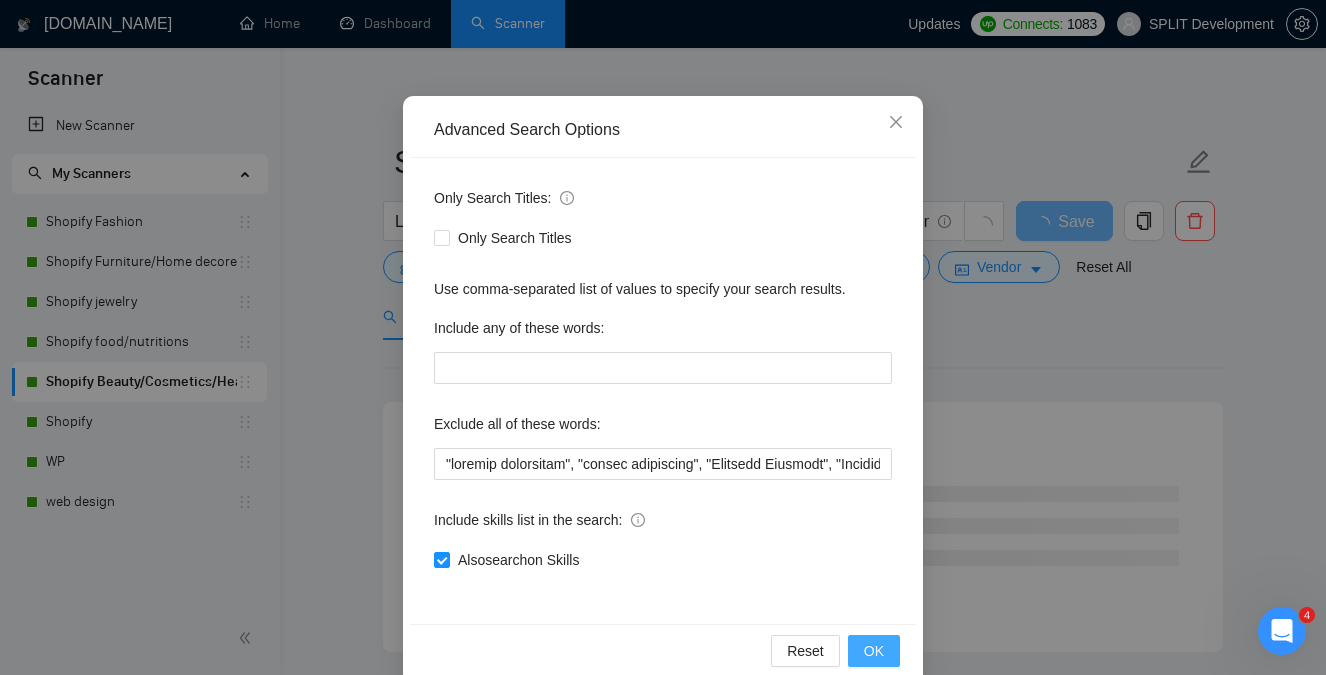 click on "OK" at bounding box center (874, 651) 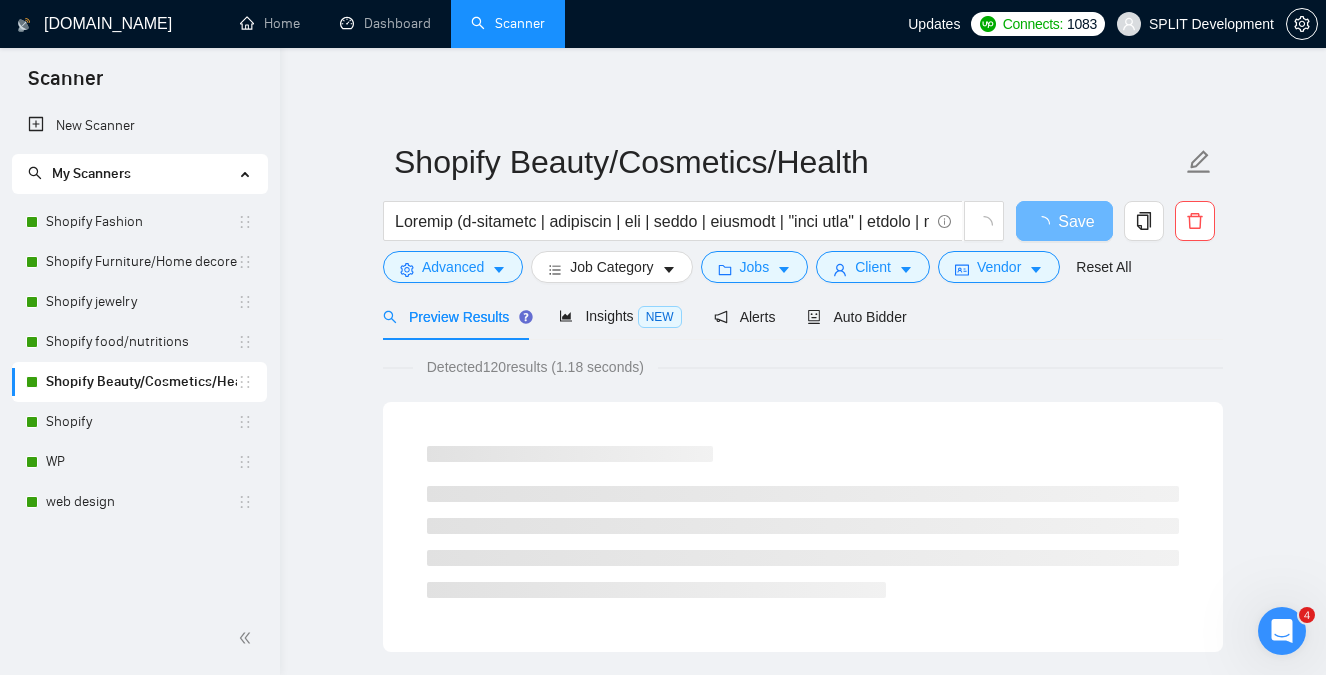 scroll, scrollTop: 57, scrollLeft: 0, axis: vertical 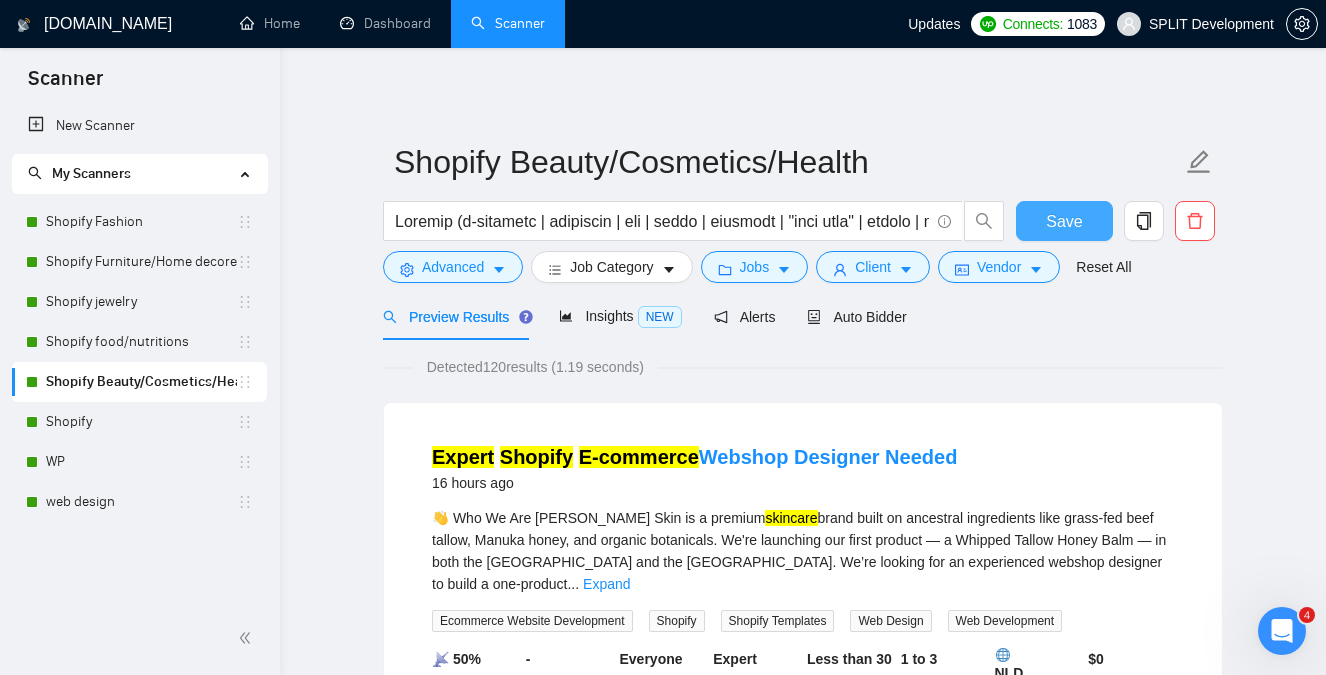 click on "Save" at bounding box center (1064, 221) 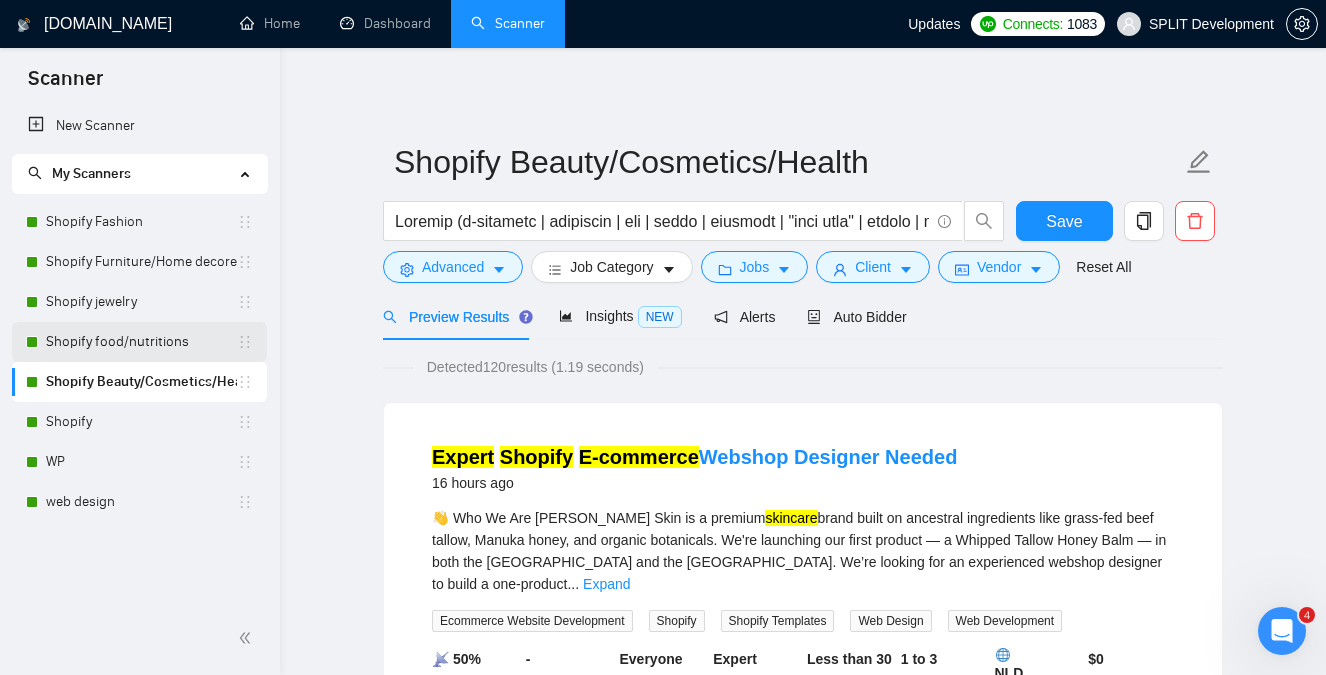 click on "Shopify food/nutritions" at bounding box center (141, 342) 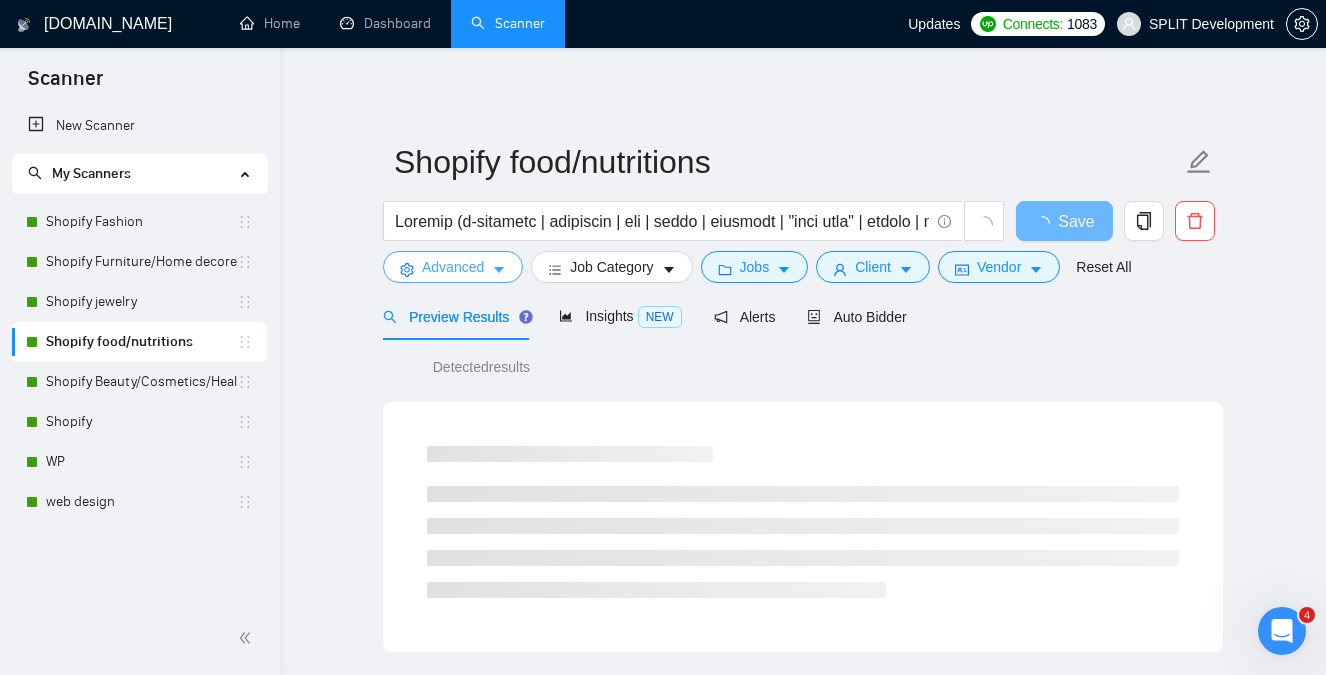 click on "Advanced" at bounding box center (453, 267) 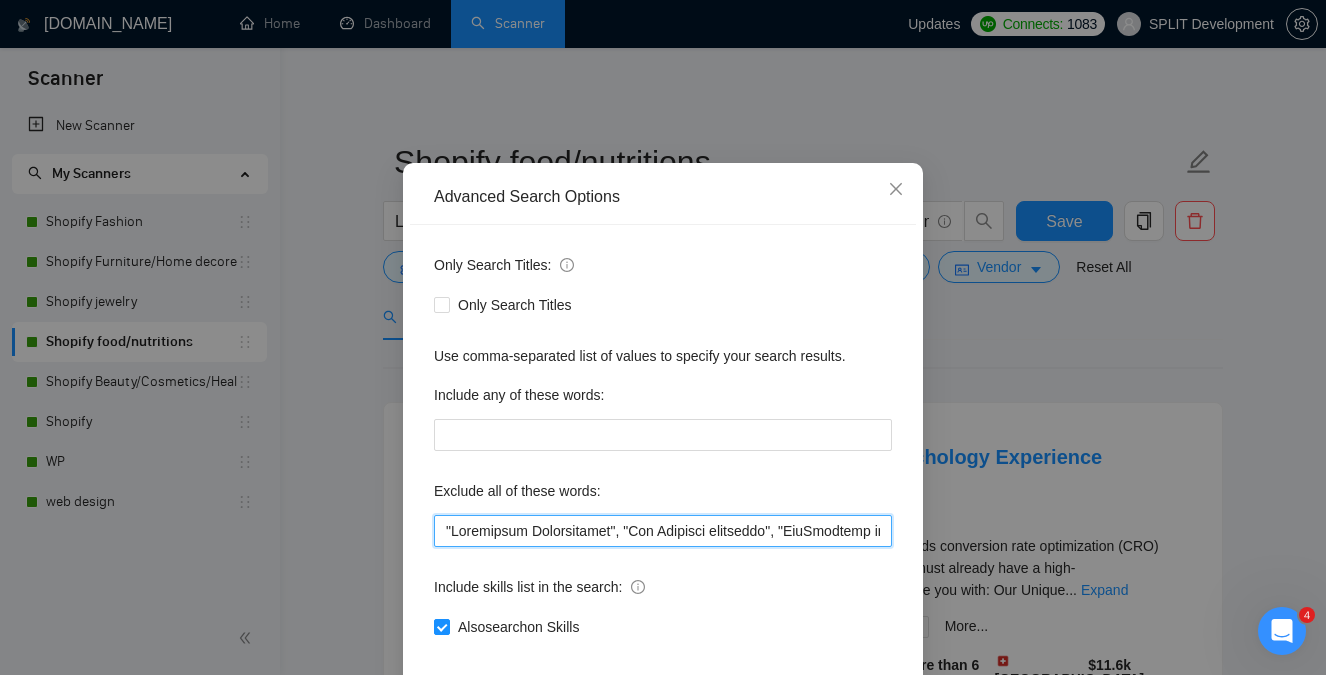 click at bounding box center [663, 531] 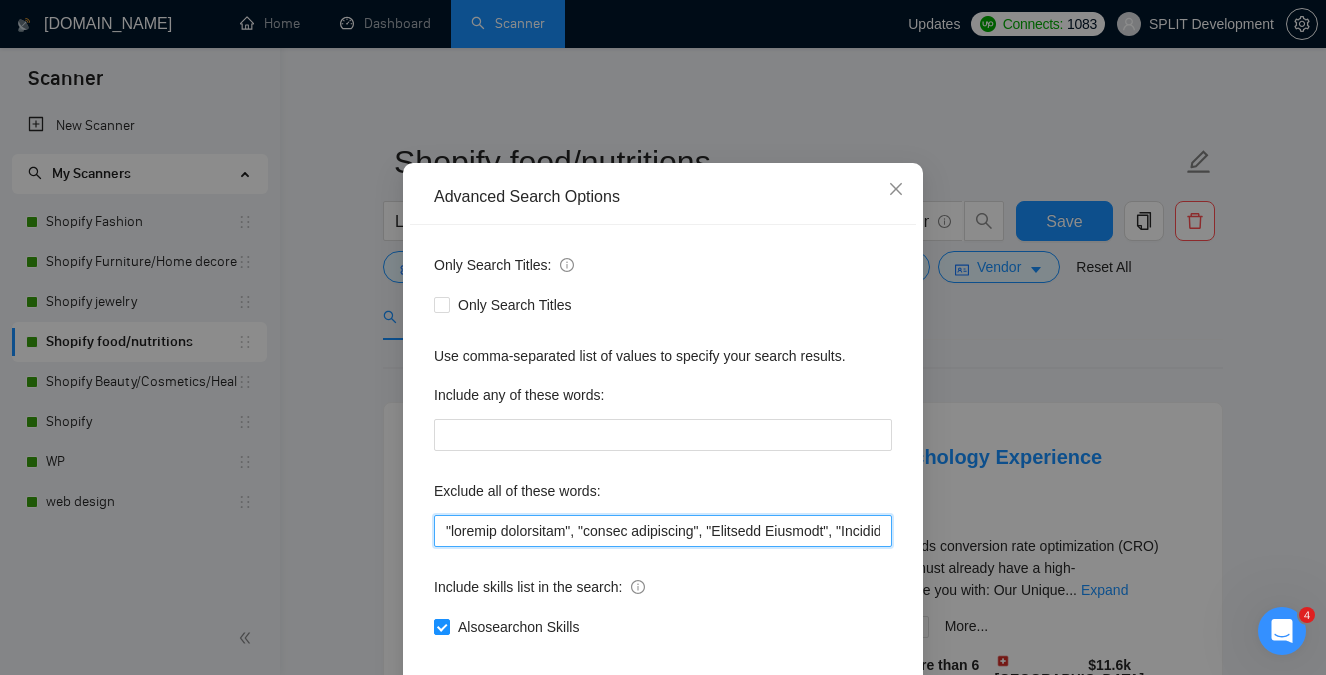 scroll, scrollTop: 0, scrollLeft: 72, axis: horizontal 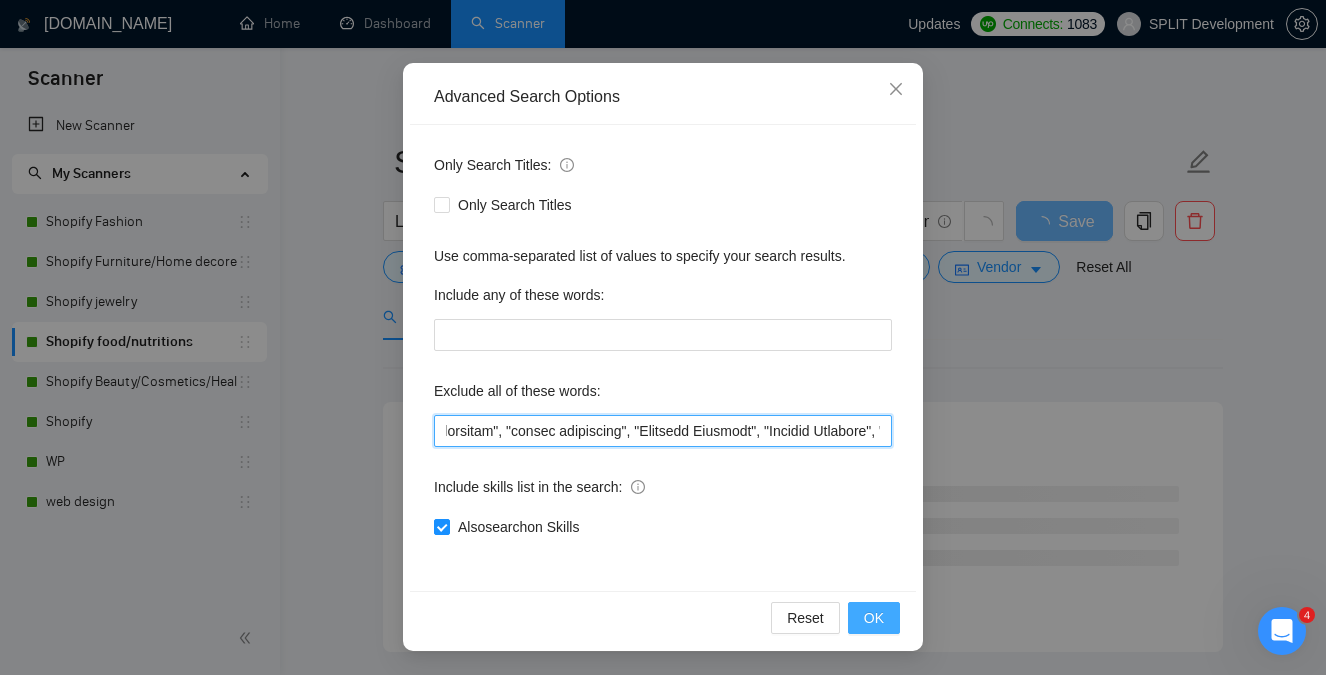 type on ""klaviyo specialist", "klavio specialist", "Creative Director", "Content Director", "Conversion Optimization", "Big Commerce developer", "BigCommerce developer", "SEO Expert", "optimize loading speed", "performance tuning", "funnel design", GemPage, GemPages, "Funnel Designer", "Ecom Funnel", "ecommerce funnels", "fast setup", "As soon as possible", "Google Sheets", Amazon, "Photo Editing", "Image Editing", "Photo Editor", "Product lister", "Data/BI Analyst", "marketing Analyst", "(no agencies)", "Store manager", partner, "Business Partner", "Customer Support Specialist", "Email Support", "Business Manager", "no-code frameworks", "No-Code Developer", translator, translation, "Store Management", "Sales Growth", "growth expert", "Cart Flow Expert", "drop shipping", dropshipping, "Systems Administration", NetSuite, "Shopify Marketing", marketplace, "clean up", Accounting, "content creator", "React.js", "Next.js", simple, eBay, small, "Logo Design", "Graphic Design", "project manager", "Data Entry", WooCommerc..." 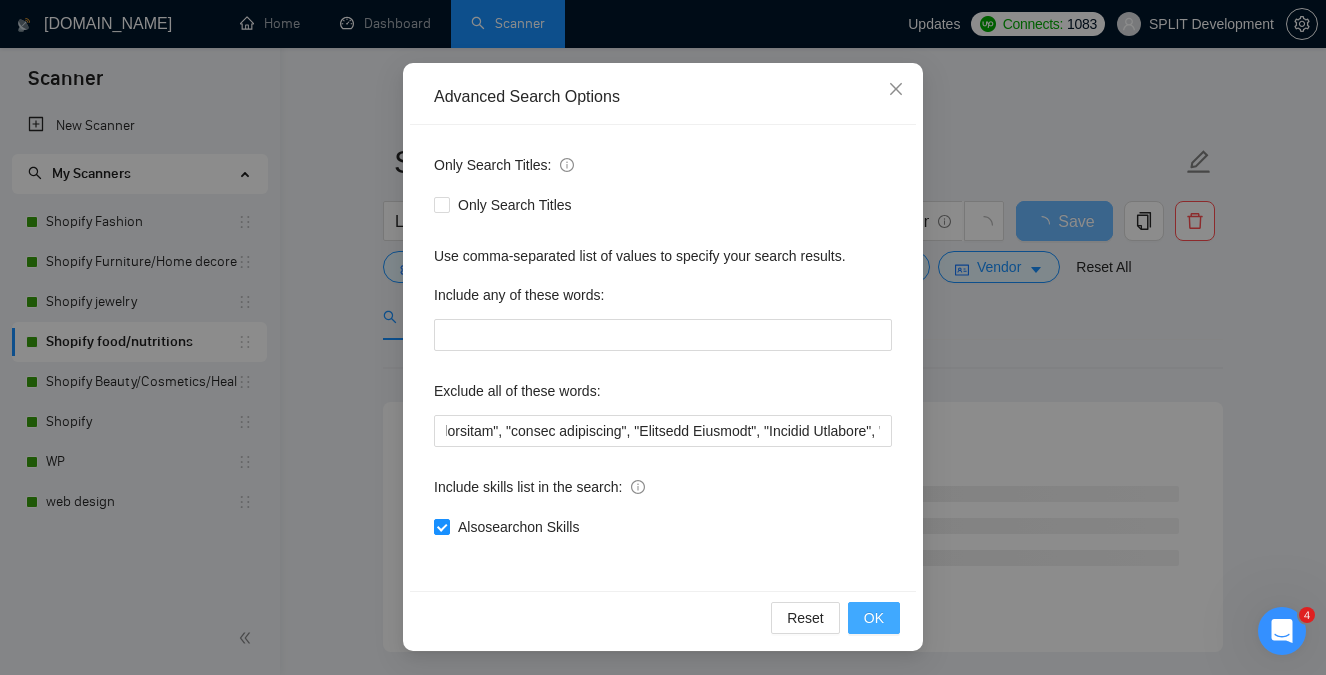 click on "OK" at bounding box center (874, 618) 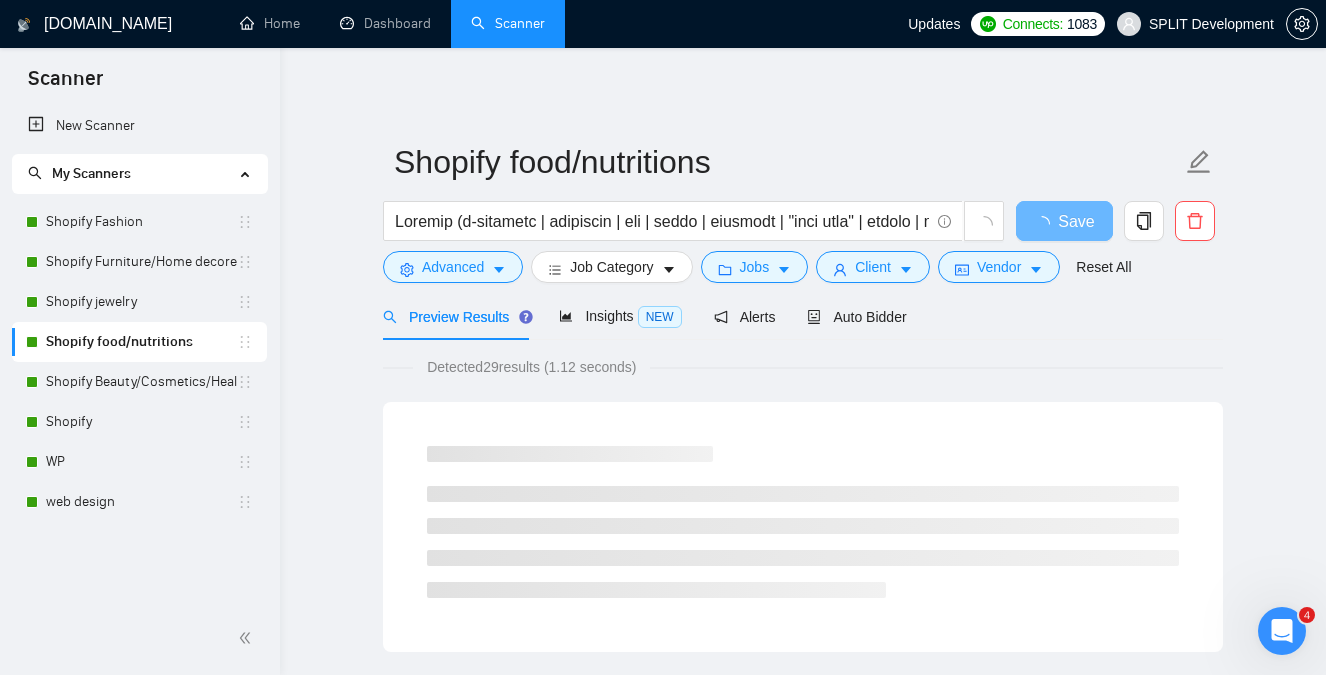 scroll, scrollTop: 57, scrollLeft: 0, axis: vertical 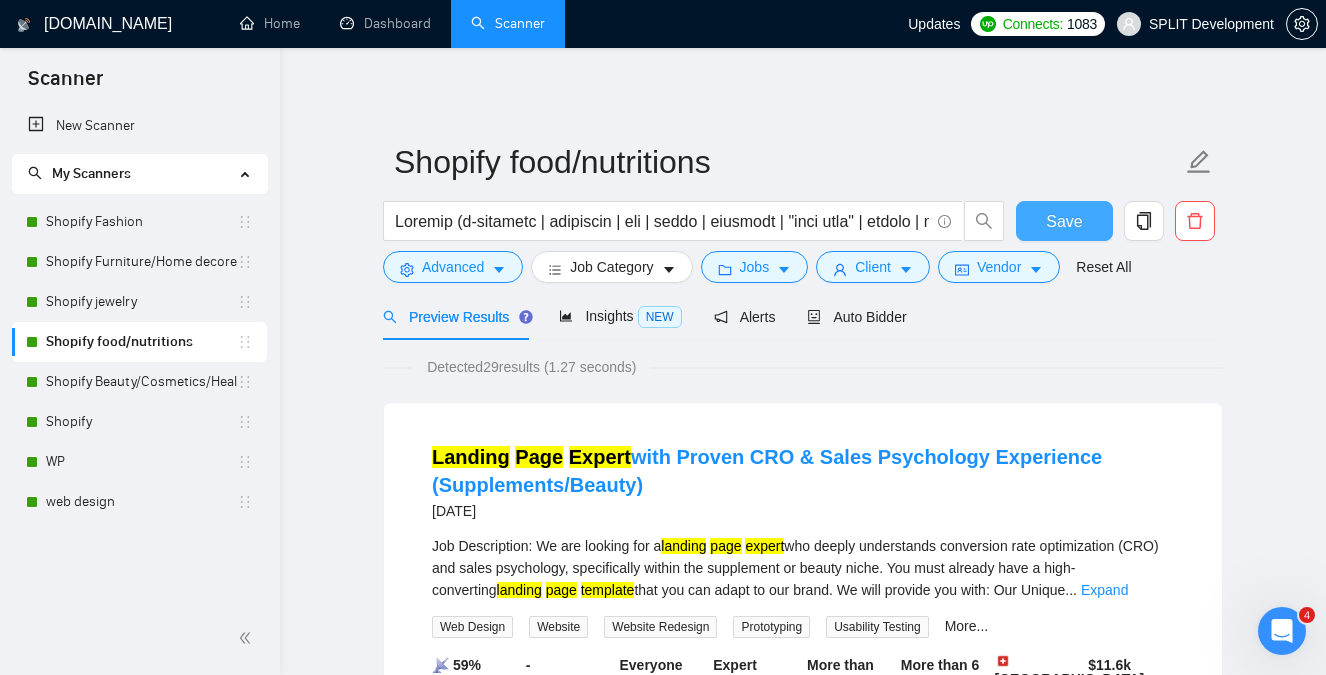 click on "Save" at bounding box center [1064, 221] 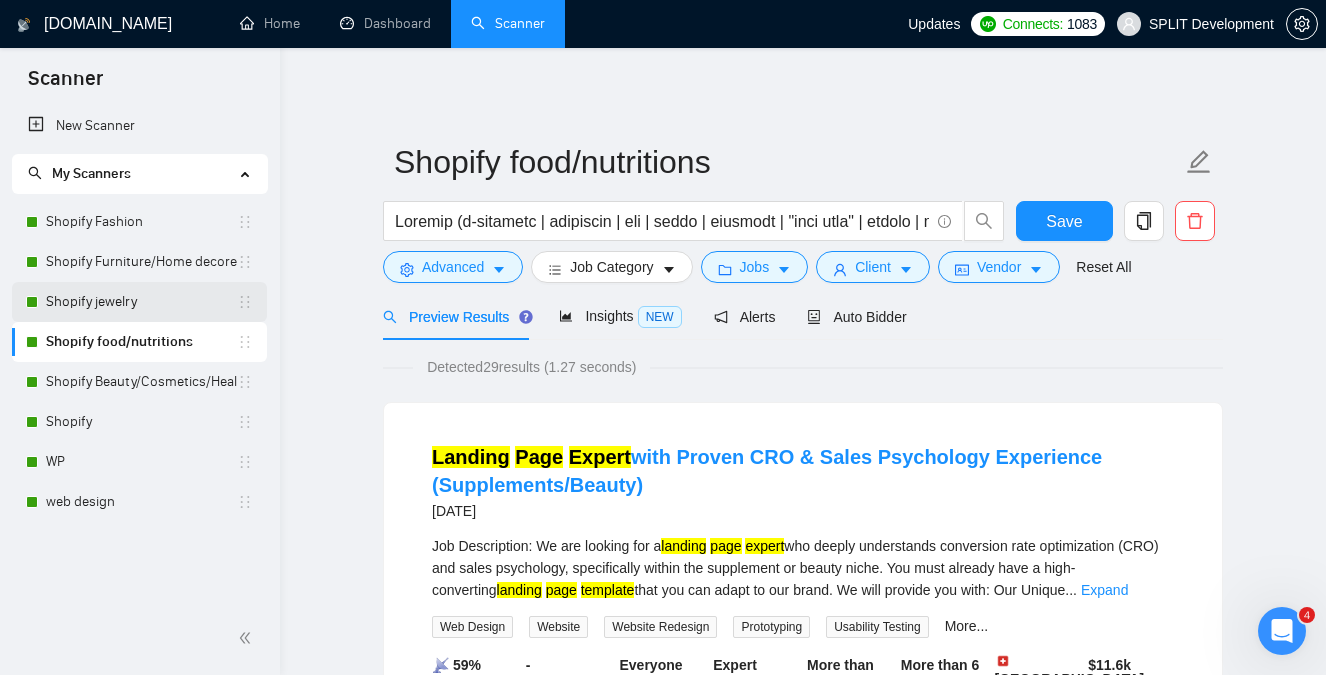 click on "Shopify jewelry" at bounding box center [141, 302] 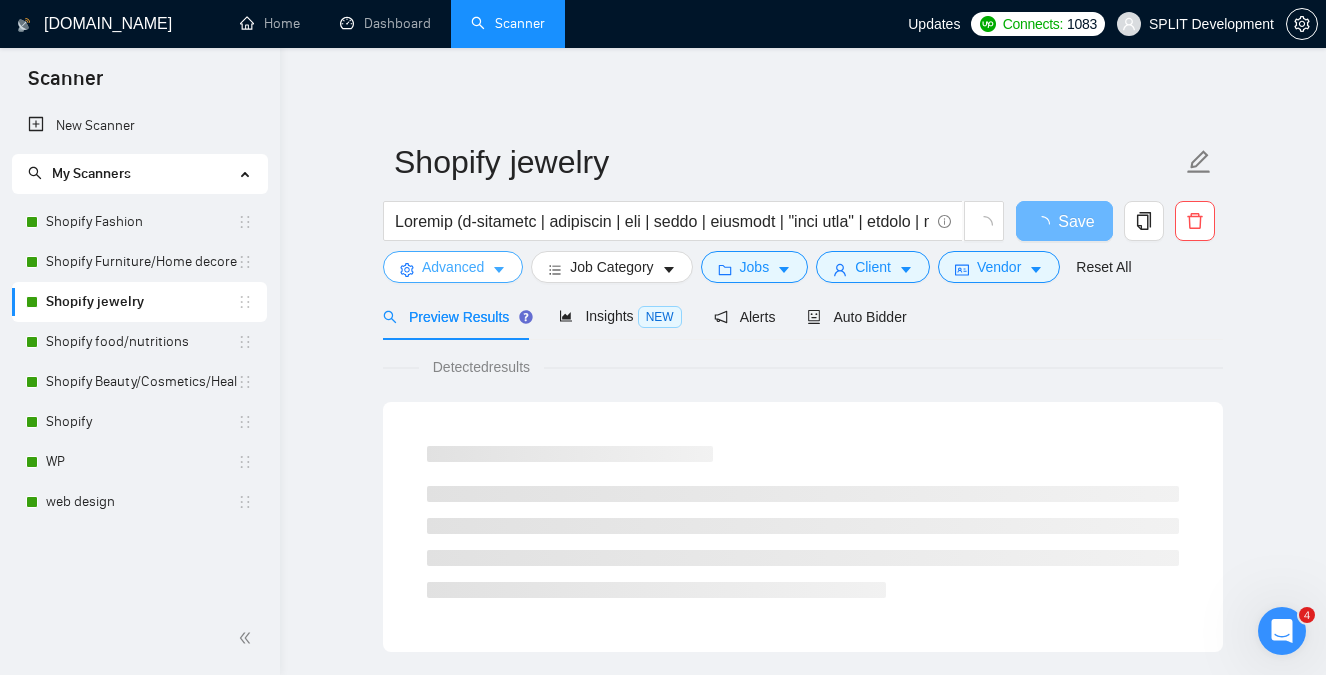 click on "Advanced" at bounding box center [453, 267] 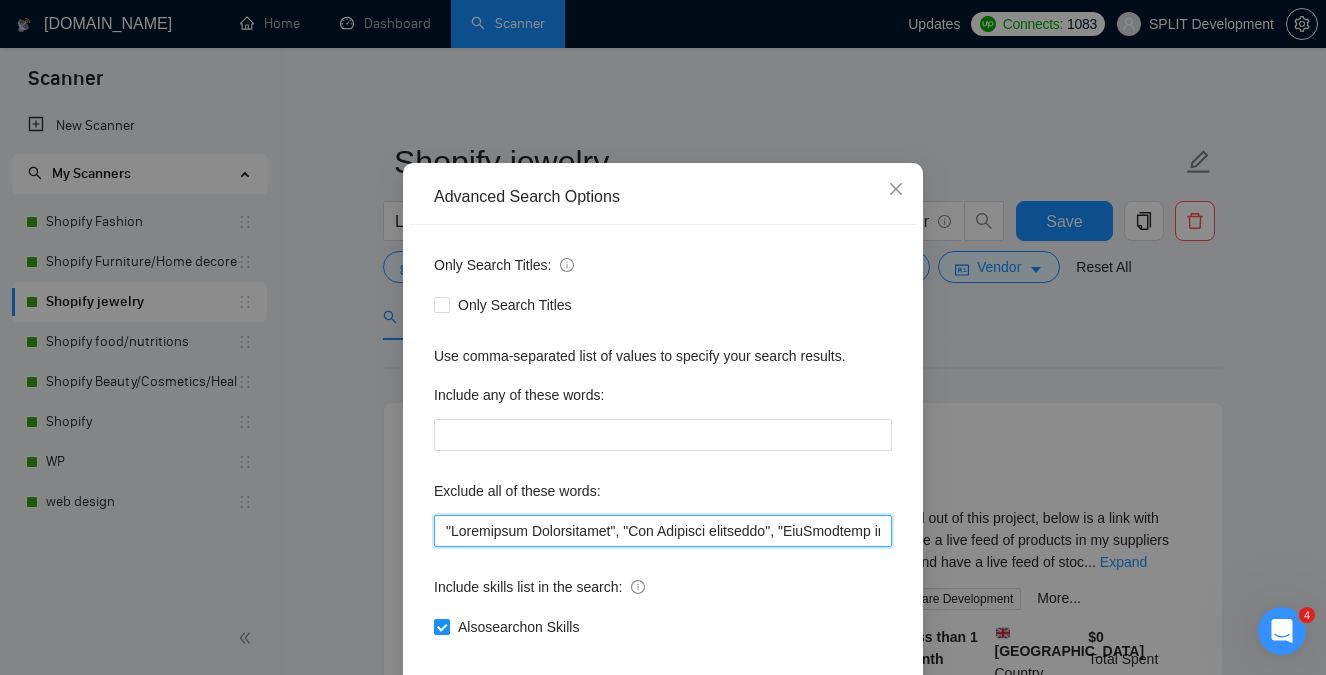 click at bounding box center (663, 531) 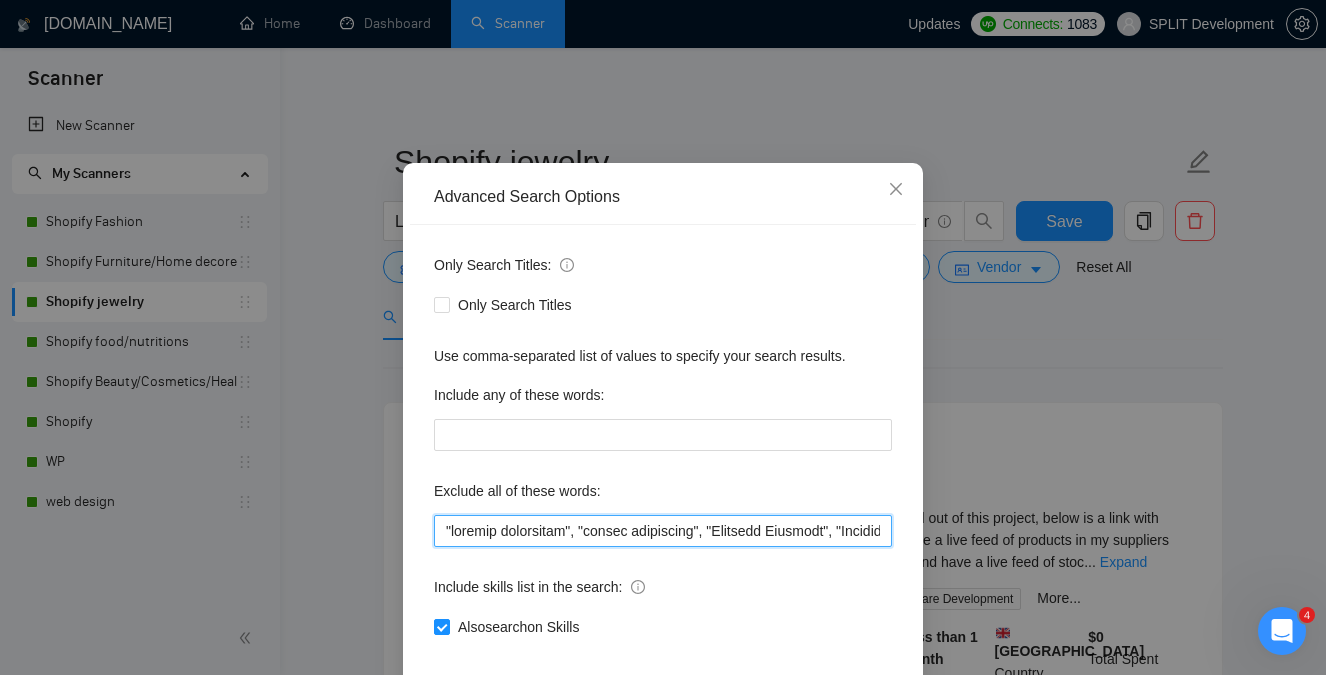 scroll, scrollTop: 0, scrollLeft: 72, axis: horizontal 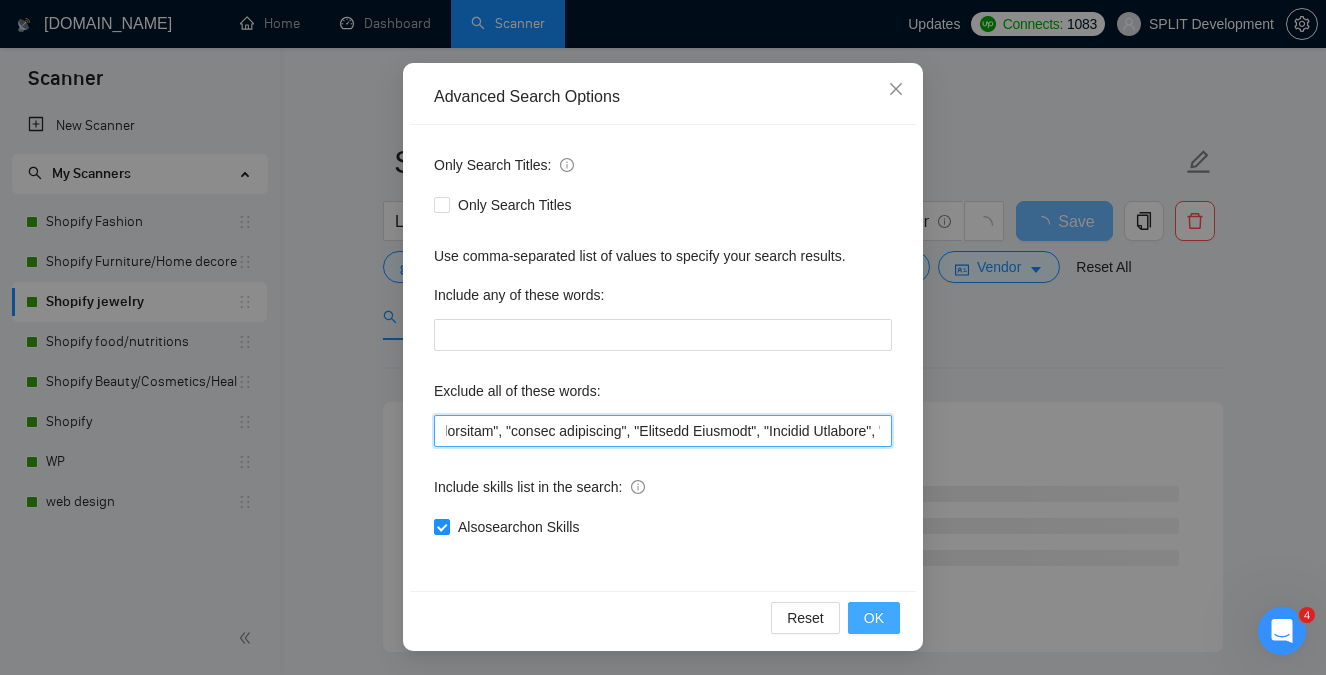type on ""klaviyo specialist", "klavio specialist", "Creative Director", "Content Director", "Conversion Optimization", "Big Commerce developer", "BigCommerce developer", "SEO Expert", "optimize loading speed", "performance tuning", "funnel design", GemPage, GemPages, "Funnel Designer", "Ecom Funnel", "ecommerce funnels", "fast setup", "As soon as possible", "Google Sheets", Amazon, "Photo Editing", "Image Editing", "Photo Editor", "Product lister", "Data/BI Analyst", "marketing Analyst", "(no agencies)", "Store manager", partner, "Business Partner", "Customer Support Specialist", "Email Support", "Business Manager", "no-code frameworks", "No-Code Developer", translator, translation, "Store Management", "Sales Growth", "growth expert", "Cart Flow Expert", "drop shipping", dropshipping, "Systems Administration", NetSuite, "Shopify Marketing", marketplace, "clean up", Accounting, "content creator", "React.js", "Next.js", simple, eBay, small, "Logo Design", "Graphic Design", "project manager", "Data Entry", WooCommerc..." 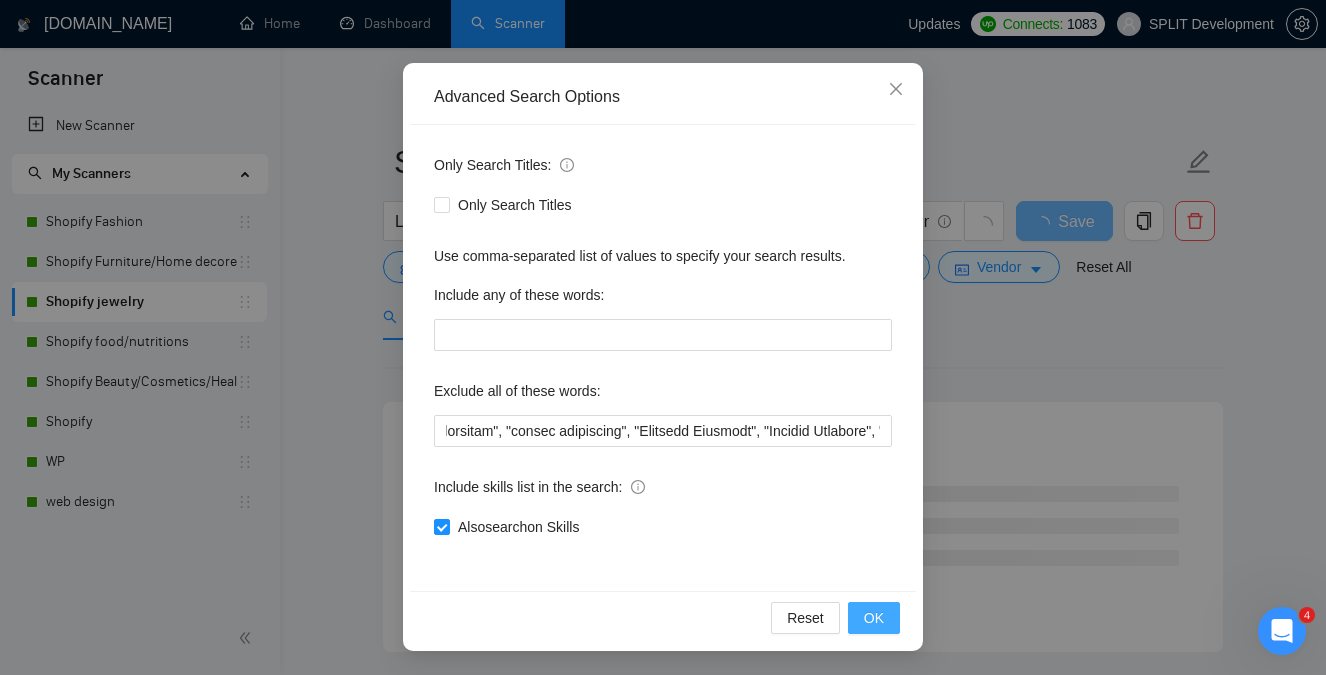 click on "OK" at bounding box center [874, 618] 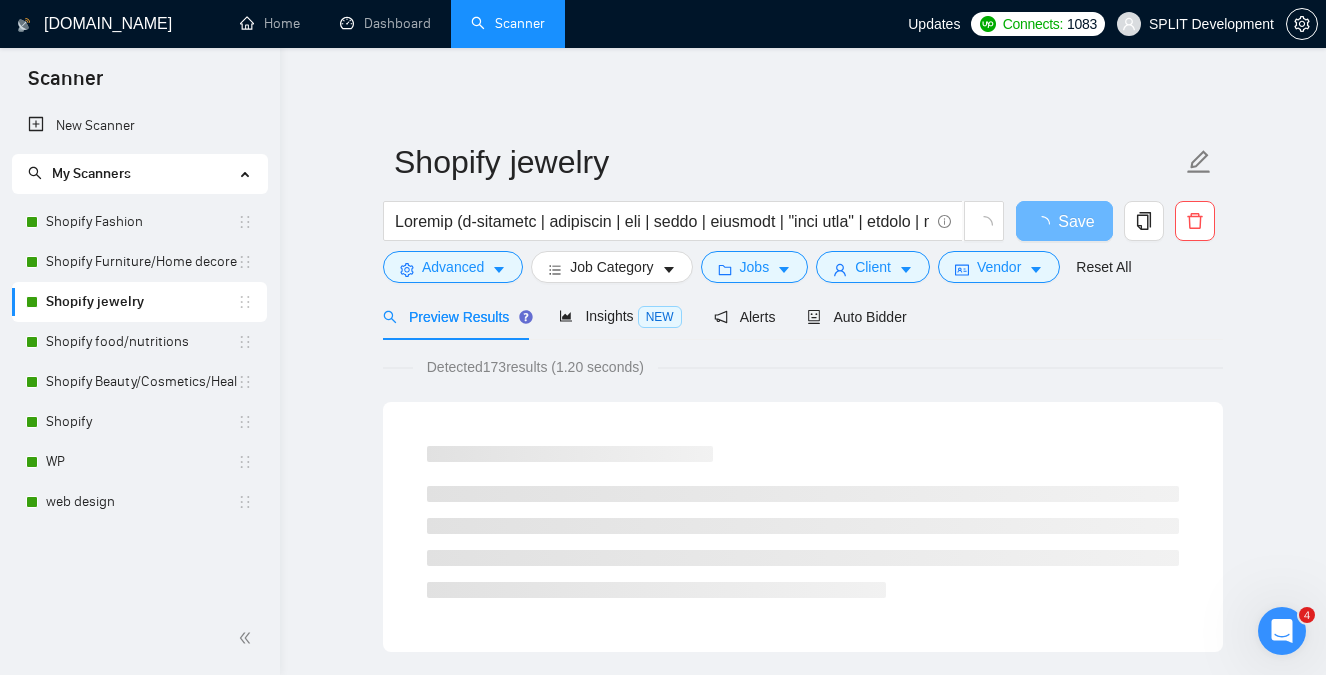 scroll, scrollTop: 0, scrollLeft: 0, axis: both 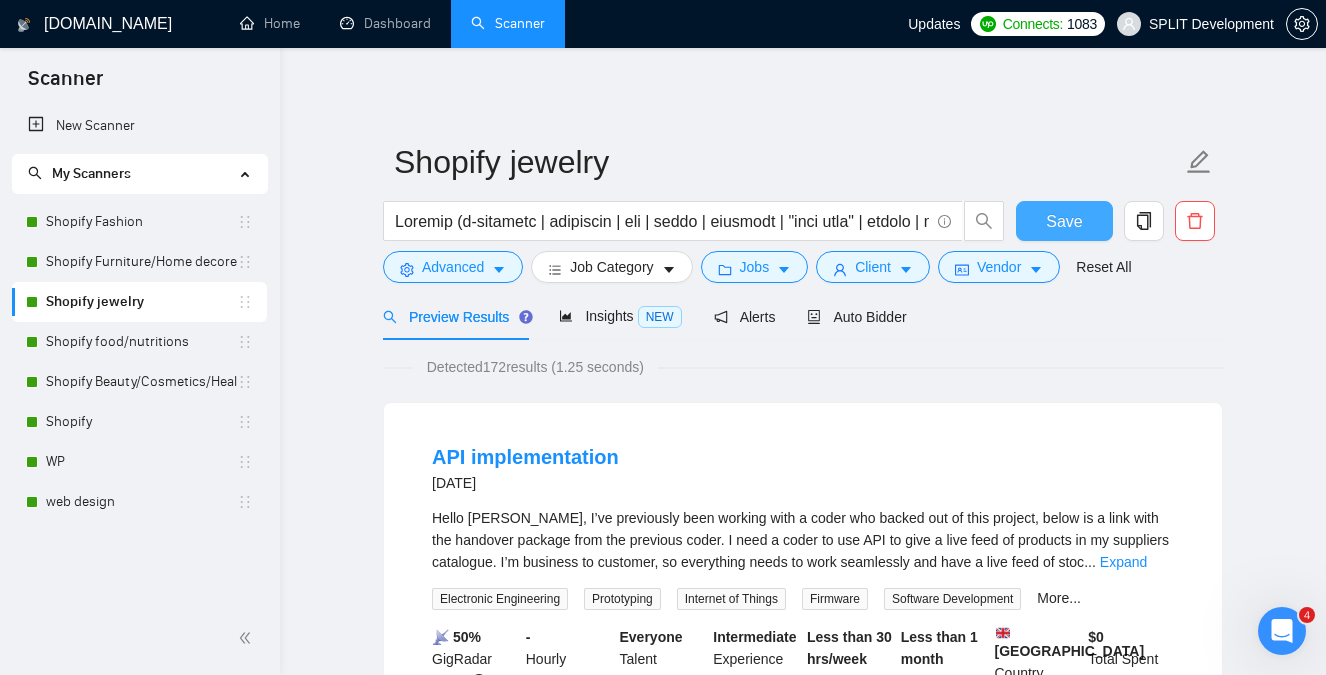 click on "Save" at bounding box center (1064, 221) 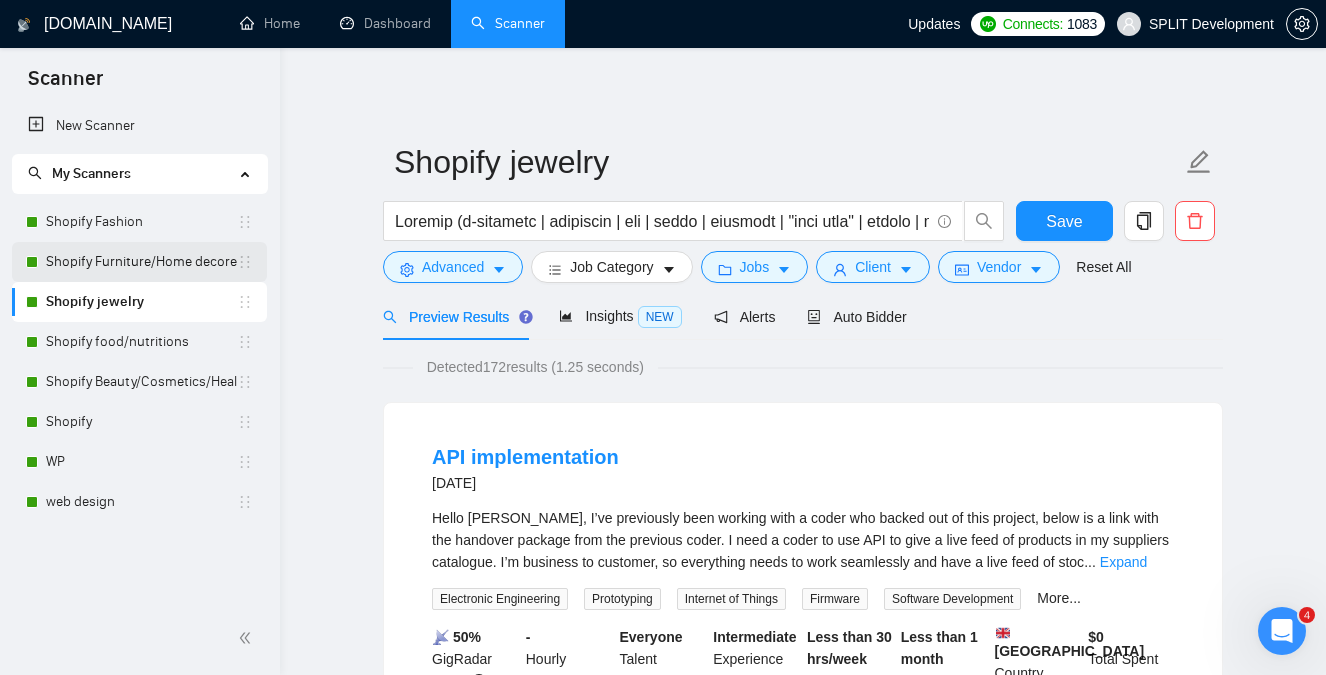 click on "Shopify Furniture/Home decore" at bounding box center [141, 262] 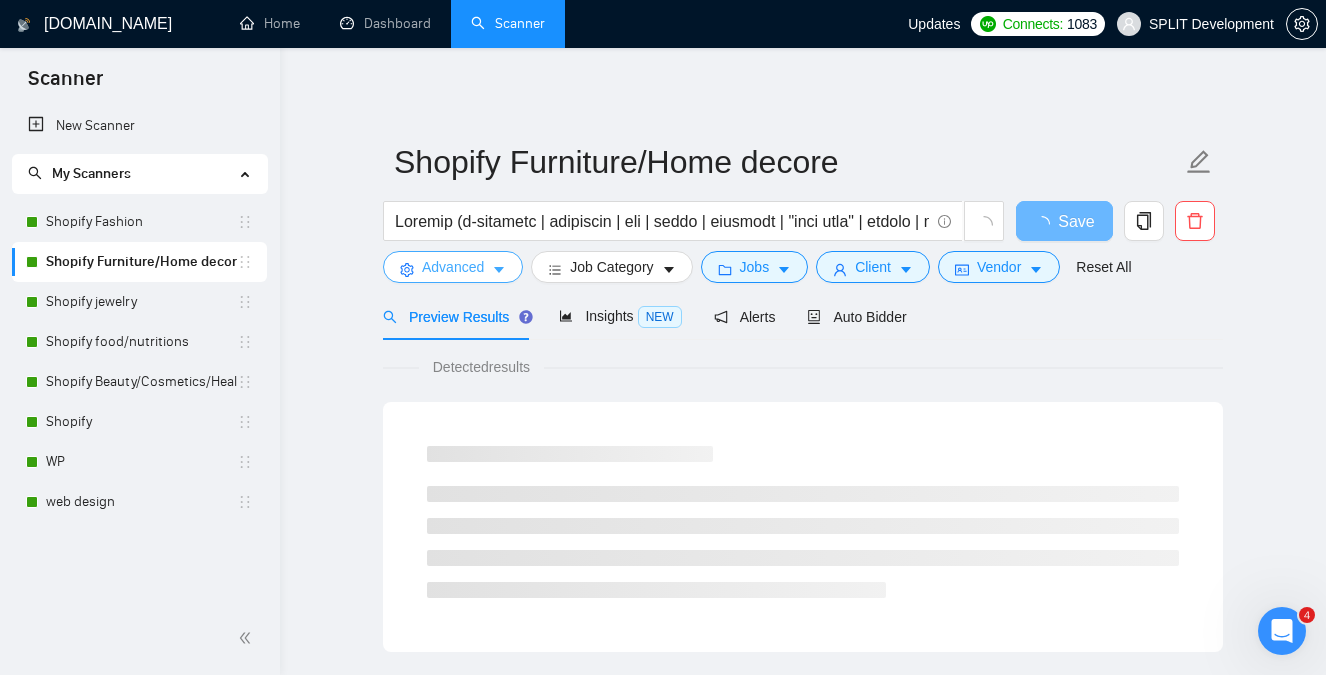 click on "Advanced" at bounding box center (453, 267) 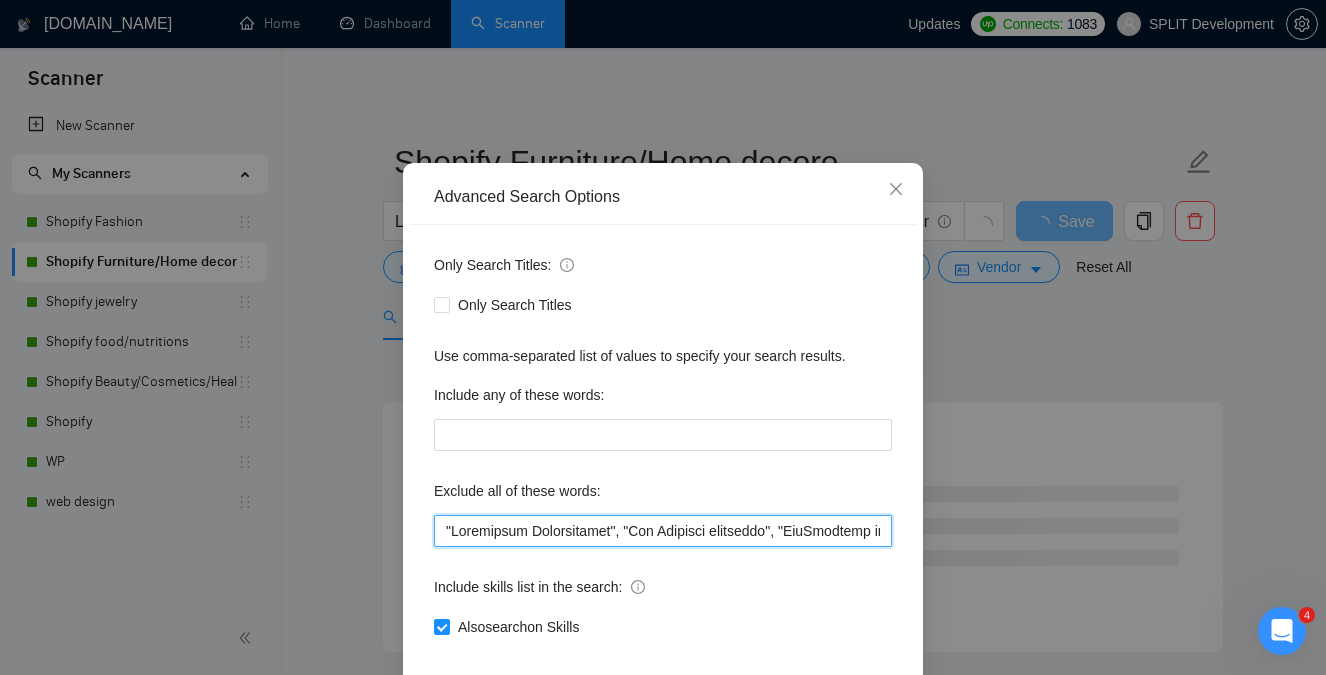 click at bounding box center [663, 531] 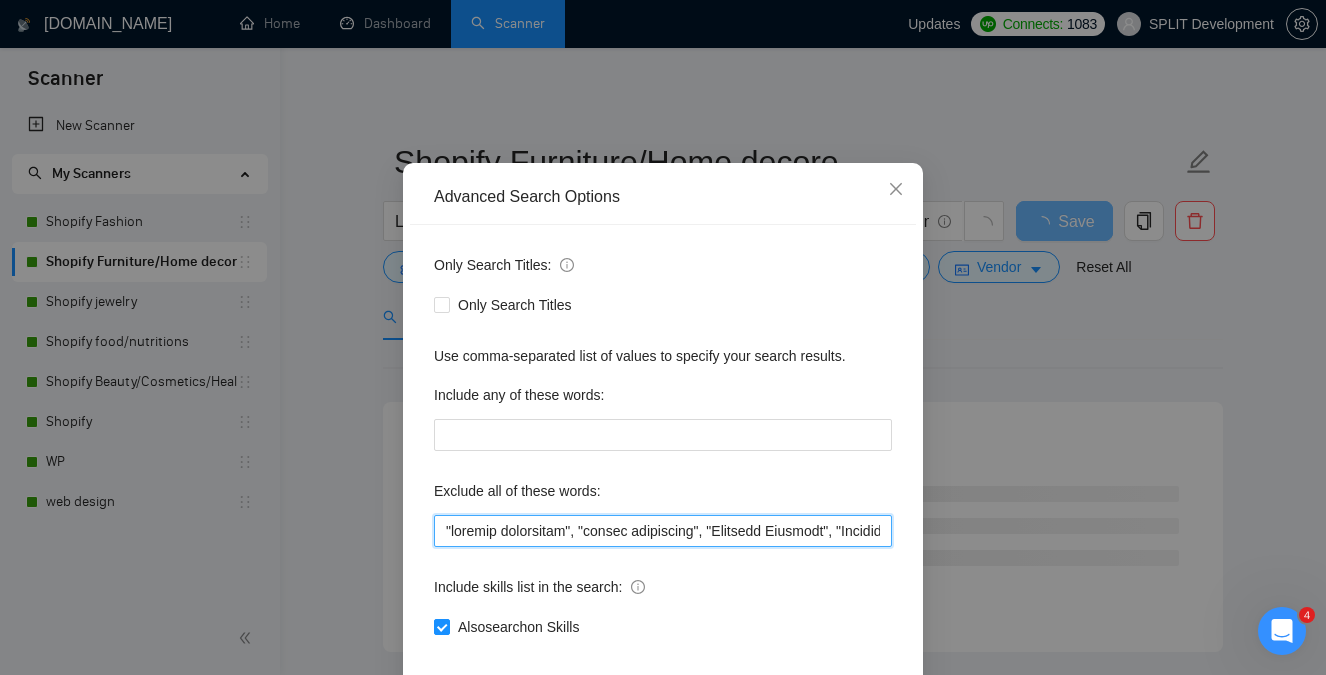 scroll, scrollTop: 0, scrollLeft: 72, axis: horizontal 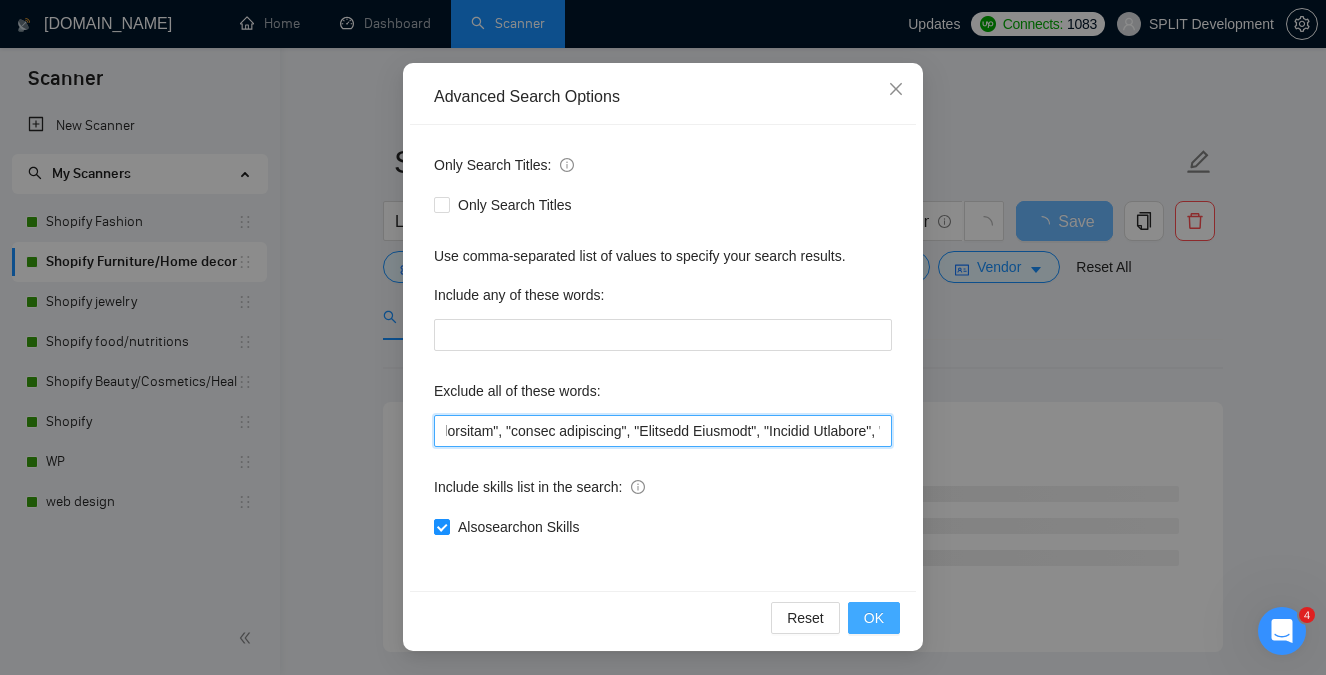 type on ""klaviyo specialist", "klavio specialist", "Creative Director", "Content Director", "Conversion Optimization", "Big Commerce developer", "BigCommerce developer", "SEO Expert", "optimize loading speed", "performance tuning", "funnel design", GemPage, GemPages, "Funnel Designer", "Ecom Funnel", "ecommerce funnels", "fast setup", "As soon as possible", "Google Sheets", Amazon, "Photo Editing", "Image Editing", "Photo Editor", "Product lister", "Data/BI Analyst", "marketing Analyst", "(no agencies)", "Store manager", partner, "Business Partner", "Customer Support Specialist", "Email Support", "Business Manager", "no-code frameworks", "No-Code Developer", translator, translation, "Store Management", "Sales Growth", "growth expert", "Cart Flow Expert", "drop shipping", dropshipping, "Systems Administration", NetSuite, "Shopify Marketing", marketplace, "clean up", Accounting, "content creator", "React.js", "Next.js", simple, eBay, small, "Logo Design", "Graphic Design", "project manager", "Data Entry", WooCommerc..." 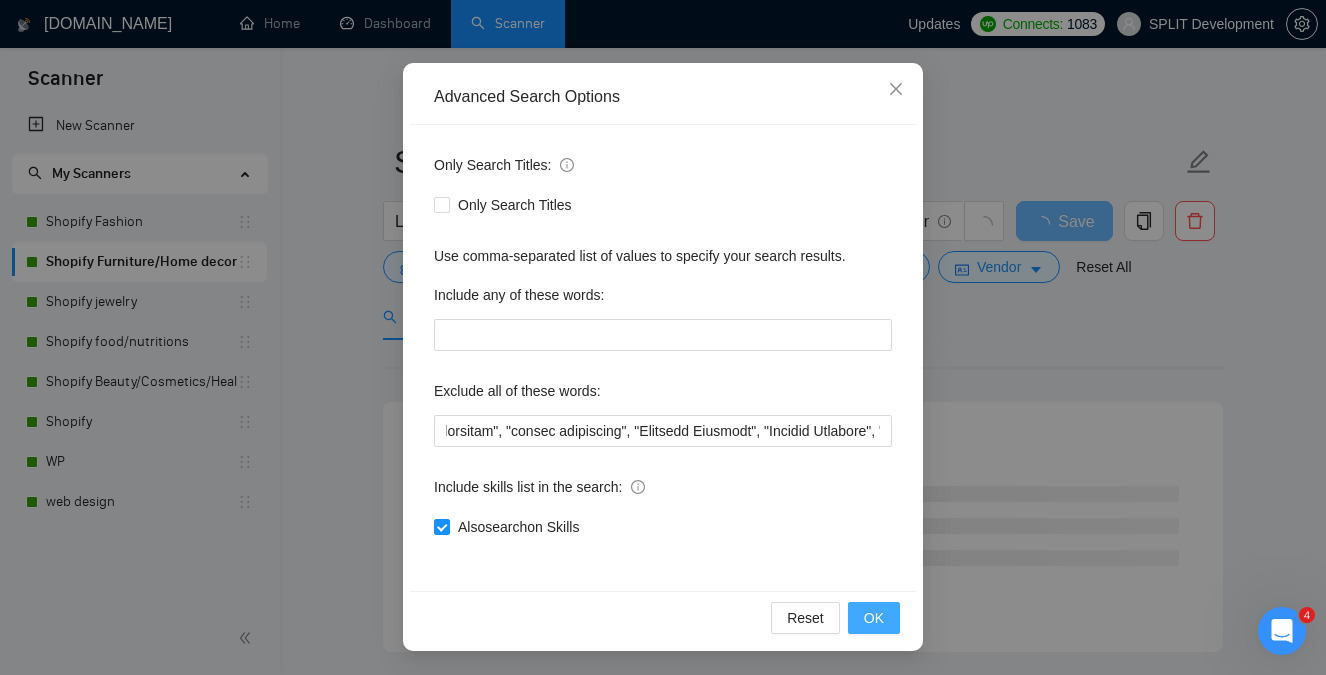 click on "OK" at bounding box center [874, 618] 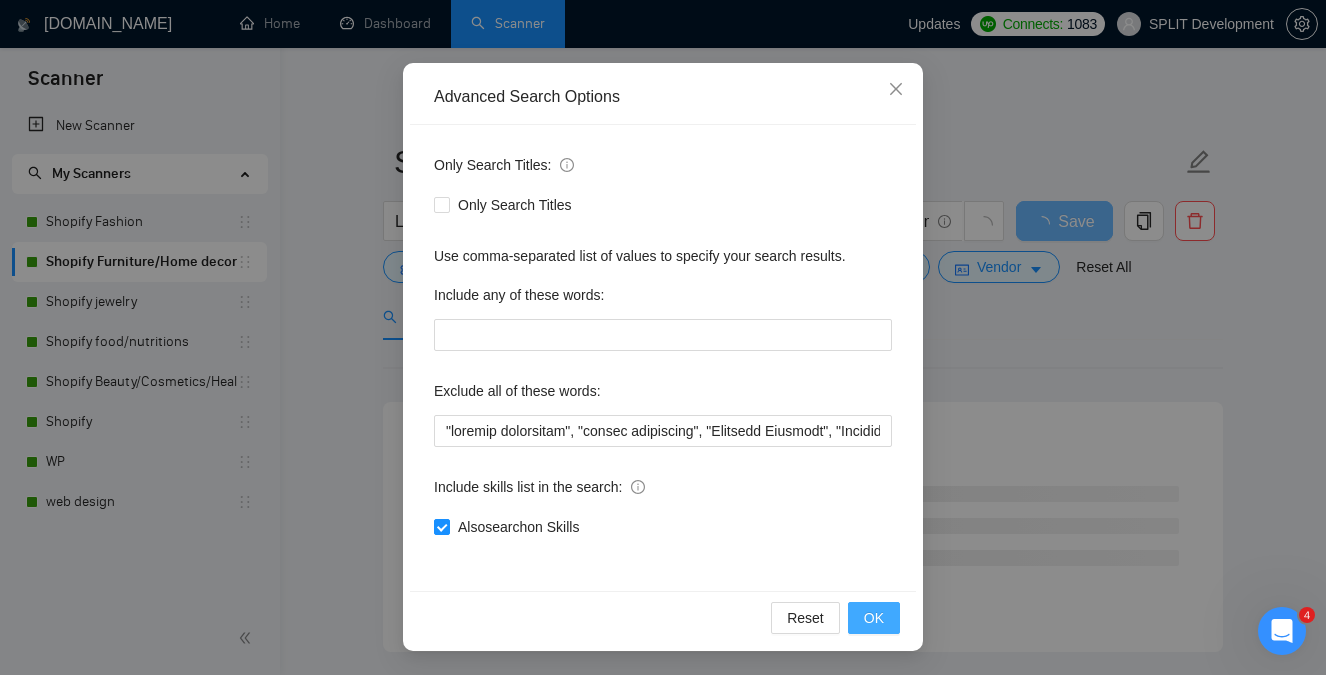scroll, scrollTop: 57, scrollLeft: 0, axis: vertical 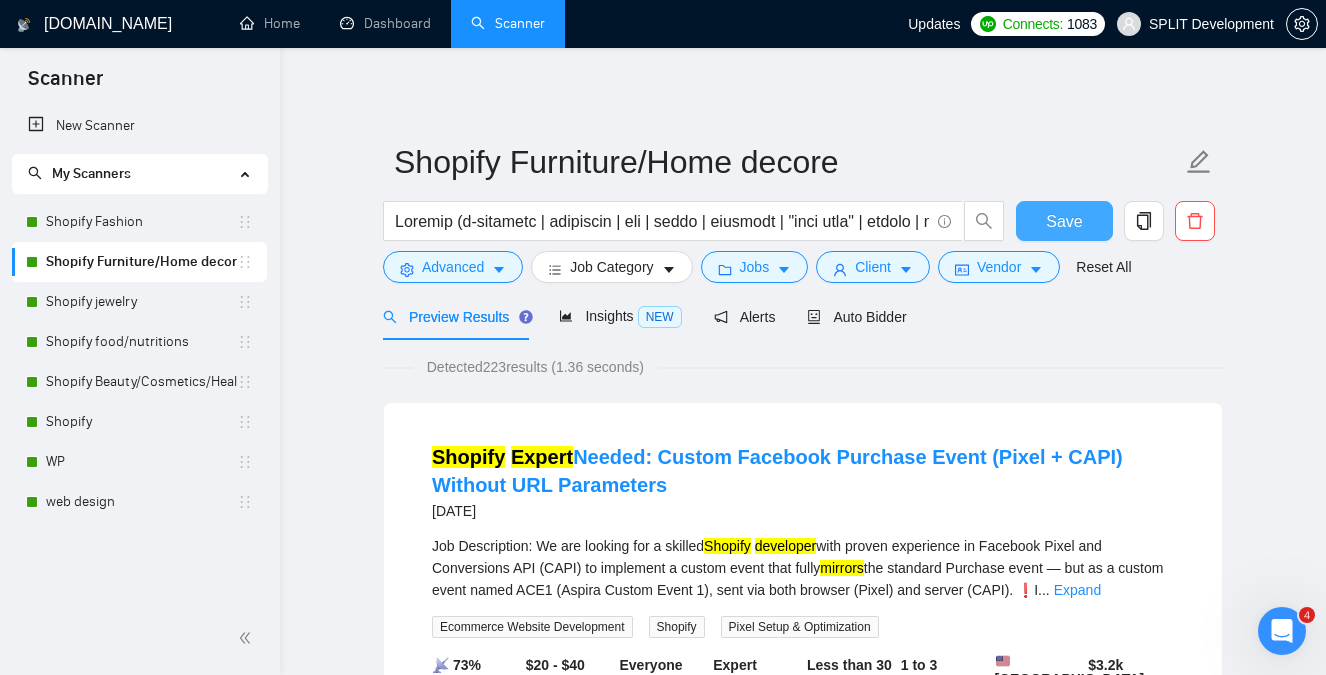 click on "Save" at bounding box center (1064, 221) 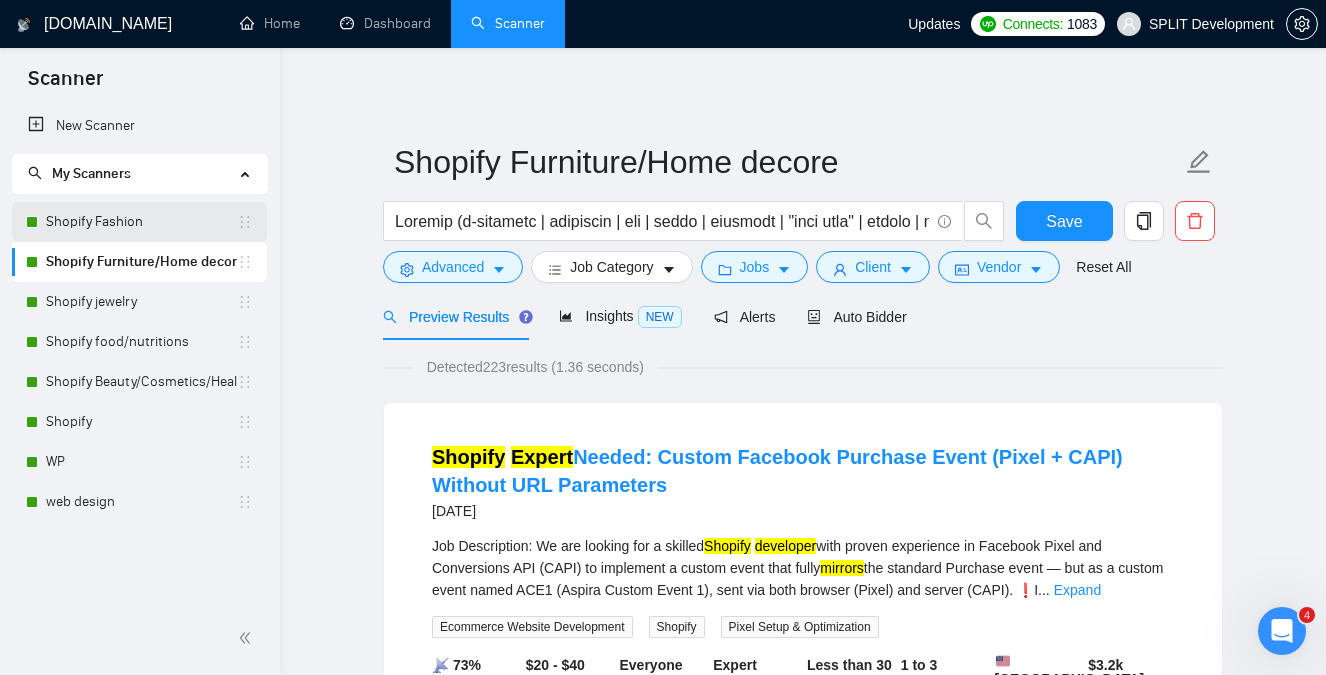 click on "Shopify Fashion" at bounding box center [141, 222] 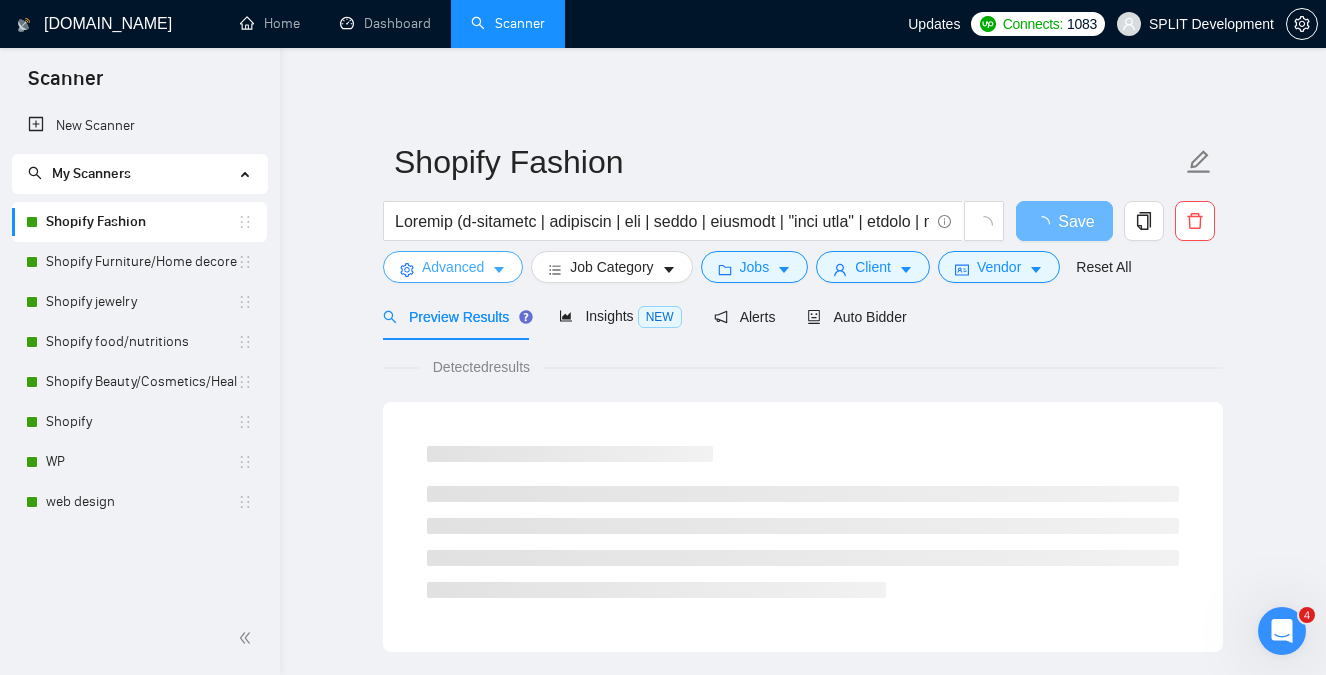 click on "Advanced" at bounding box center [453, 267] 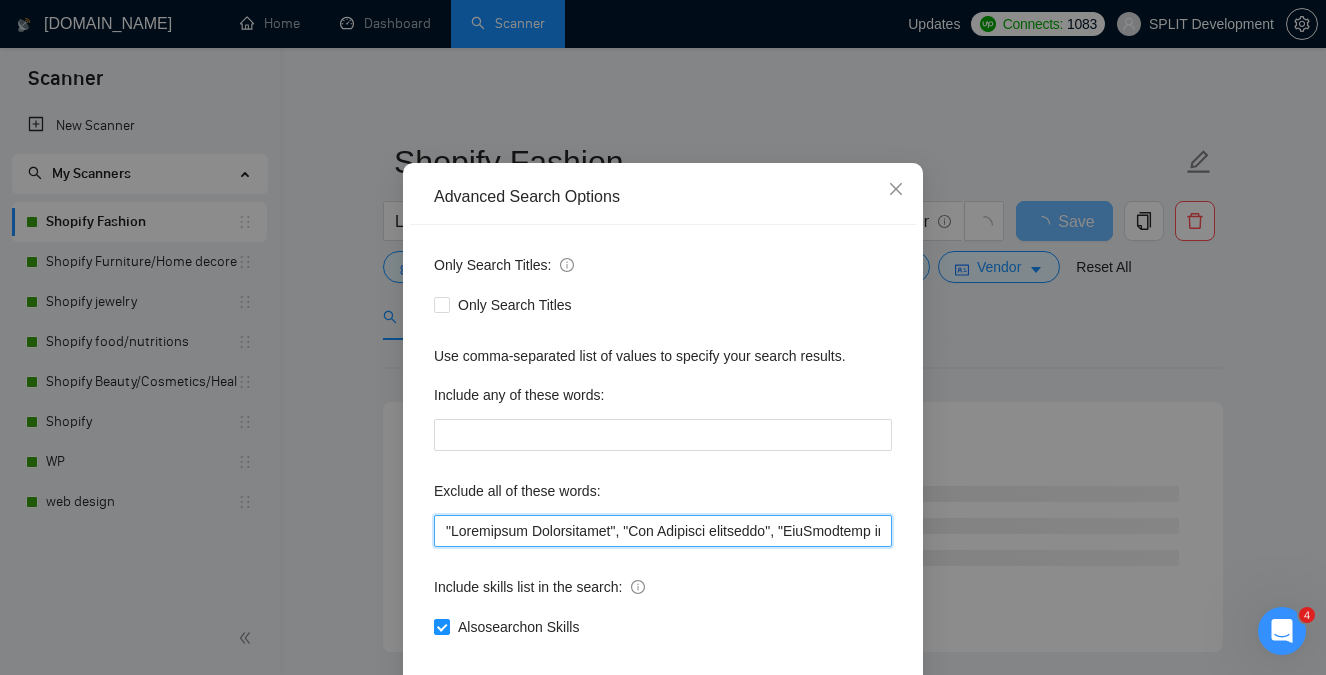 click at bounding box center [663, 531] 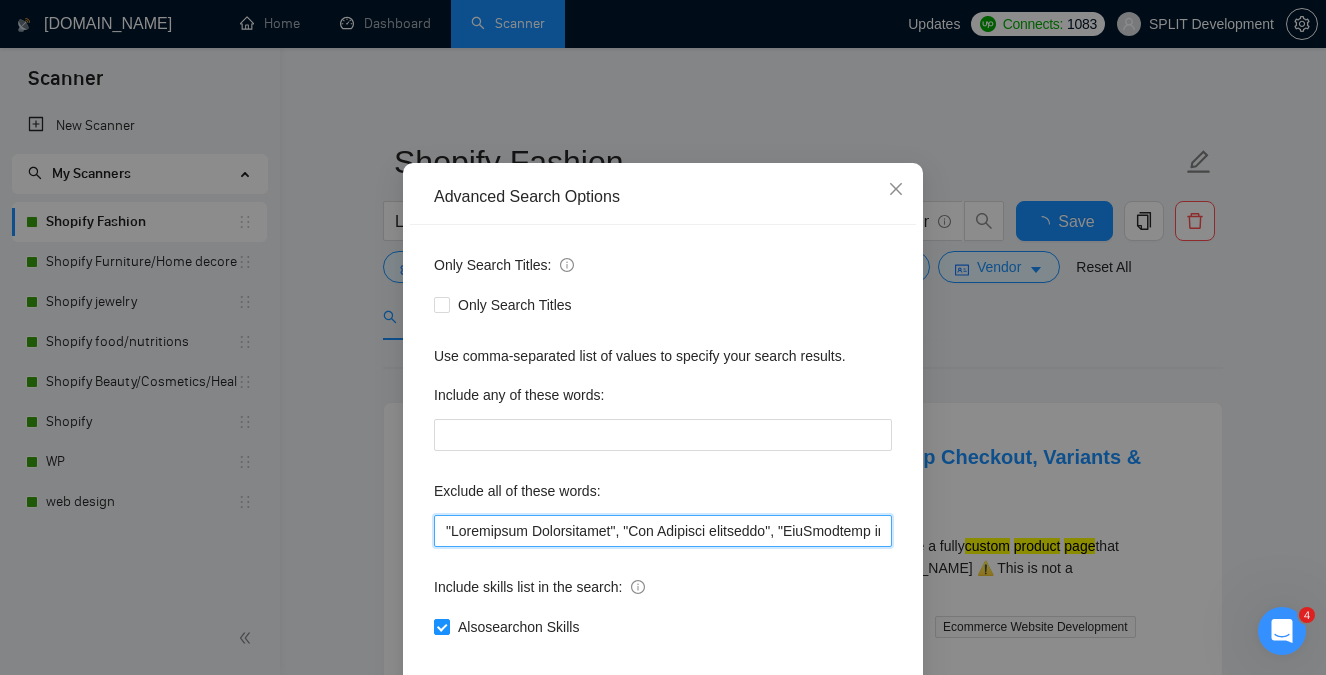 paste on ""klaviyo specialist", "klavio specialist", "Creative Director", "Content Director"," 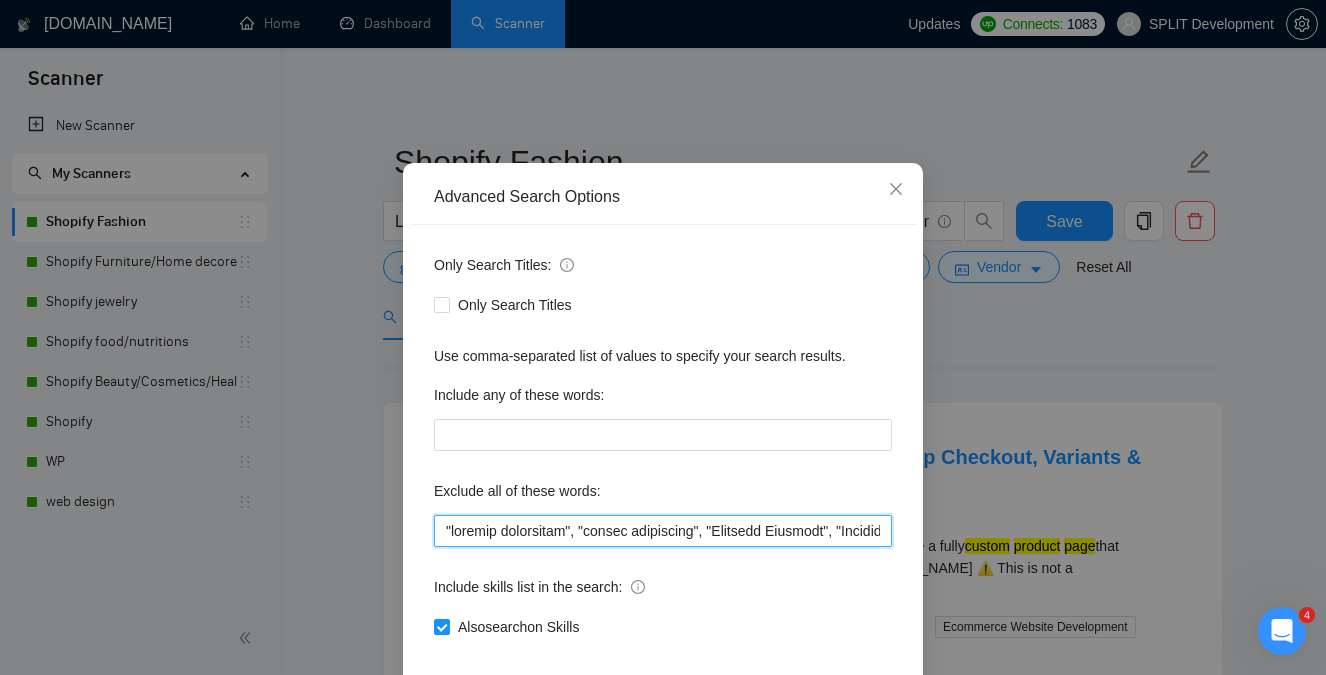 scroll, scrollTop: 0, scrollLeft: 72, axis: horizontal 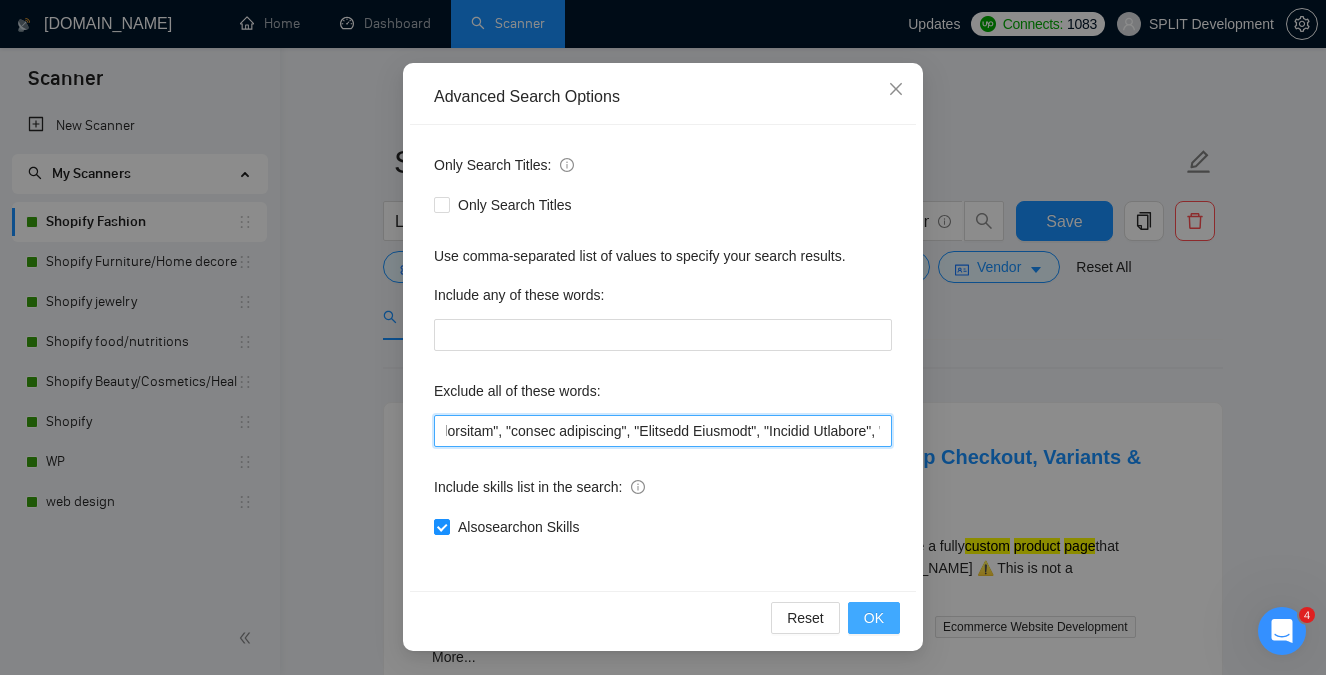 type on ""klaviyo specialist", "klavio specialist", "Creative Director", "Content Director", "Conversion Optimization", "Big Commerce developer", "BigCommerce developer", "SEO Expert", "optimize loading speed", "performance tuning", "funnel design", GemPage, GemPages, "Funnel Designer", "Ecom Funnel", "ecommerce funnels", "fast setup", "As soon as possible", "Google Sheets", Amazon, "Photo Editing", "Image Editing", "Photo Editor", "Product lister", "Data/BI Analyst", "marketing Analyst", "(no agencies)", "Store manager", partner, "Business Partner", "Customer Support Specialist", "Email Support", "Business Manager", "no-code frameworks", "No-Code Developer", translator, translation, "Store Management", "Sales Growth", "growth expert", "Cart Flow Expert", "drop shipping", dropshipping, "Systems Administration", NetSuite, "Shopify Marketing", marketplace, "clean up", Accounting, "content creator", "React.js", "Next.js", simple, eBay, small, "Logo Design", "Graphic Design", "project manager", "Data Entry", WooCommerc..." 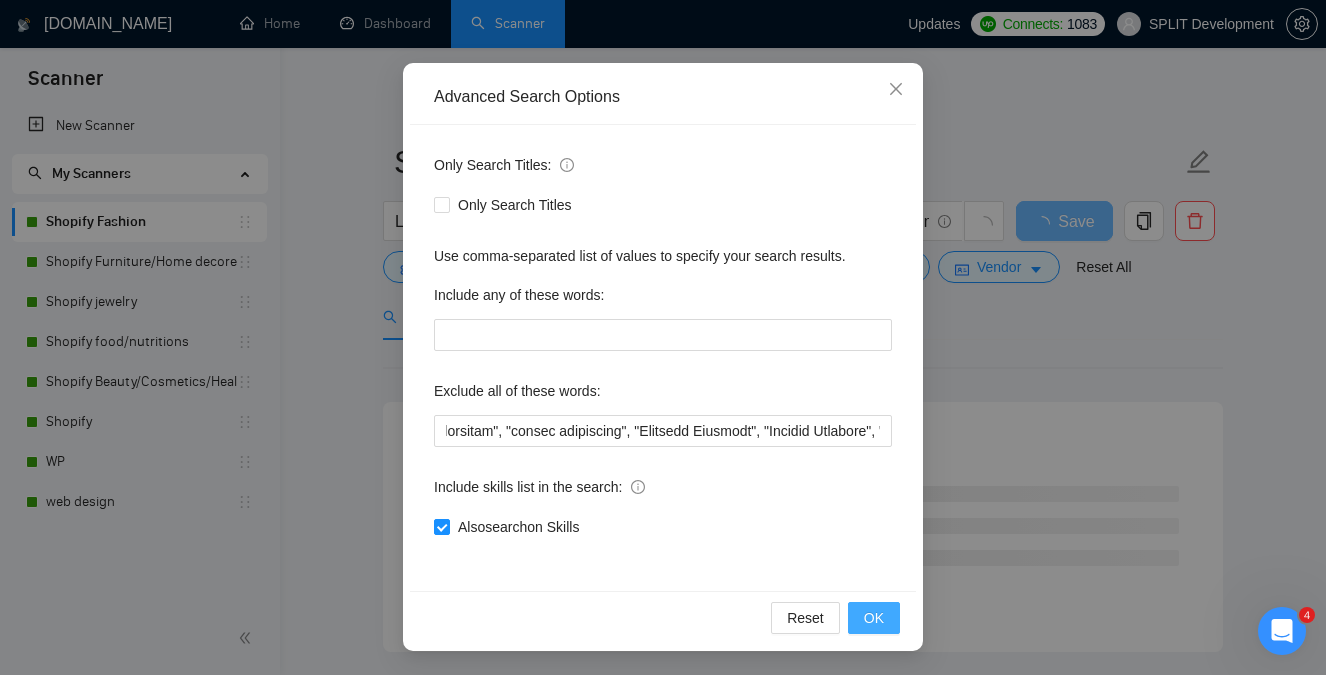 click on "OK" at bounding box center [874, 618] 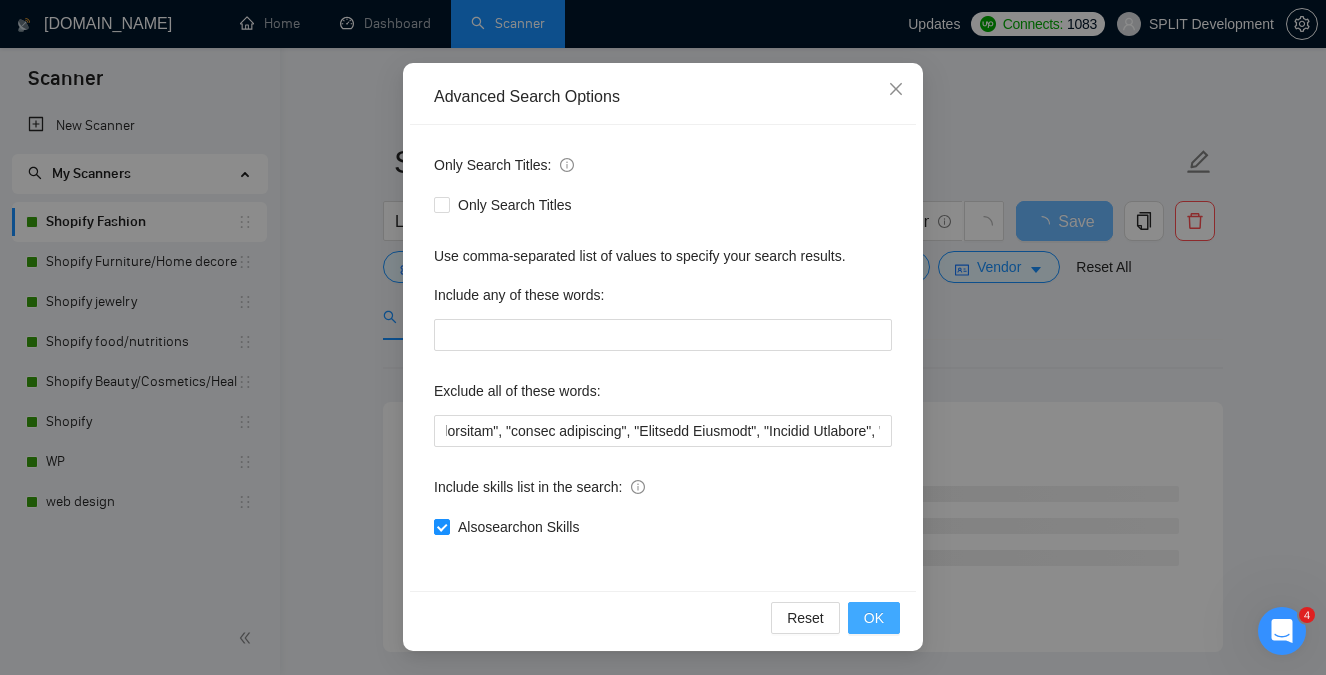 scroll, scrollTop: 0, scrollLeft: 0, axis: both 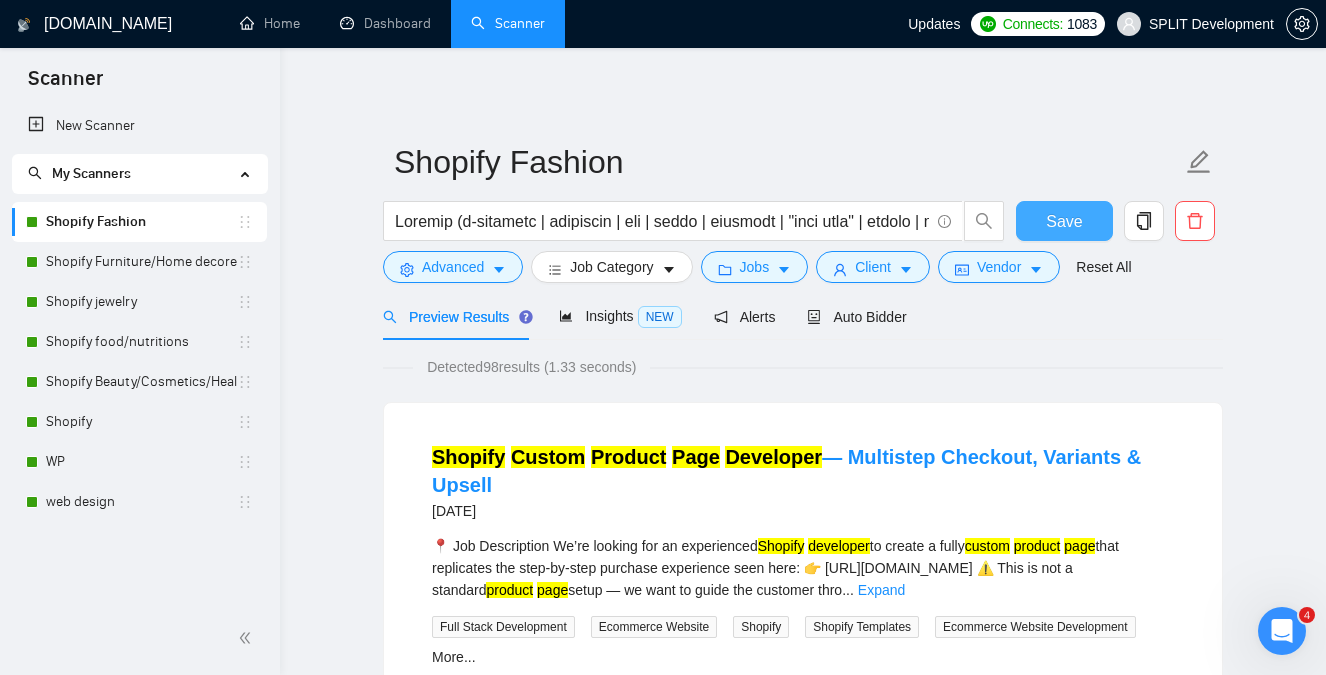 click on "Save" at bounding box center [1064, 221] 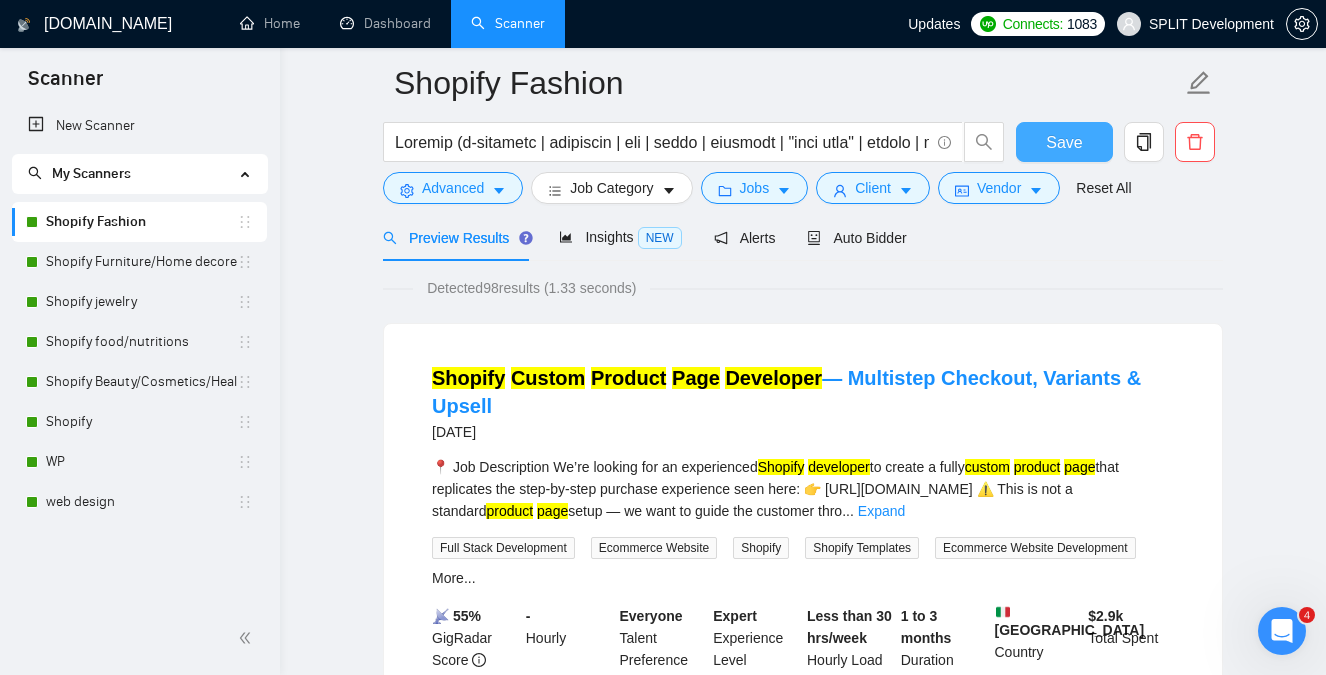 scroll, scrollTop: 0, scrollLeft: 0, axis: both 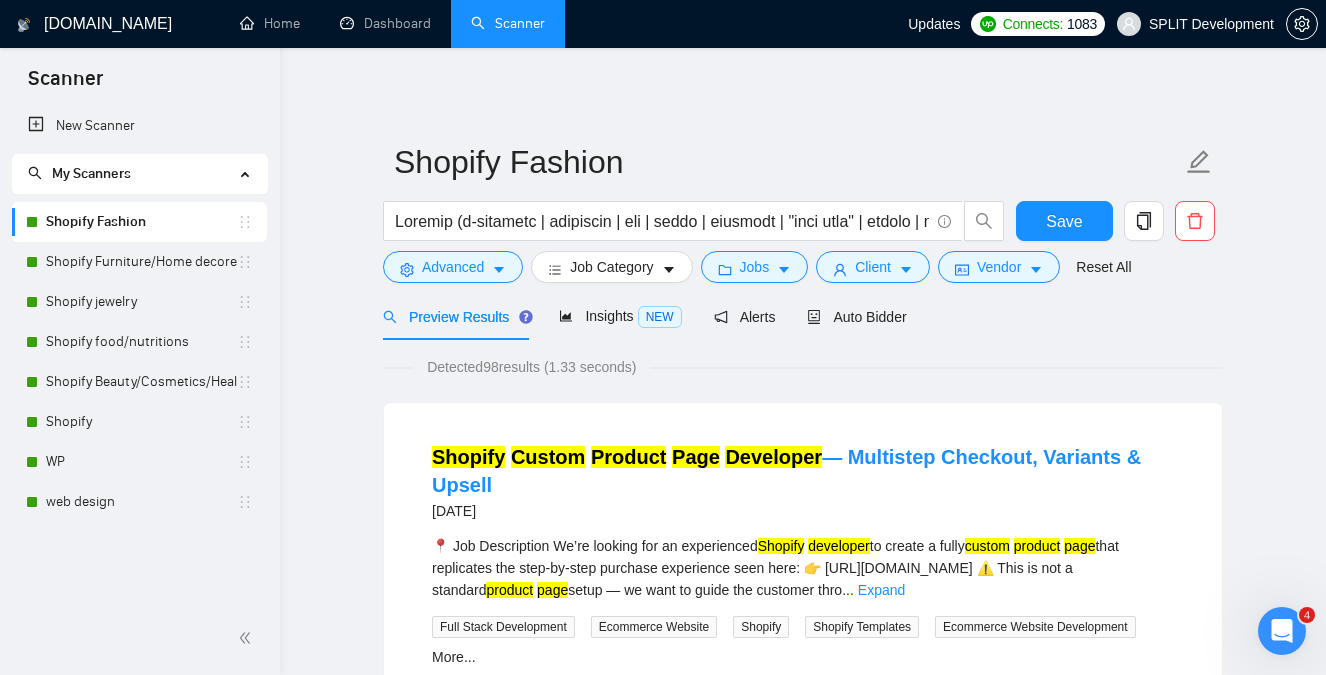 click on "Shopify Fashion Save Advanced   Job Category   Jobs   Client   Vendor   Reset All Preview Results Insights NEW Alerts Auto Bidder Detected   98  results   (1.33 seconds) Shopify   Custom   Product   Page   Developer  — Multistep Checkout, Variants & Upsell 5 days ago 📍 Job Description
We’re looking for an experienced  Shopify   developer  to create a fully  custom   product   page  that replicates the step-by-step purchase experience seen here:
👉 https://skimys.com/products/flappy-bird-2-0-interactive-cat-toy-2
⚠️ This is not a standard  product   page  setup — we want to guide the customer thro ... Expand Full Stack Development Ecommerce Website Shopify Shopify Templates Ecommerce Website Development More... 📡   55% GigRadar Score   - Hourly Everyone Talent Preference Expert Experience Level Less than 30 hrs/week Hourly Load 1 to 3 months Duration   Italy Country $ 2.9k Total Spent $20.74 Avg Rate Paid 2-9 Company Size Verified Payment Verified Feb, 2023 Member Since ⭐️  5.00 website" at bounding box center (803, 2469) 